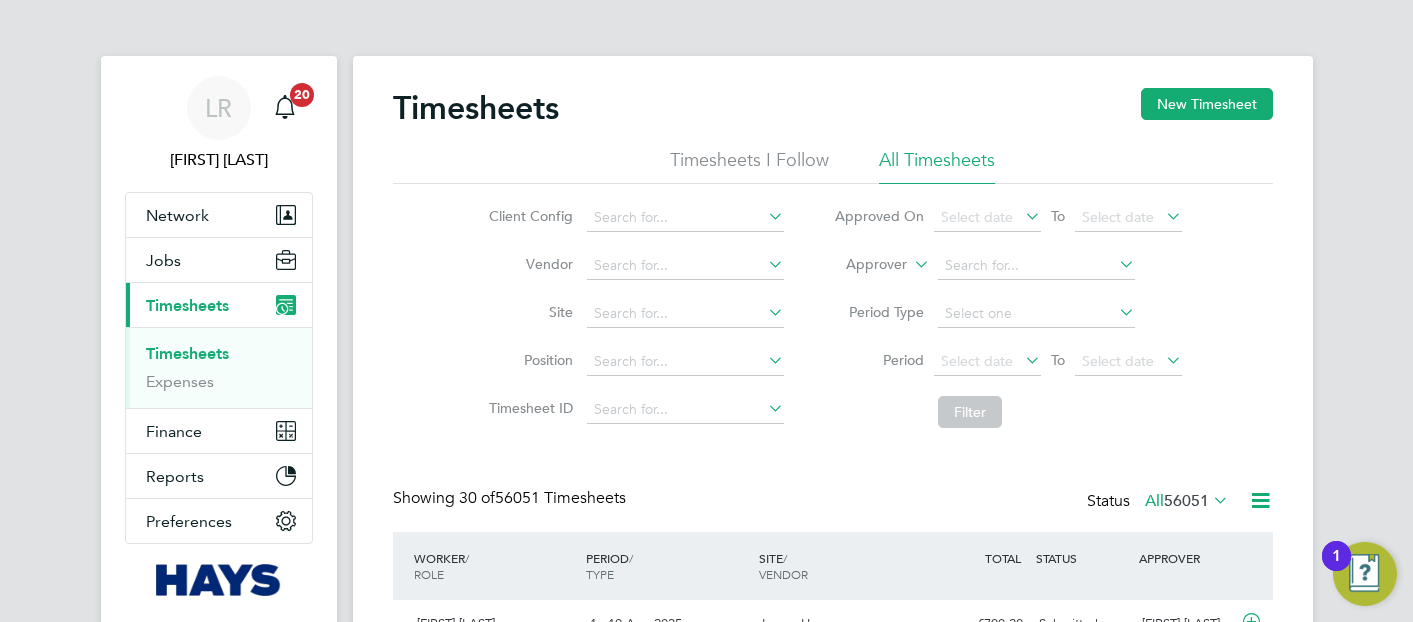 scroll, scrollTop: 0, scrollLeft: 0, axis: both 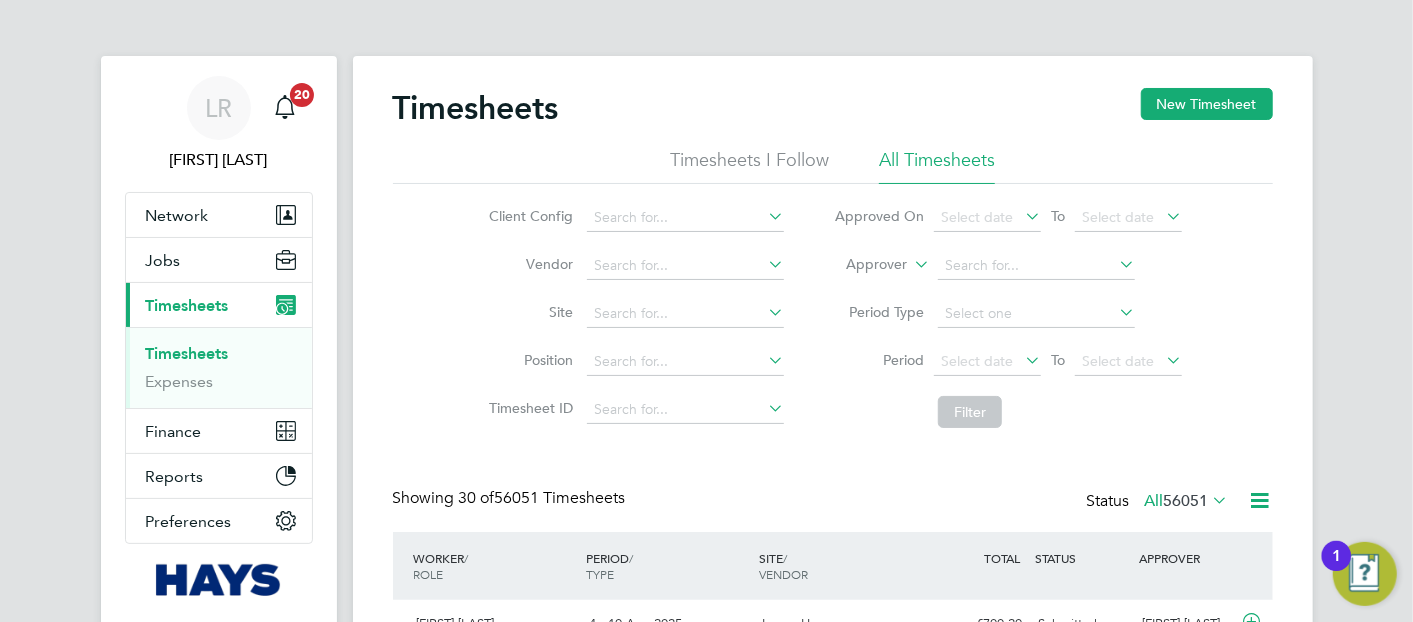 drag, startPoint x: 1206, startPoint y: 105, endPoint x: 1040, endPoint y: 135, distance: 168.68906 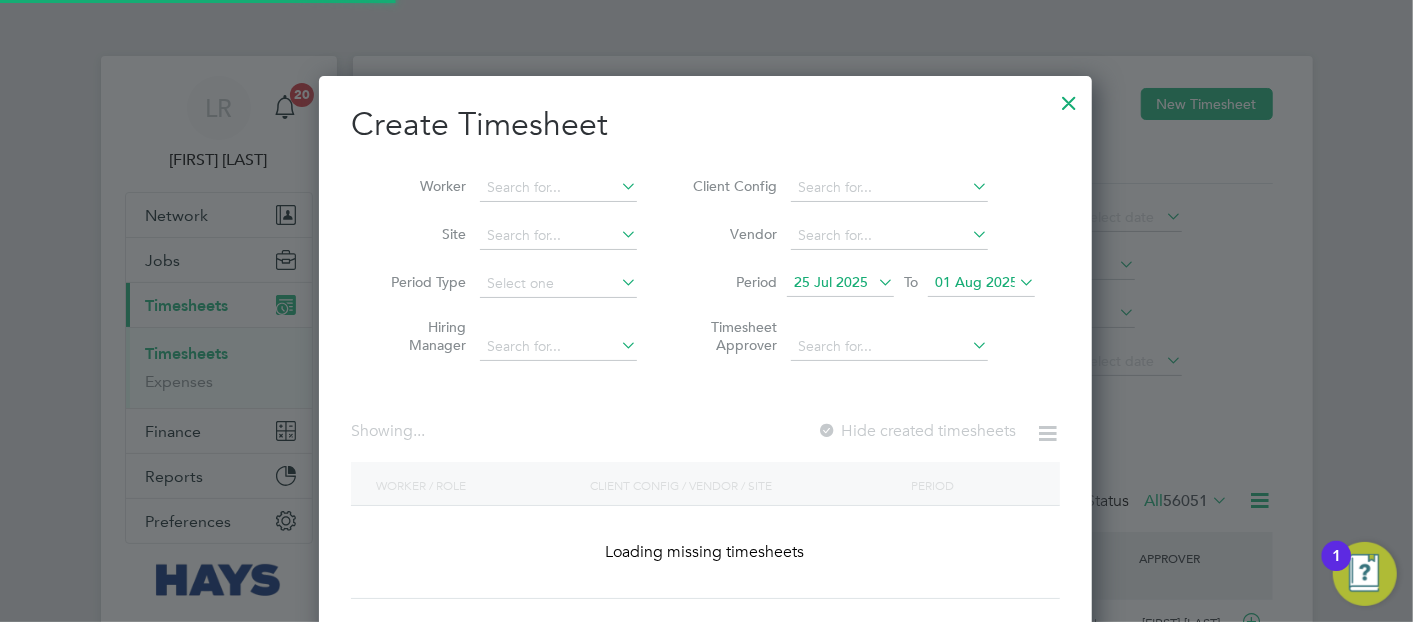 scroll, scrollTop: 10, scrollLeft: 9, axis: both 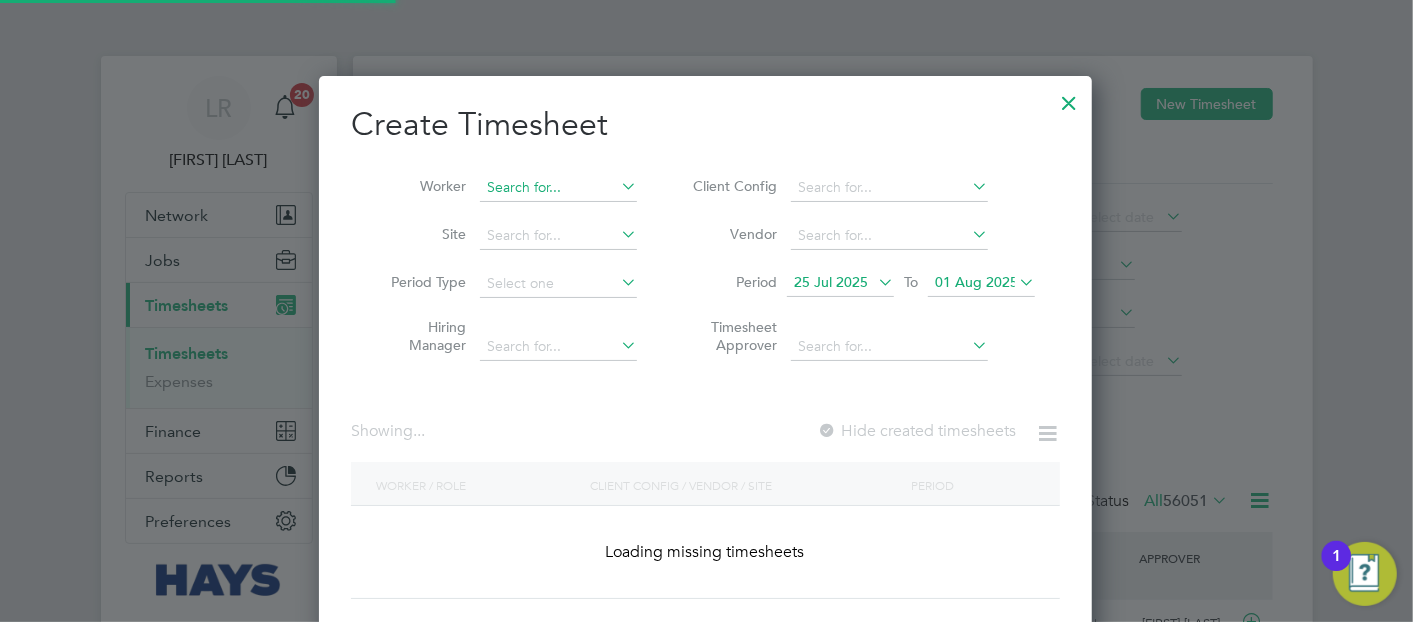 click at bounding box center (558, 188) 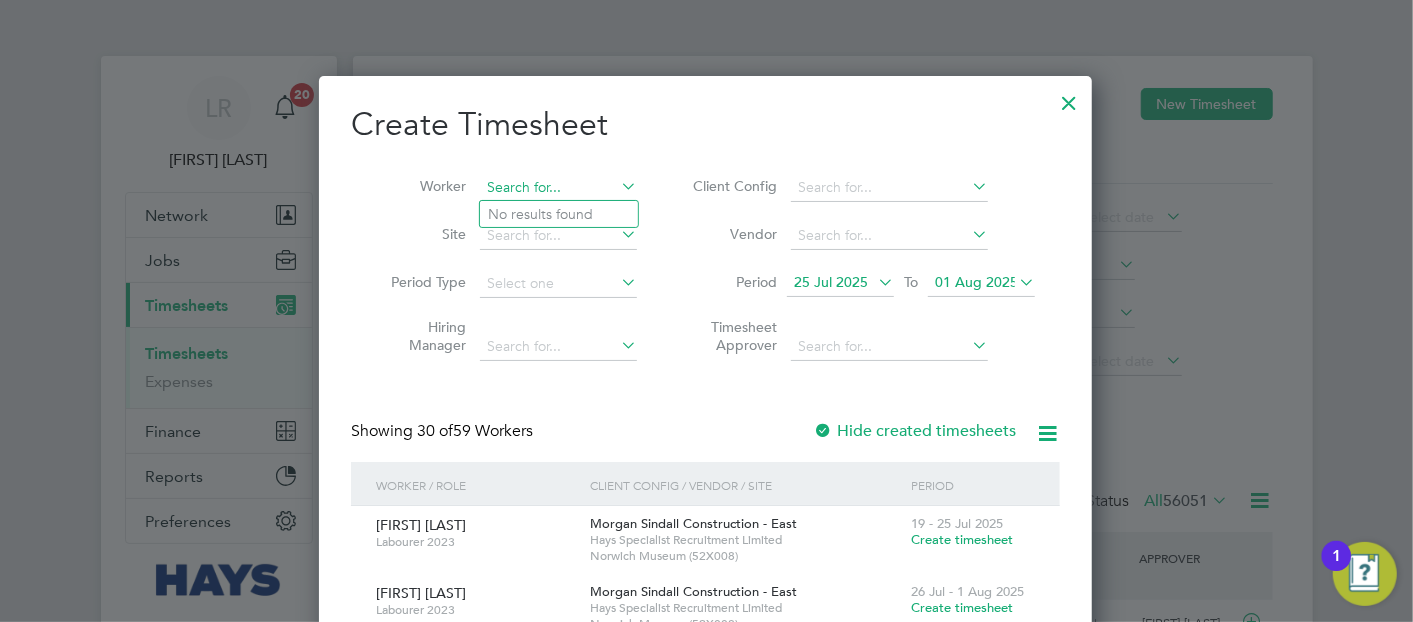 scroll, scrollTop: 10, scrollLeft: 9, axis: both 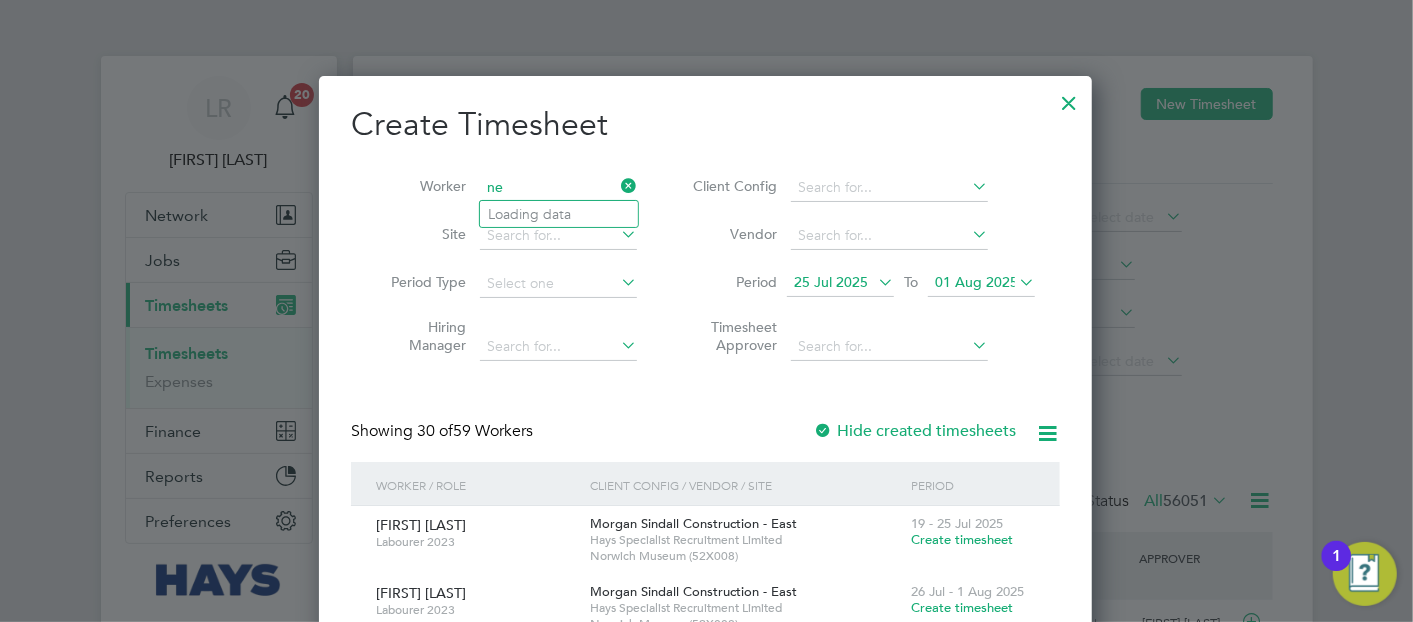 type on "n" 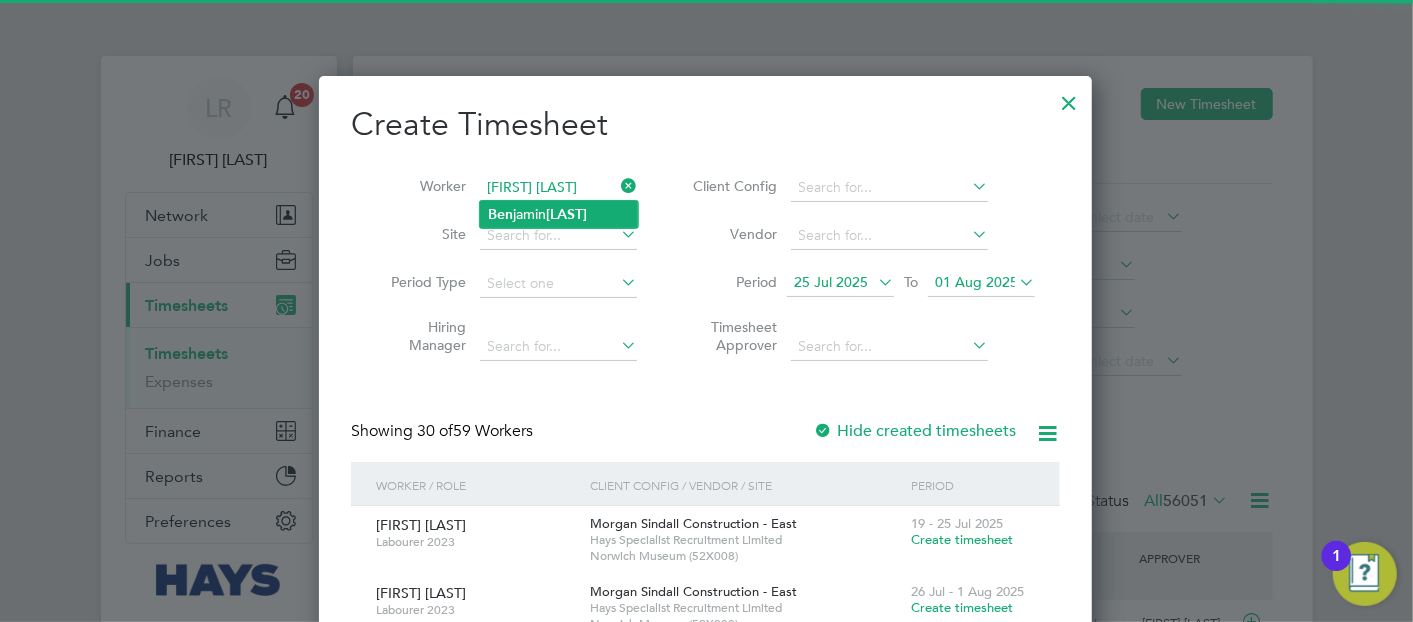 type on "[FIRST] [LAST]" 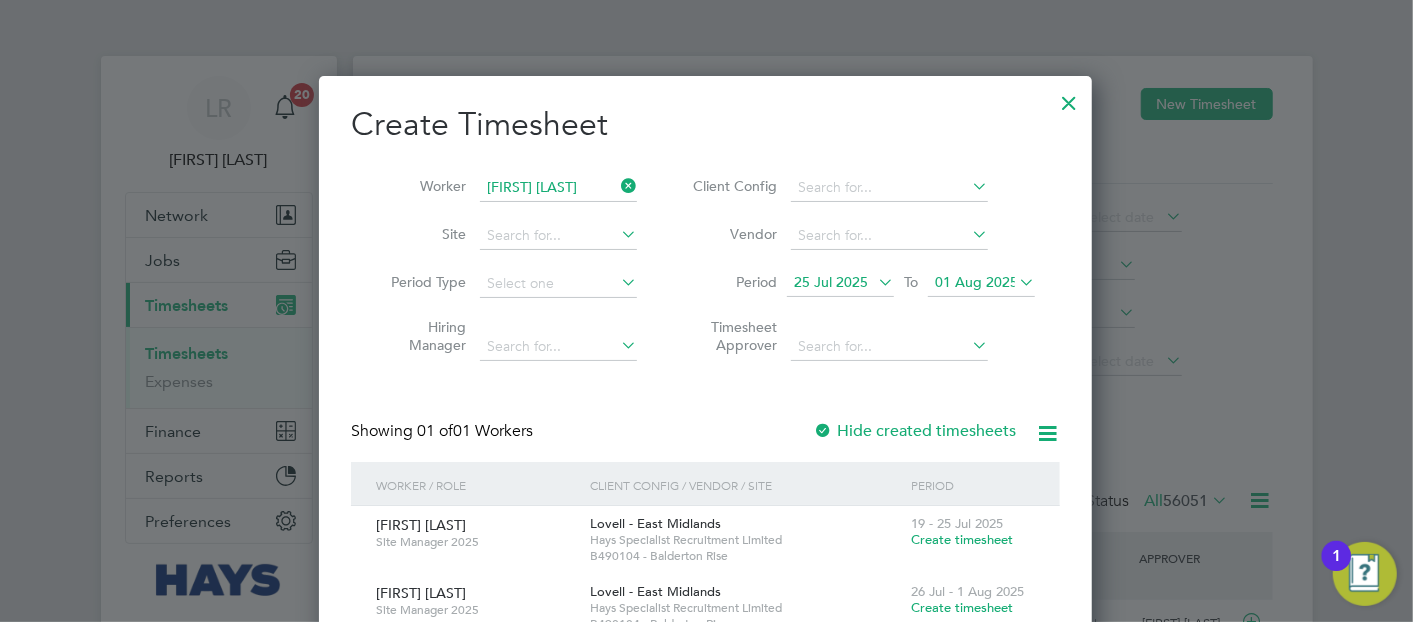 scroll, scrollTop: 9, scrollLeft: 9, axis: both 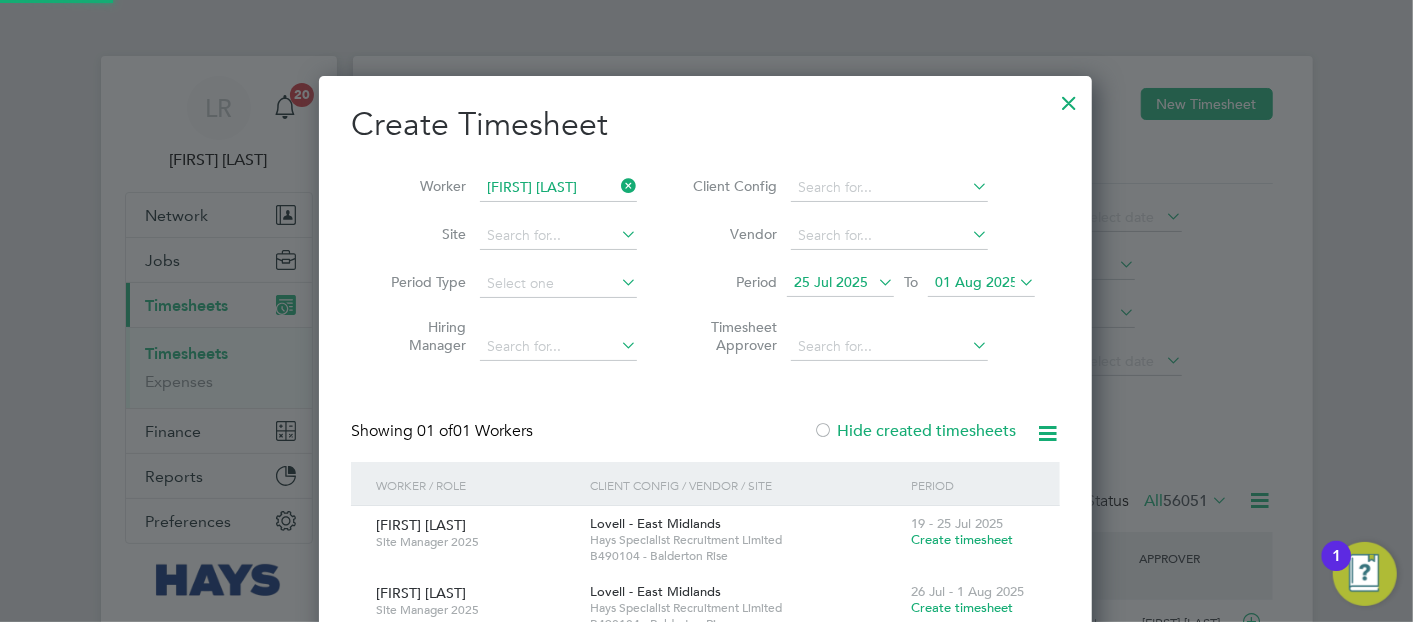 click on "Hide created timesheets" at bounding box center (914, 431) 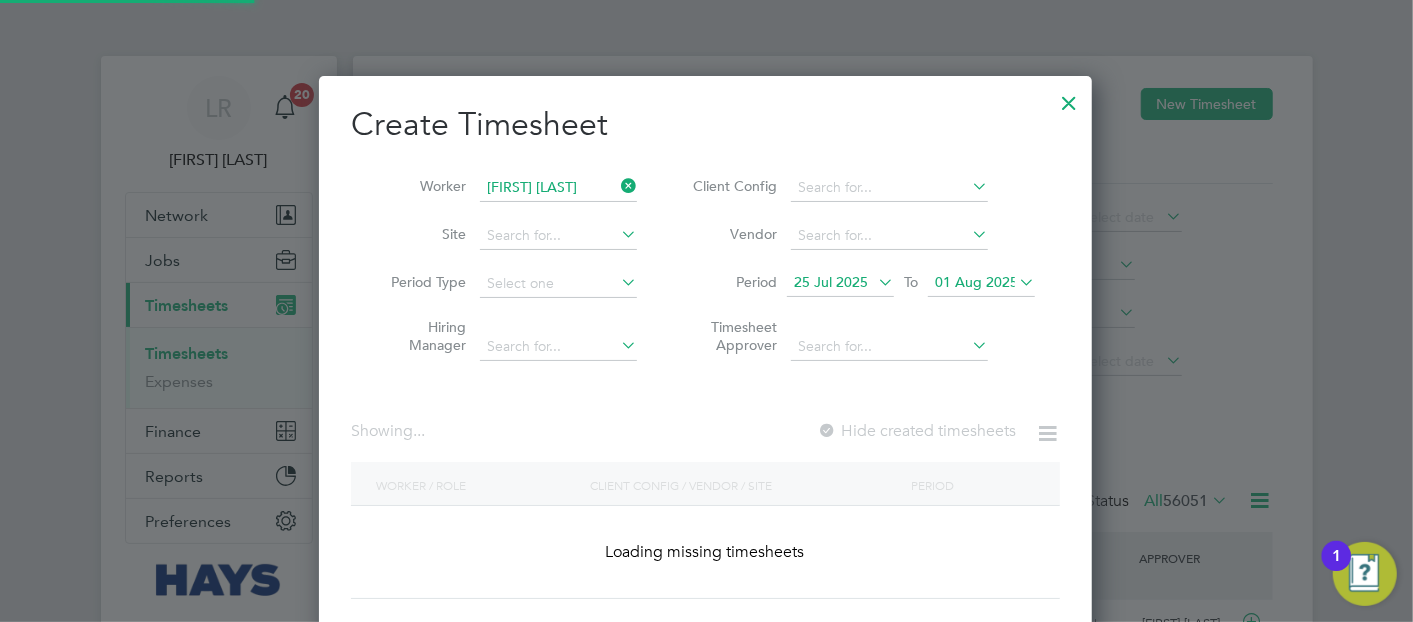 scroll, scrollTop: 10, scrollLeft: 9, axis: both 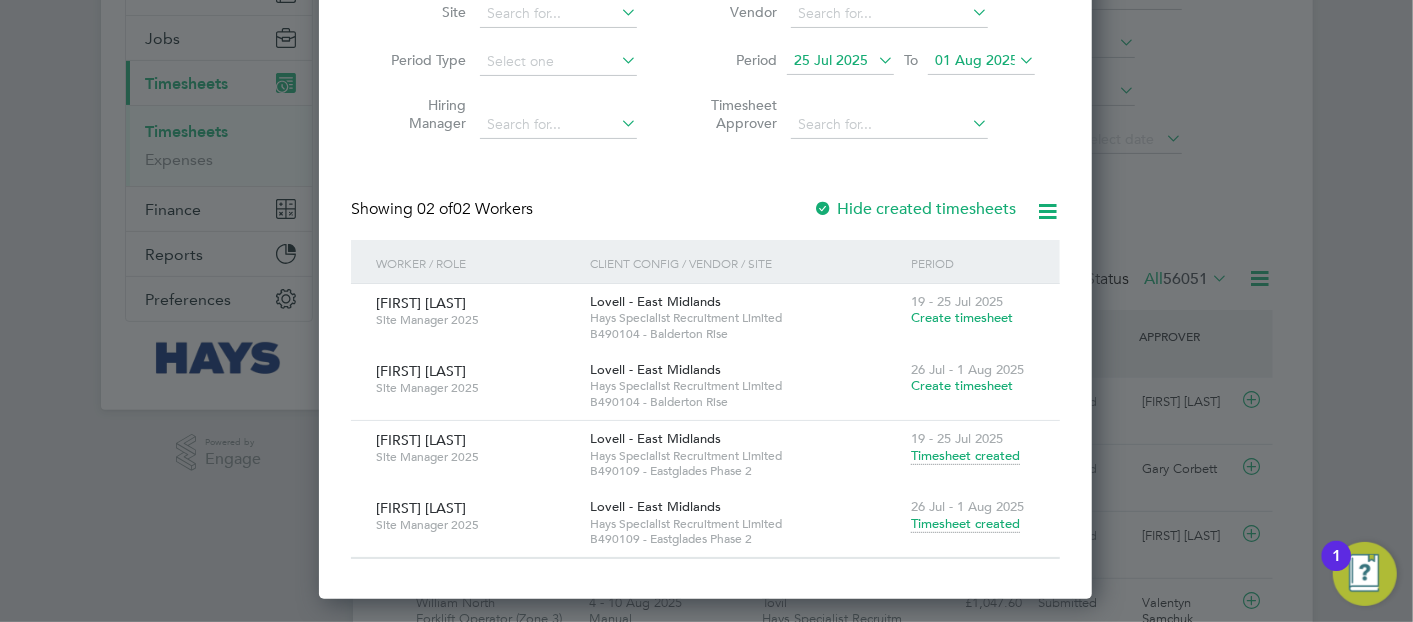 click on "01 Aug 2025" at bounding box center [976, 60] 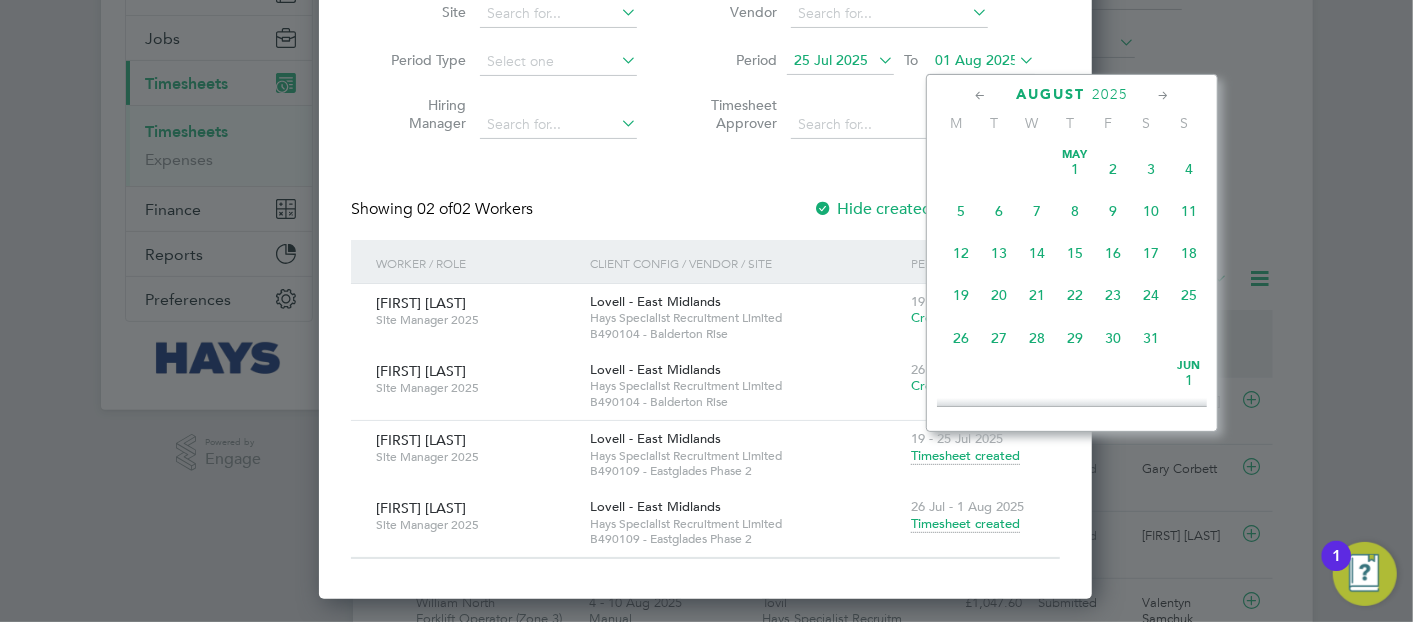 scroll, scrollTop: 600, scrollLeft: 0, axis: vertical 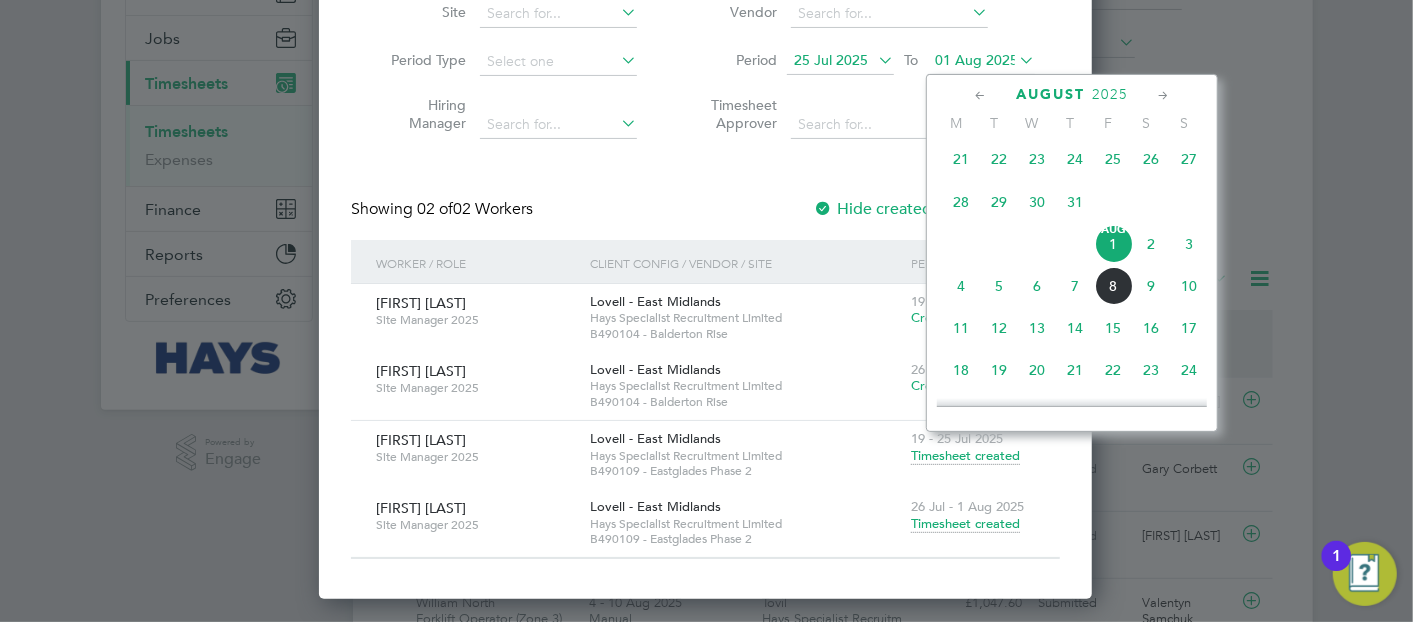 click on "8" 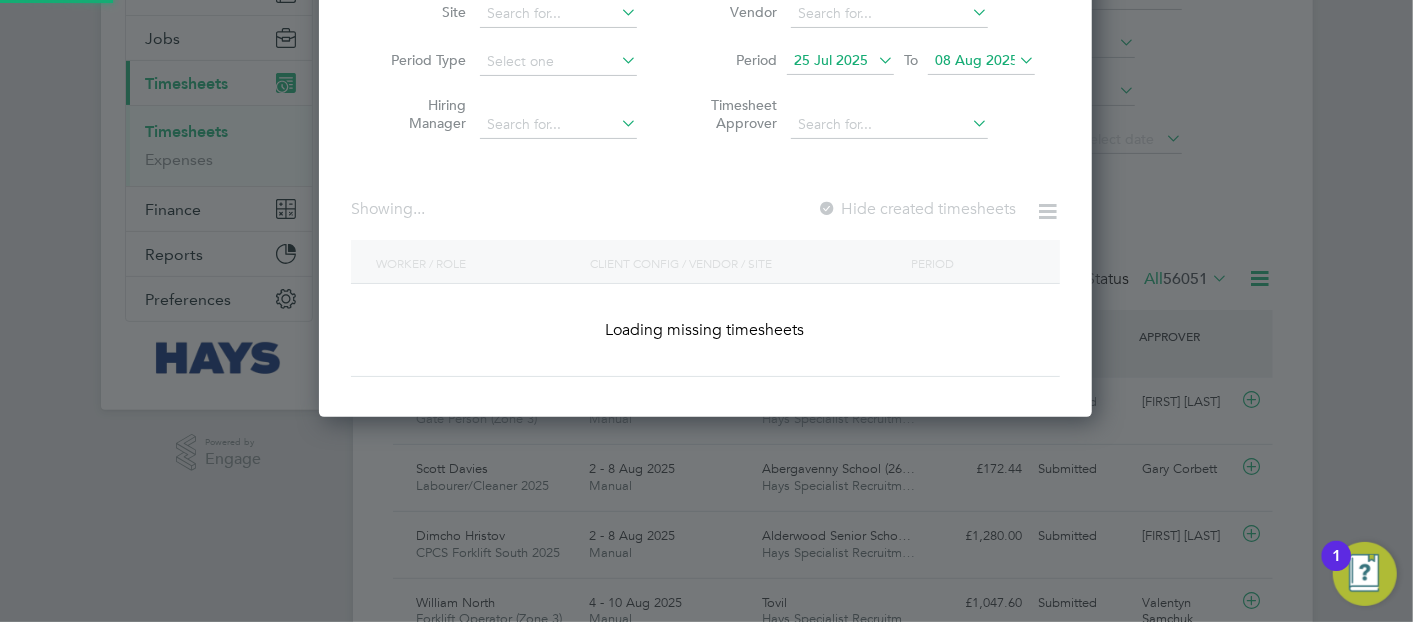 scroll, scrollTop: 562, scrollLeft: 774, axis: both 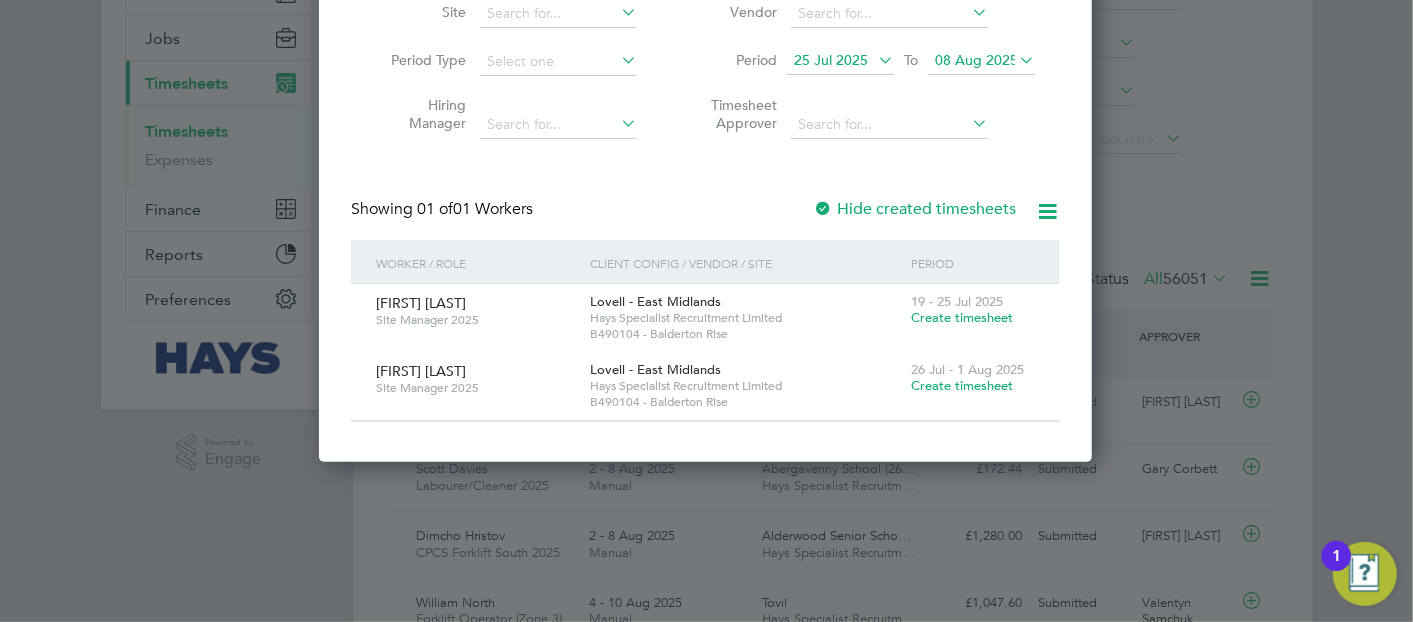 click on "Hide created timesheets" at bounding box center [914, 209] 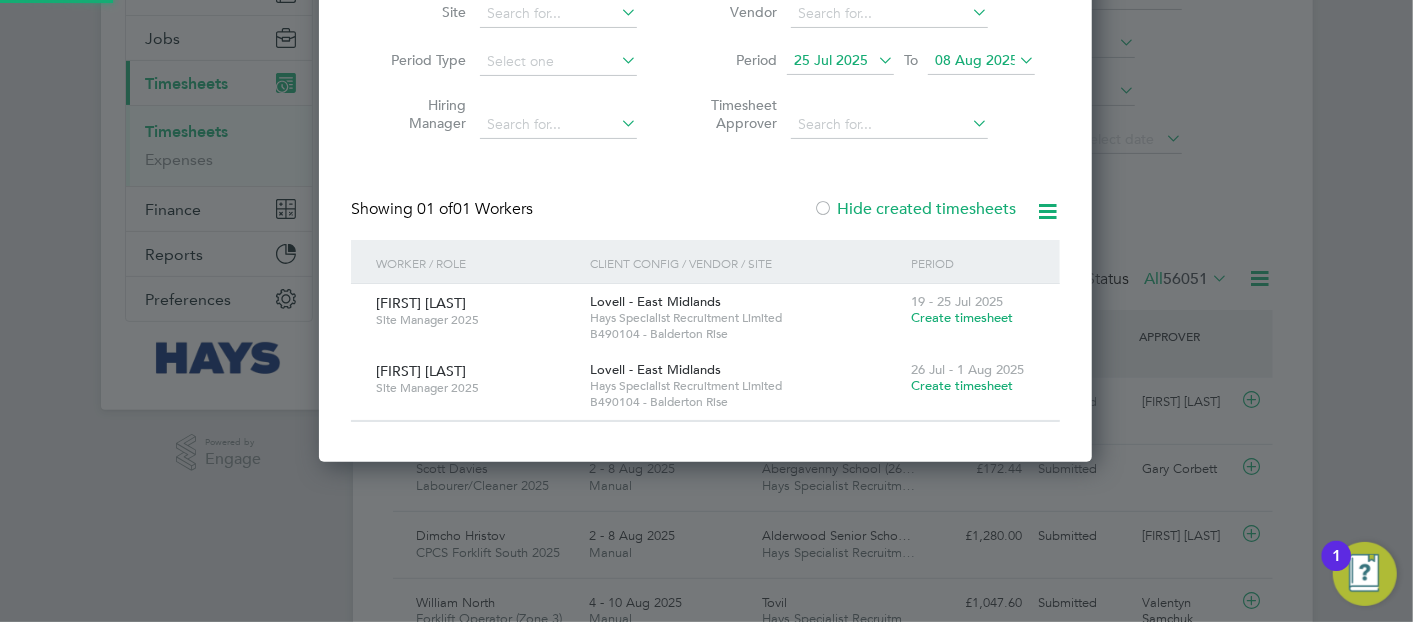 scroll, scrollTop: 9, scrollLeft: 9, axis: both 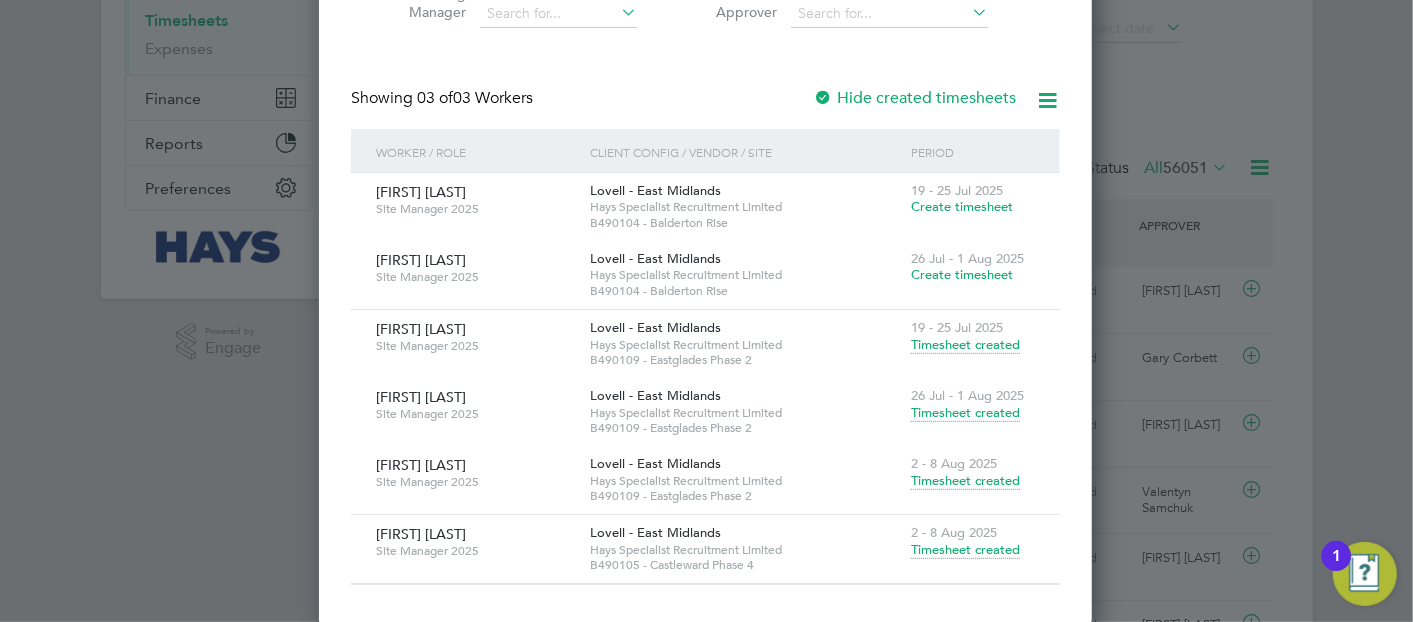 click on "Timesheet created" at bounding box center (965, 550) 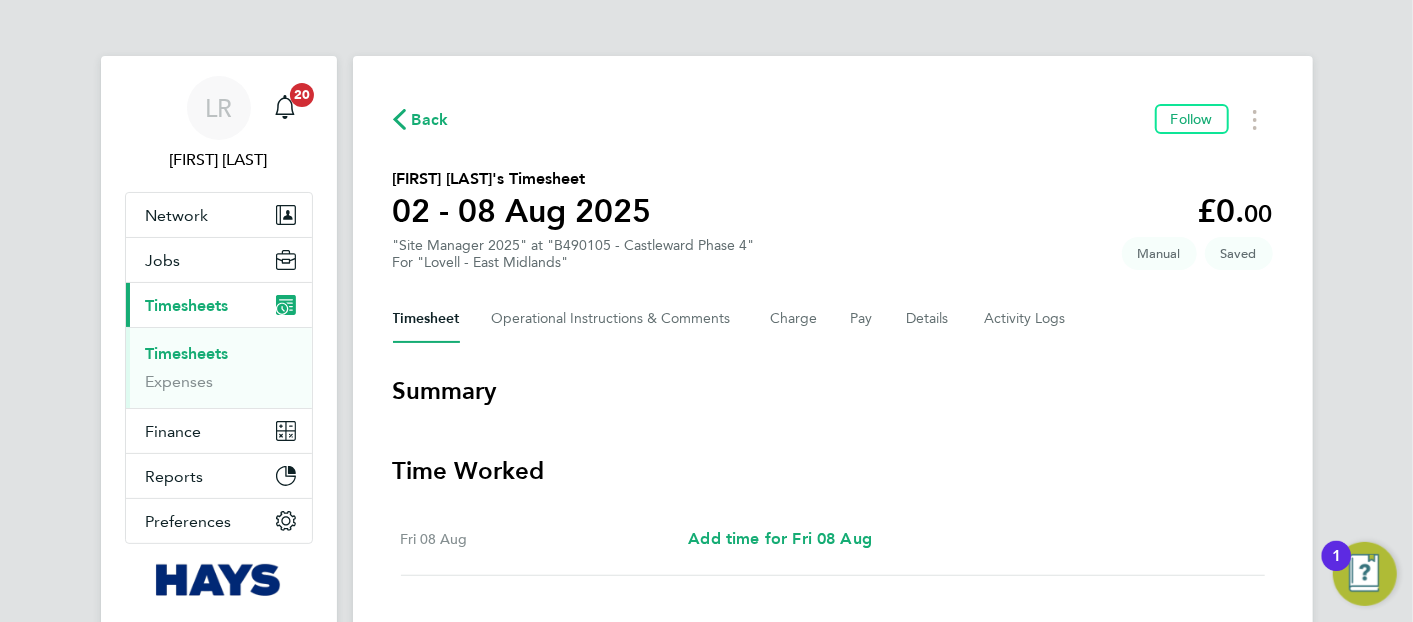 click on "Timesheet   Operational Instructions & Comments   Charge   Pay   Details   Activity Logs" 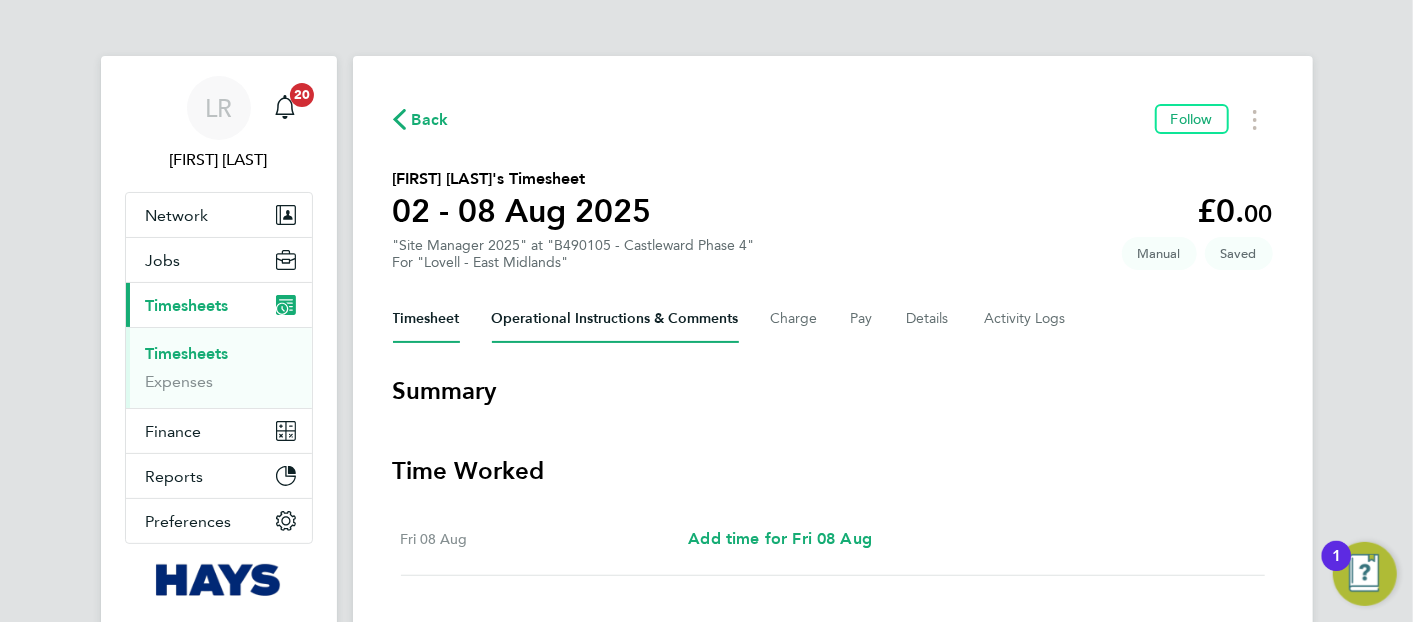 click on "Operational Instructions & Comments" at bounding box center [615, 319] 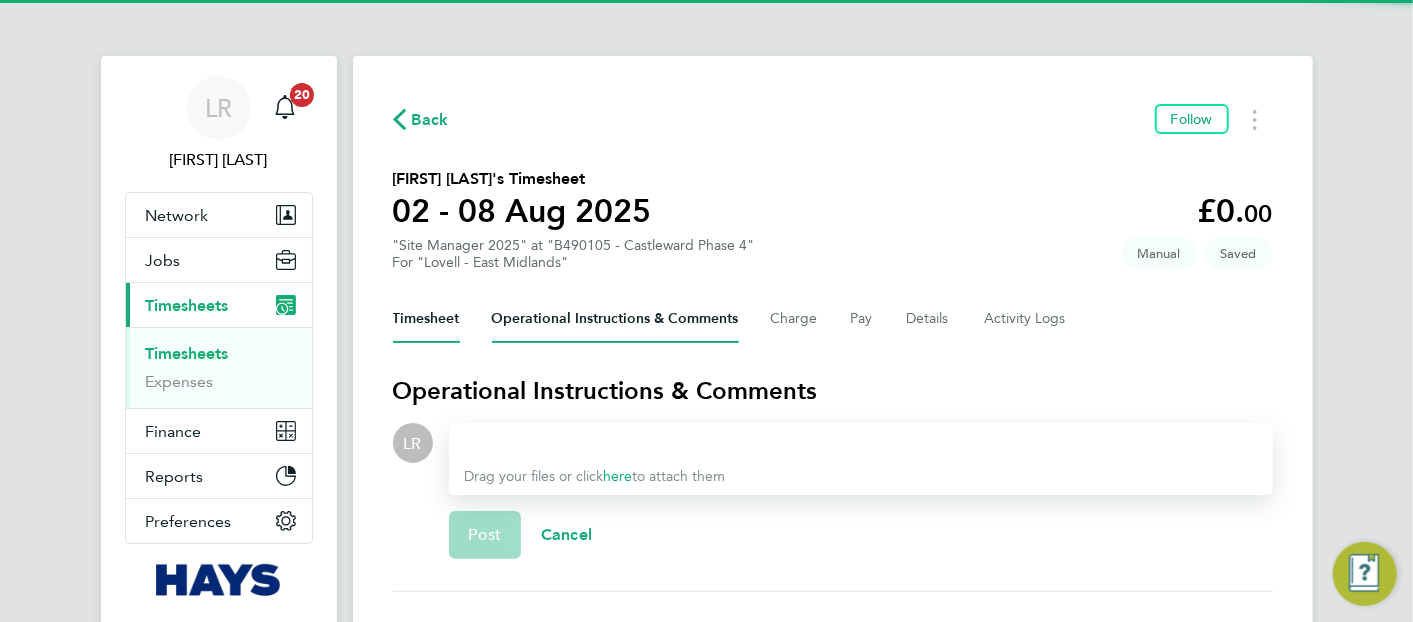 drag, startPoint x: 447, startPoint y: 319, endPoint x: 776, endPoint y: 318, distance: 329.00153 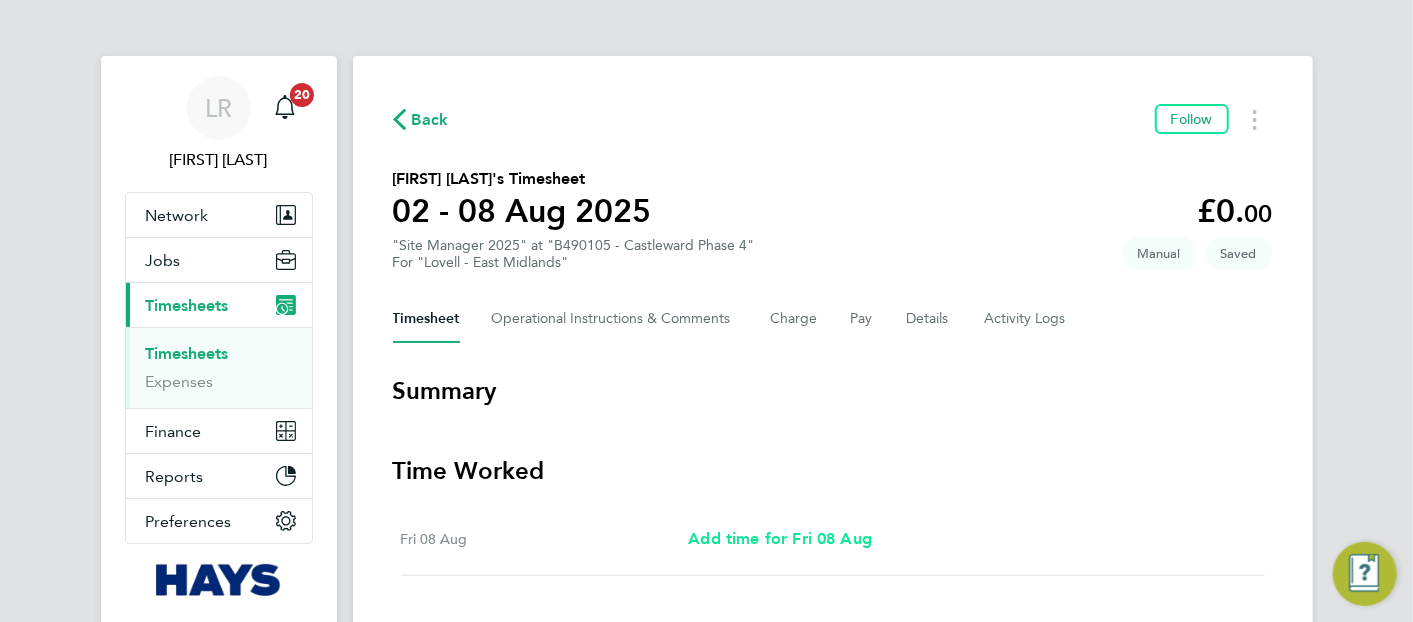 click on "Add time for Fri 08 Aug" at bounding box center (780, 538) 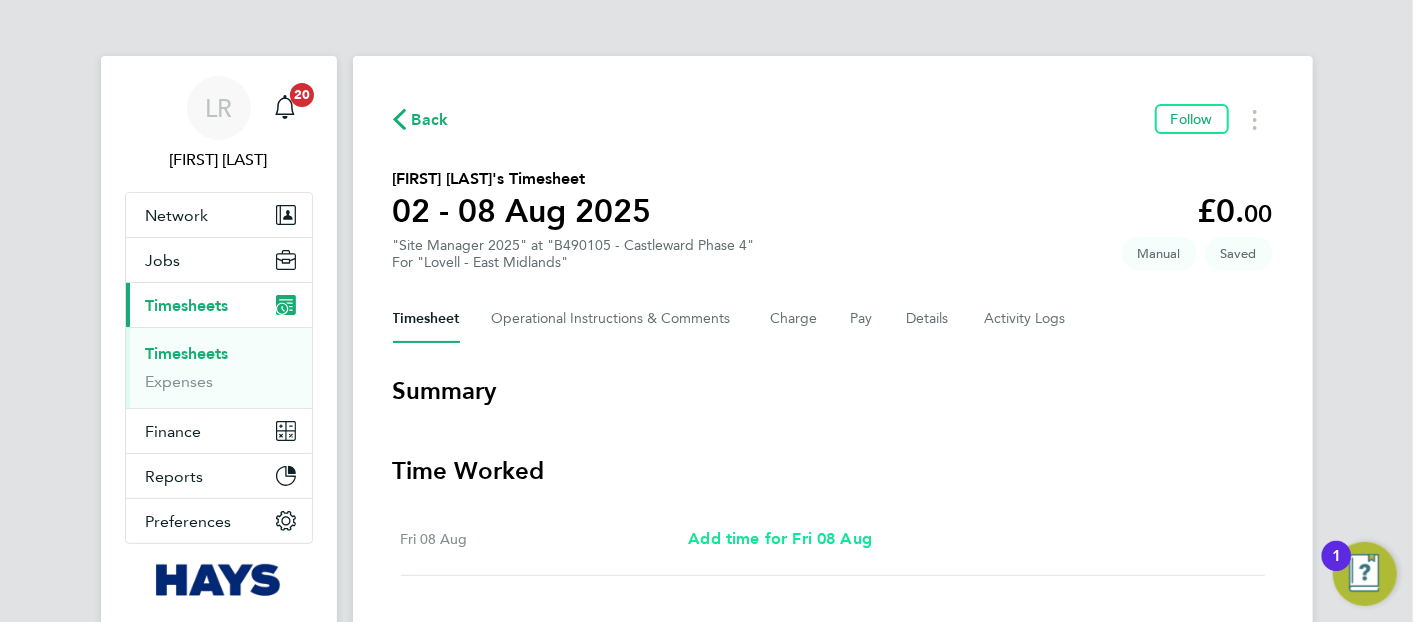 select on "30" 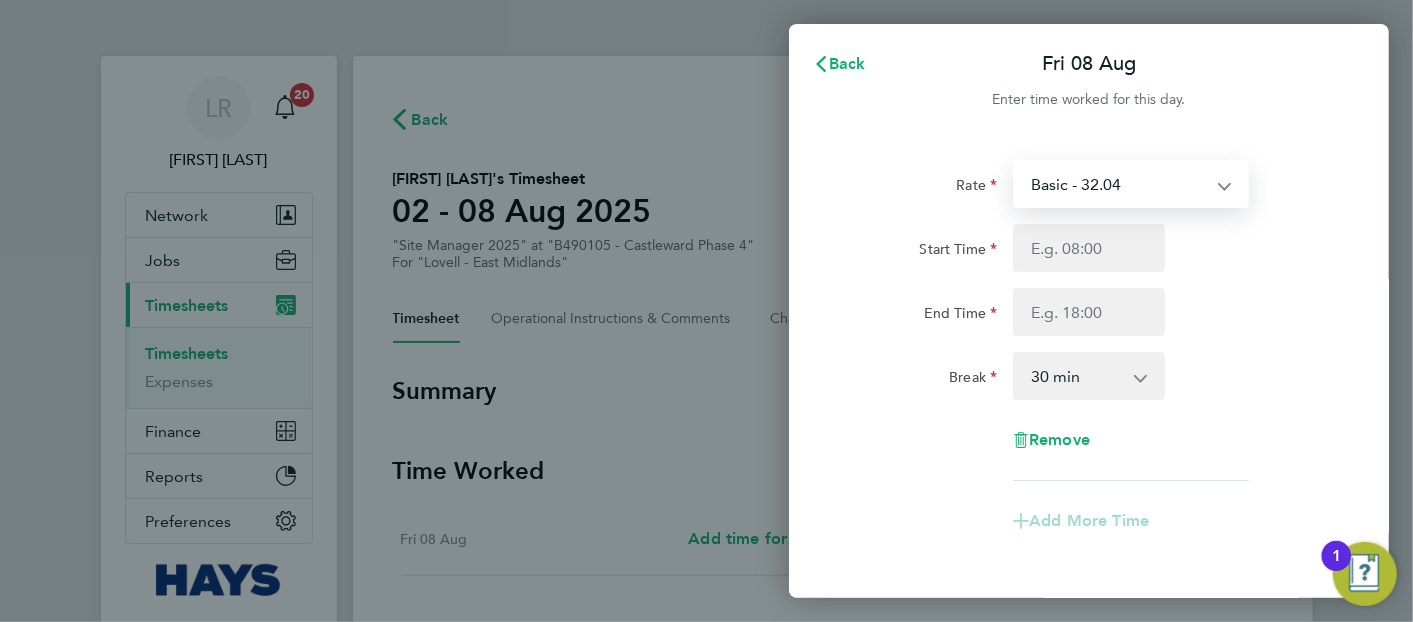 click on "Basic - 32.04" at bounding box center (1119, 184) 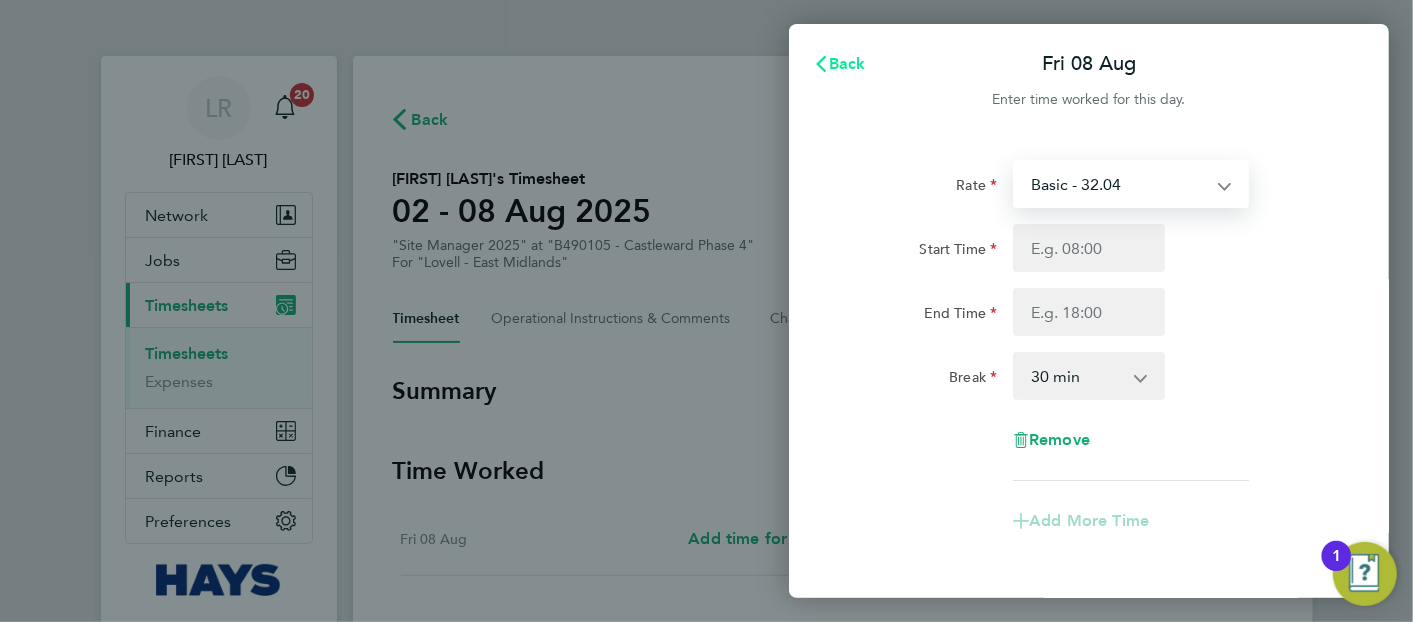 click on "Back" 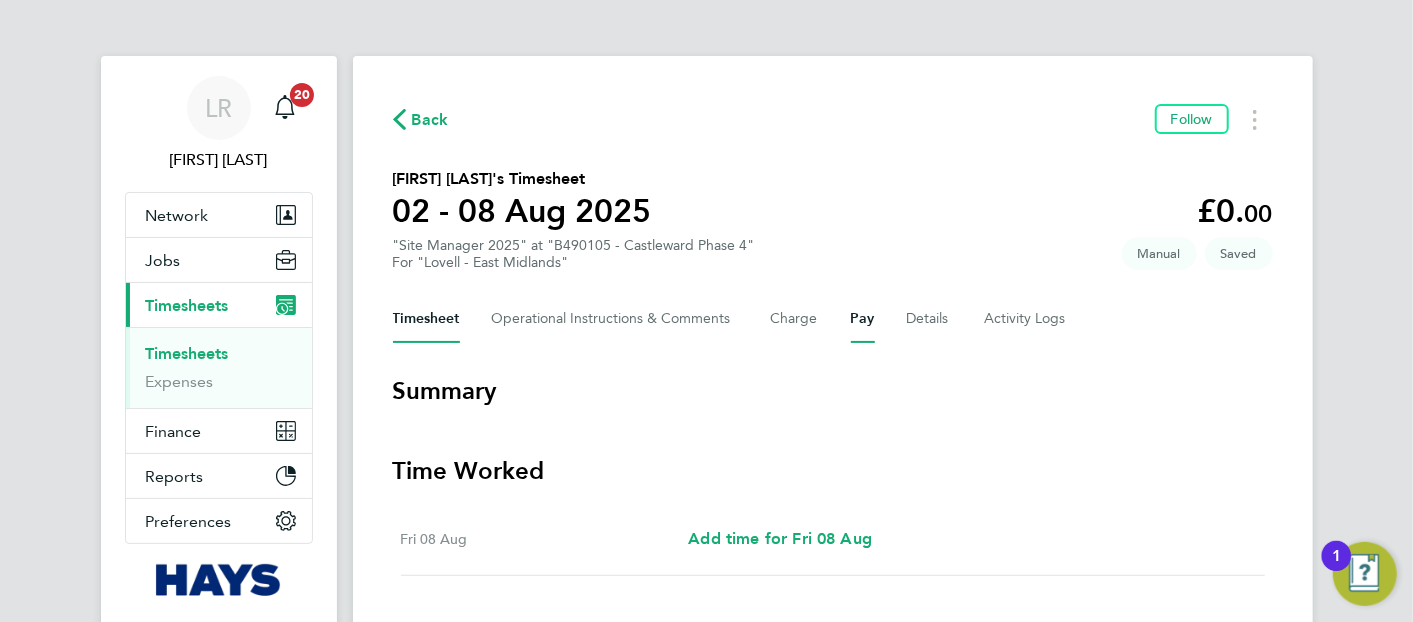 click on "Pay" at bounding box center [863, 319] 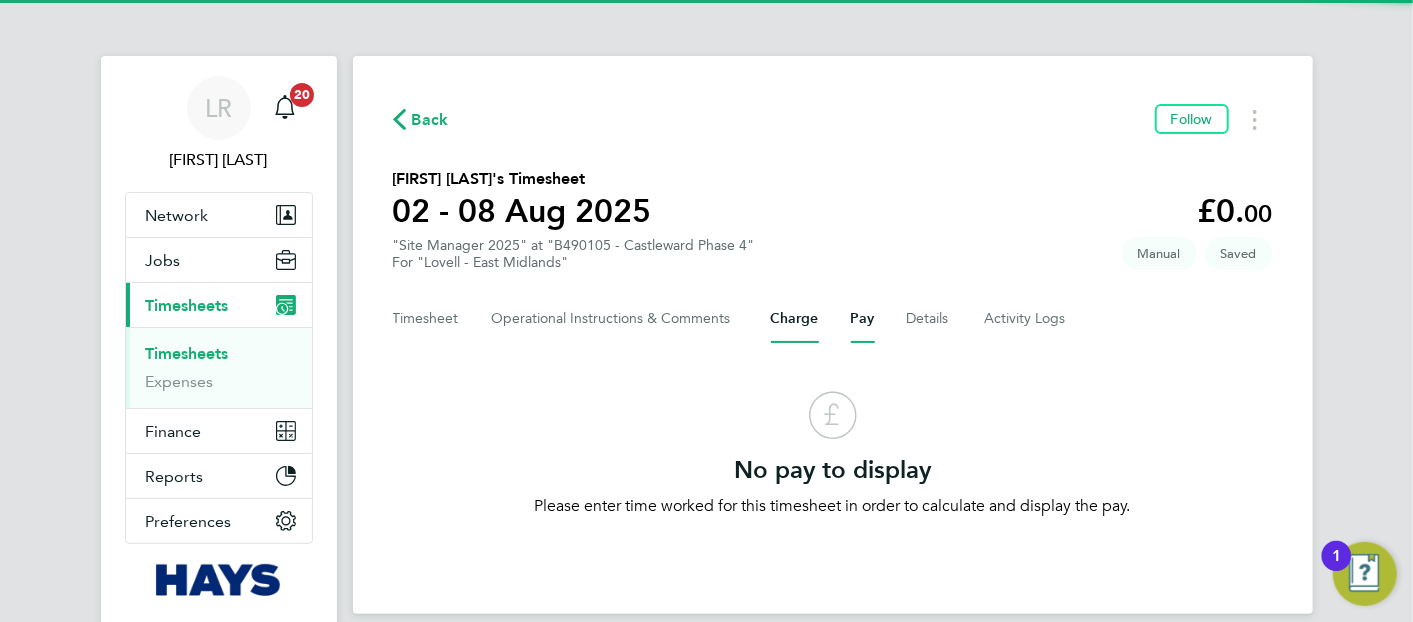 click on "Charge" at bounding box center (795, 319) 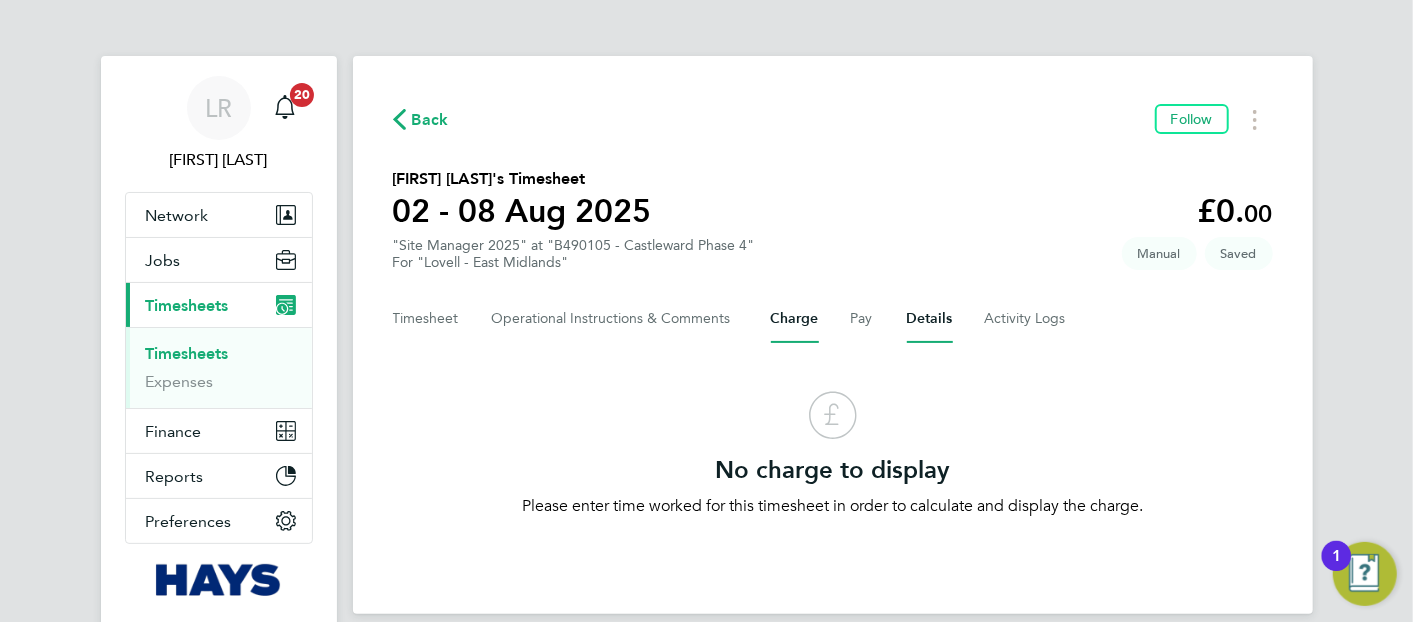 click on "Details" at bounding box center [930, 319] 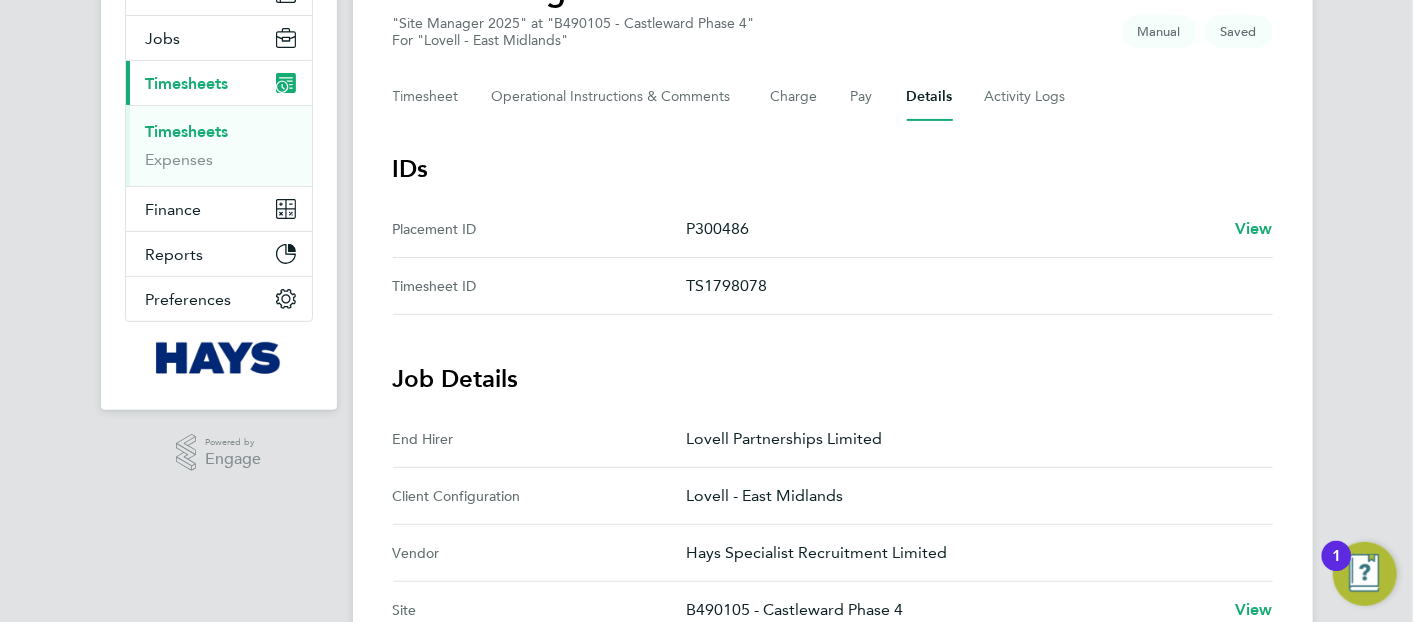 click on "P300486   View" at bounding box center [979, 229] 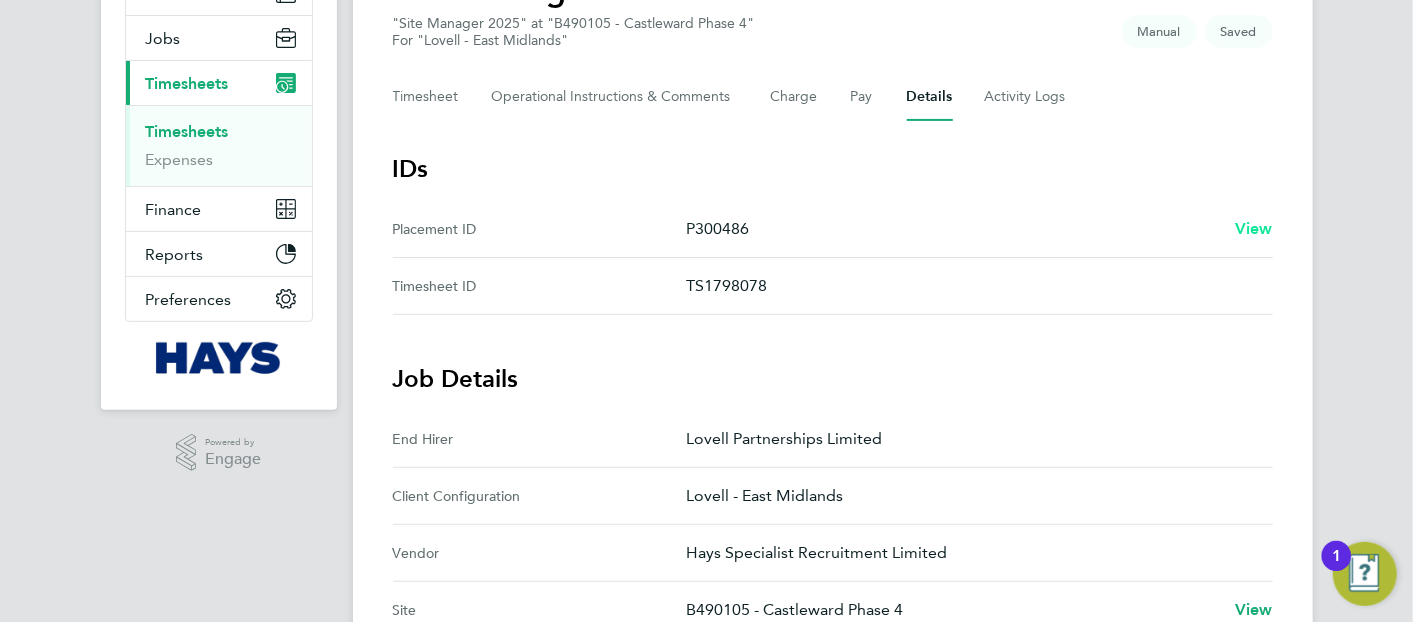 click on "View" at bounding box center (1254, 228) 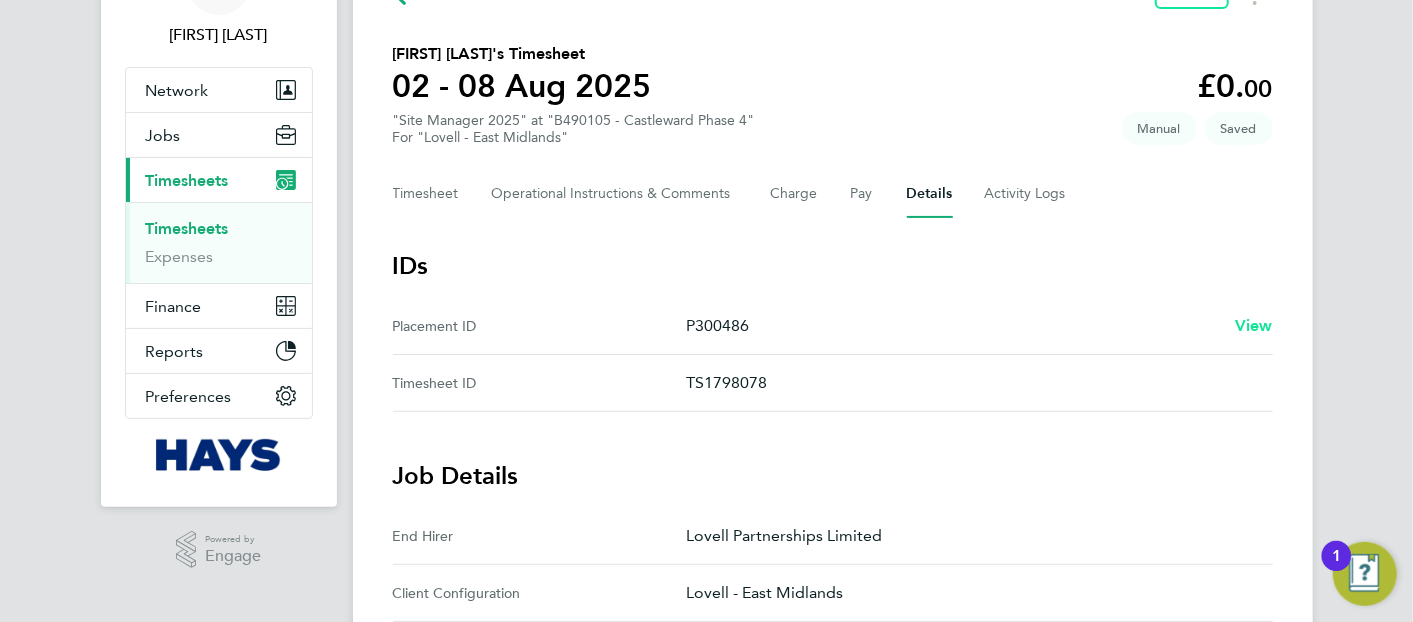 scroll, scrollTop: 0, scrollLeft: 0, axis: both 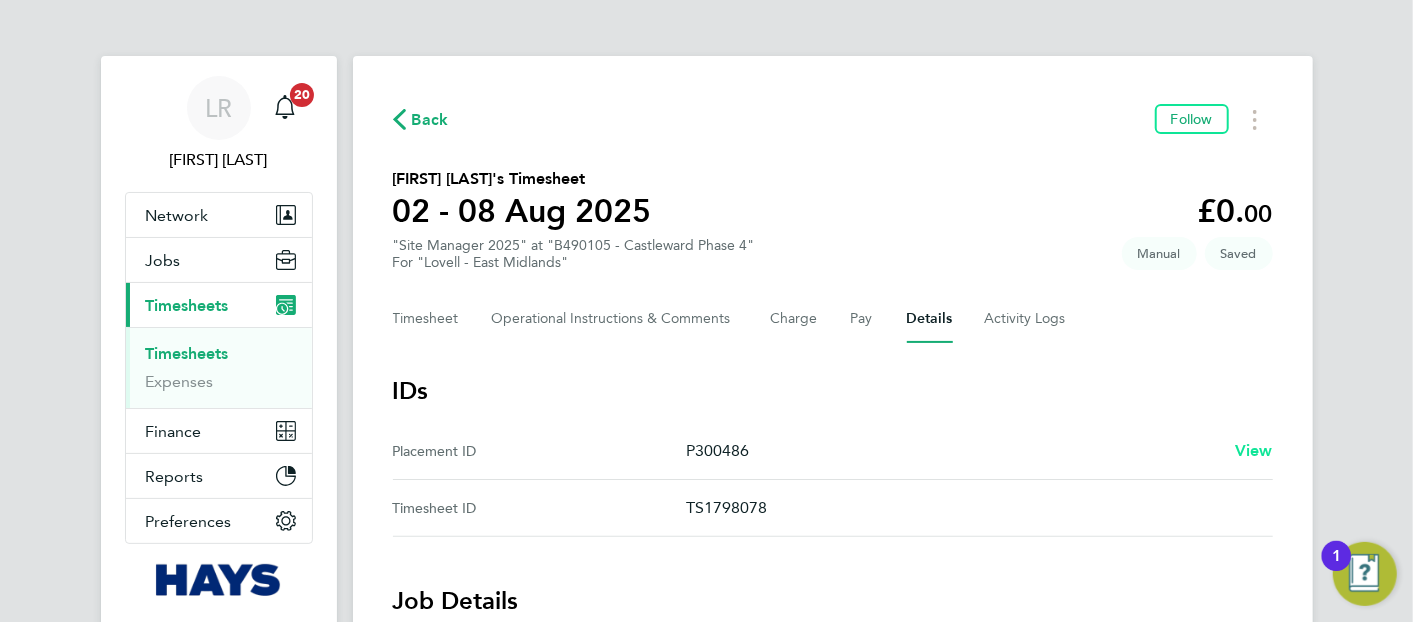 click on "View" at bounding box center (1254, 450) 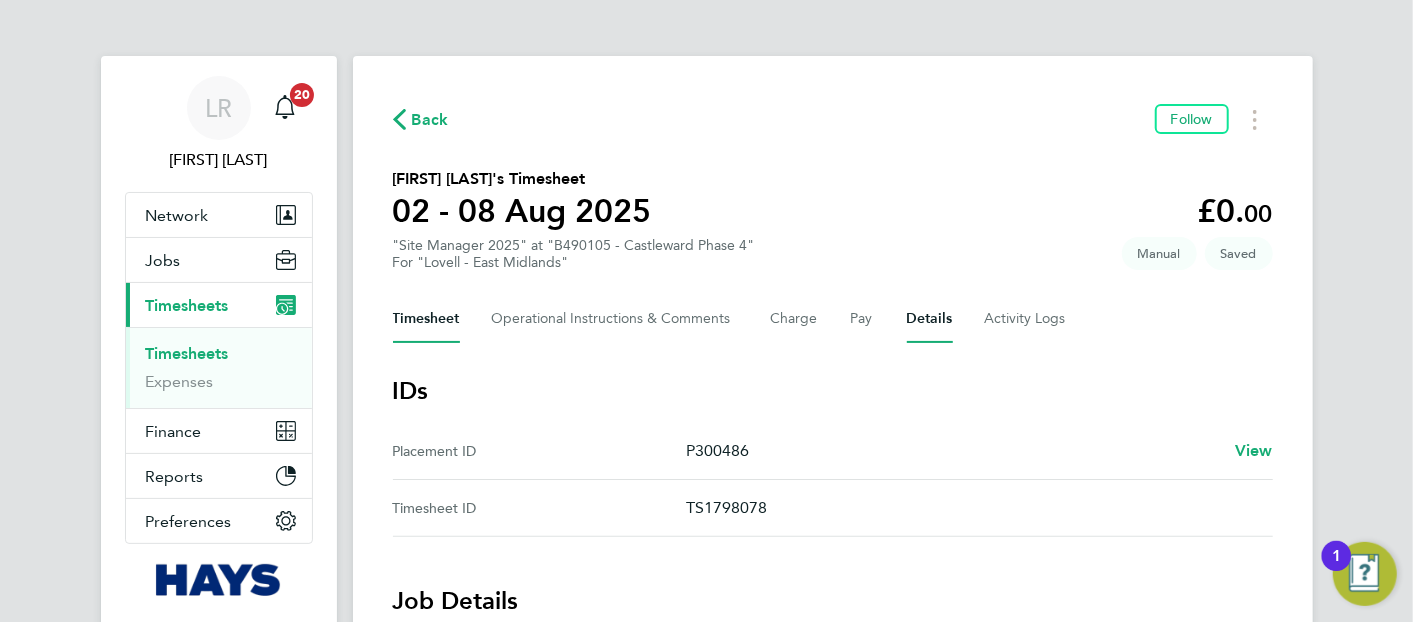 click on "Timesheet" at bounding box center (426, 319) 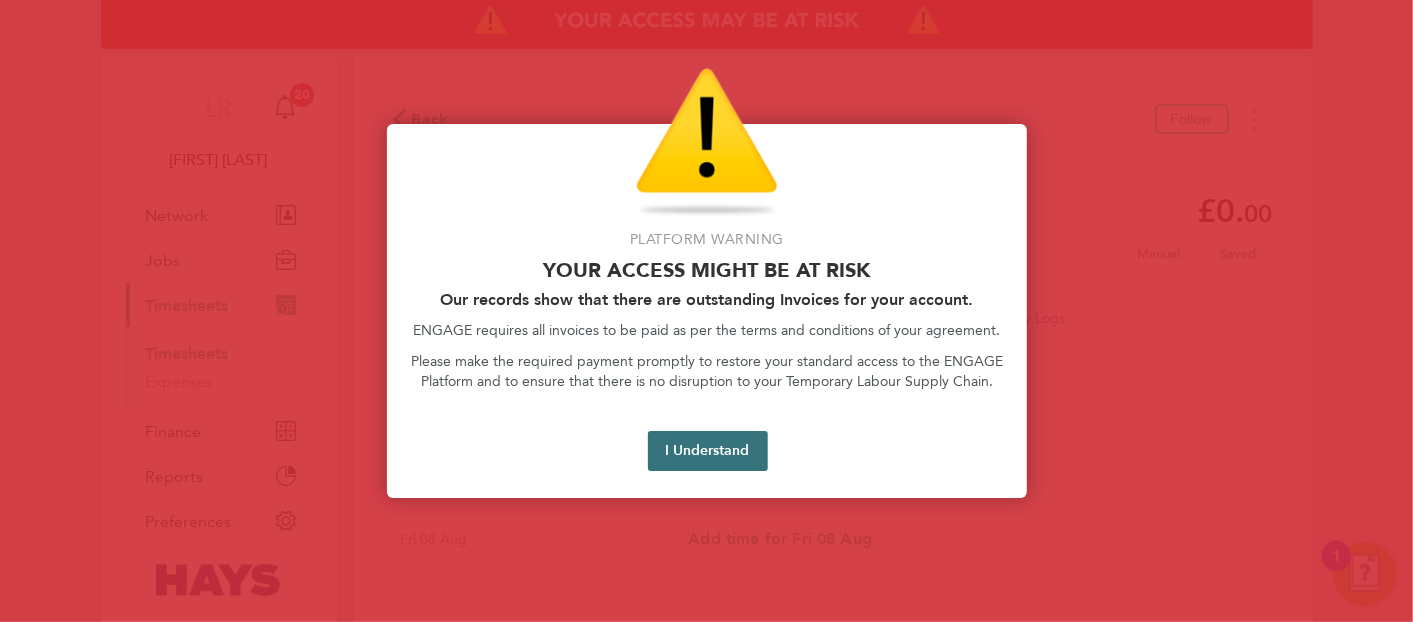 click on "I Understand" at bounding box center (708, 451) 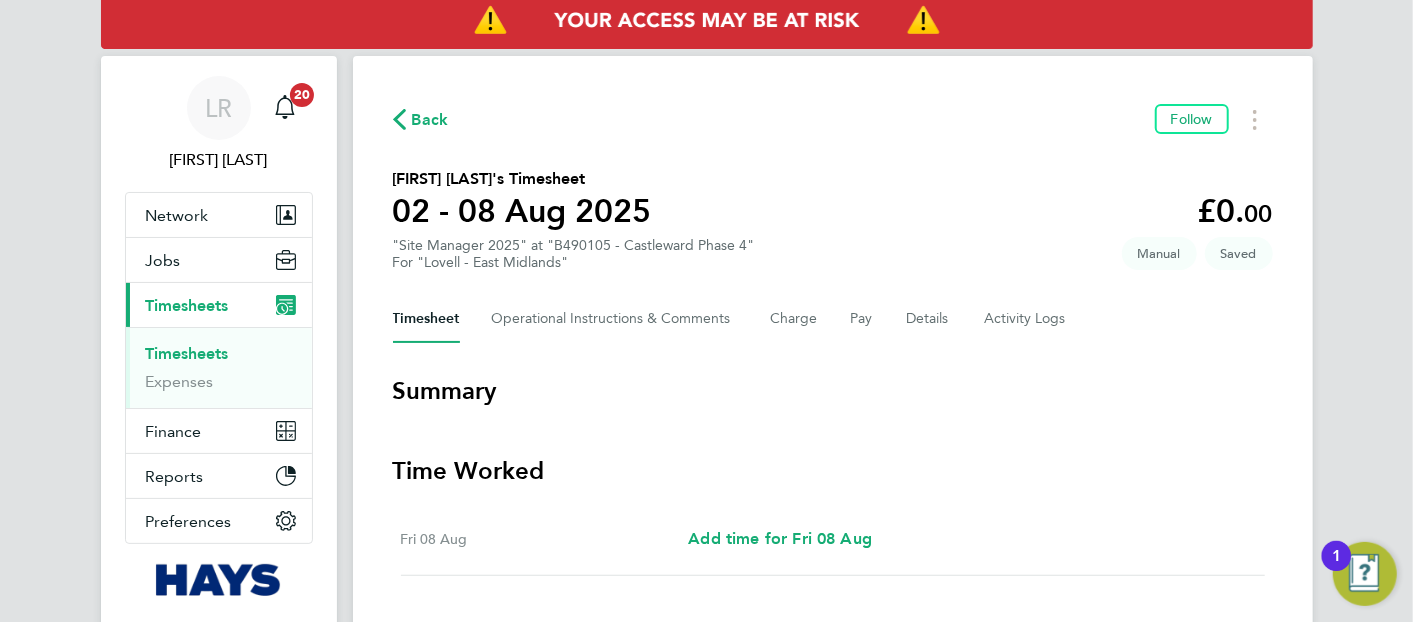 click on "Back" 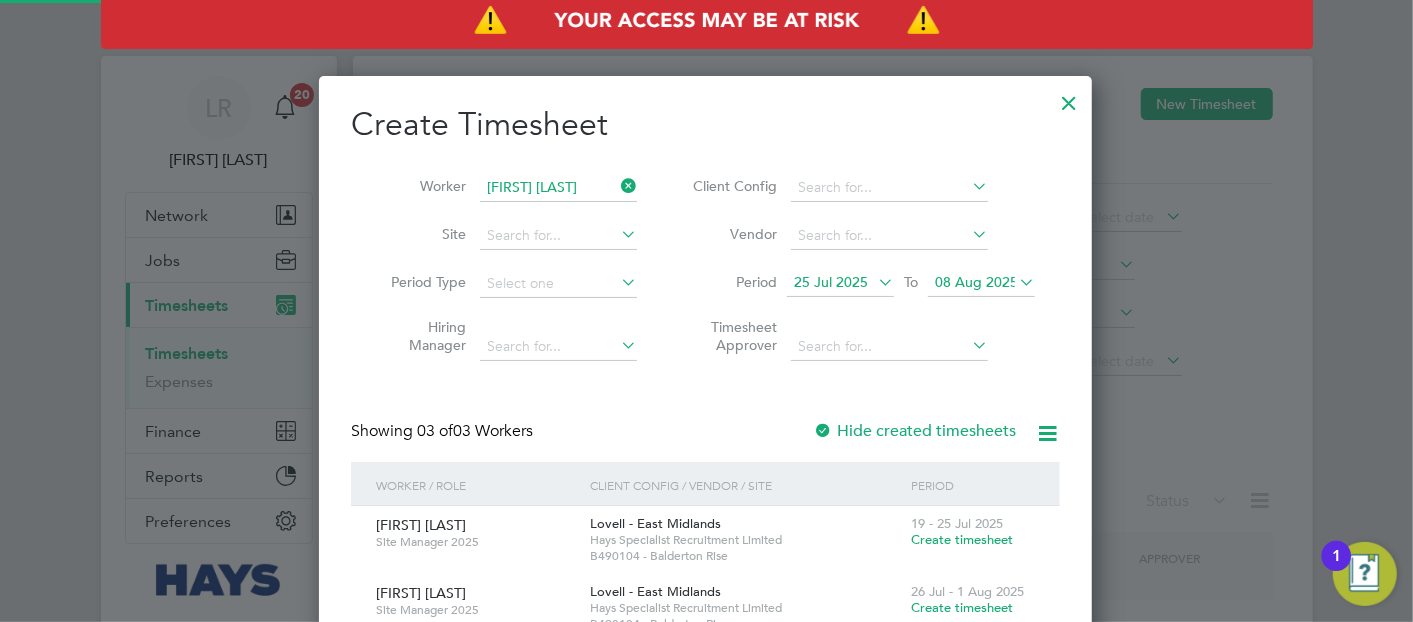 scroll, scrollTop: 880, scrollLeft: 774, axis: both 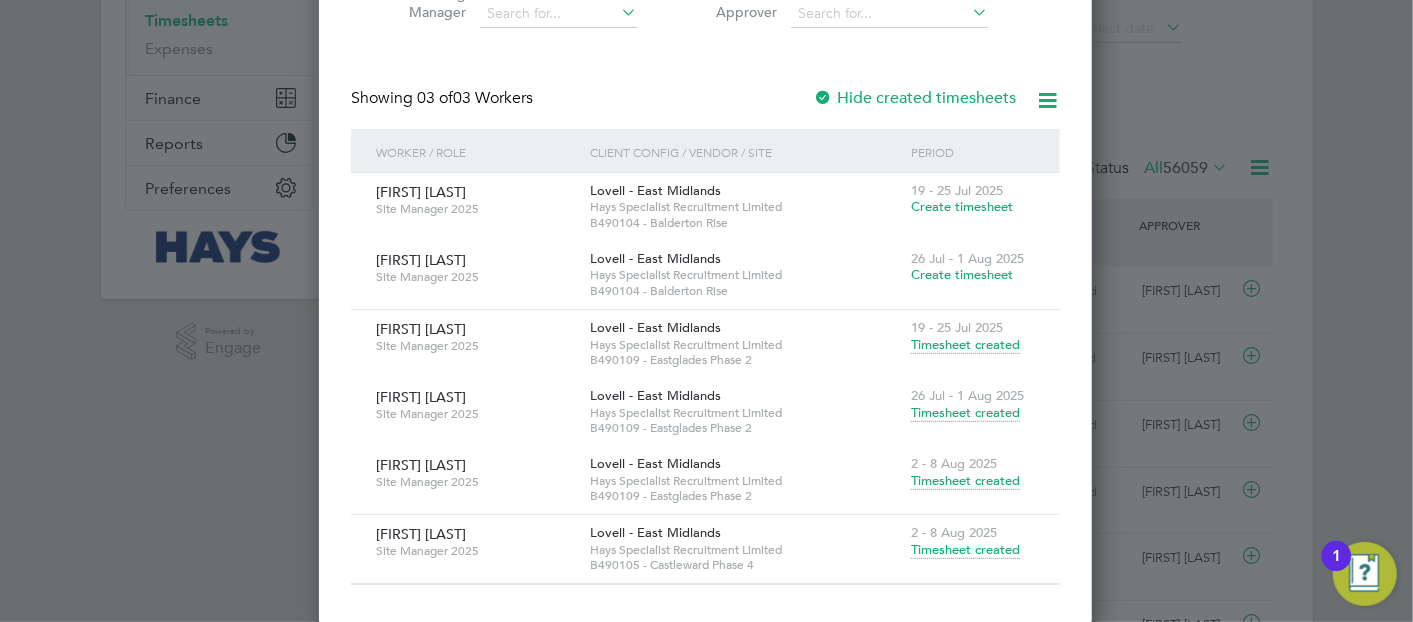 click on "Timesheet created" at bounding box center (965, 481) 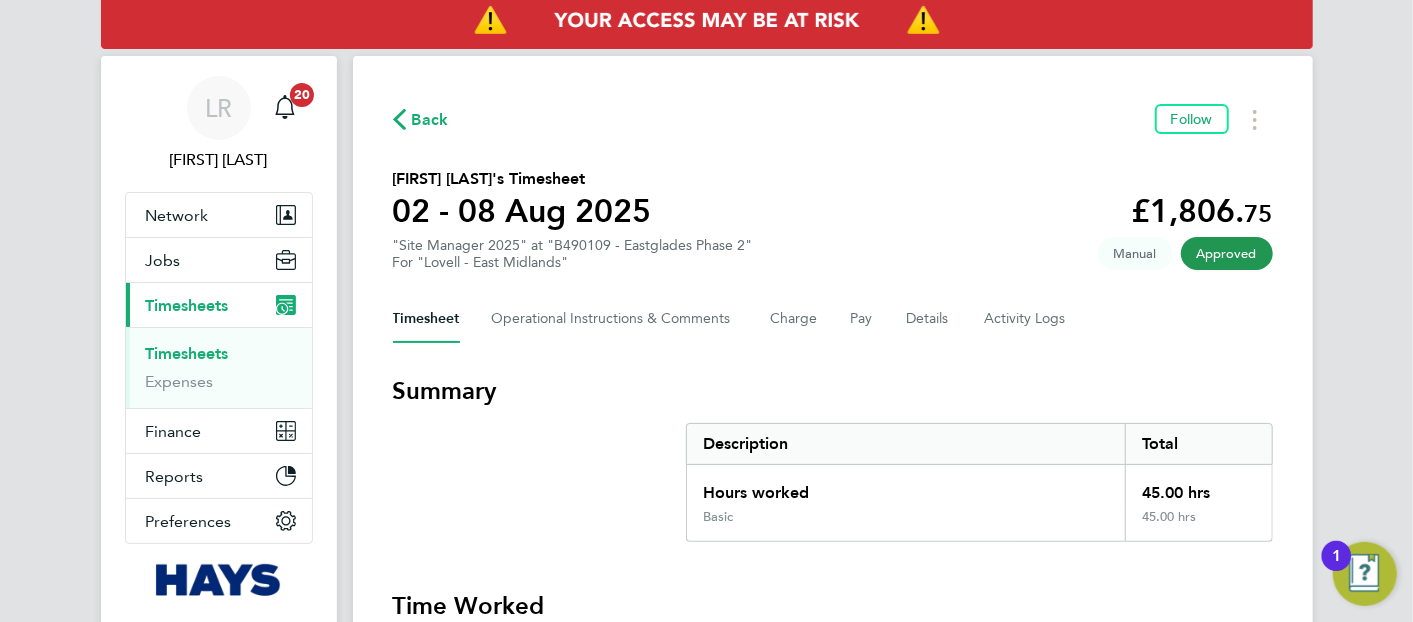 click on "Back" 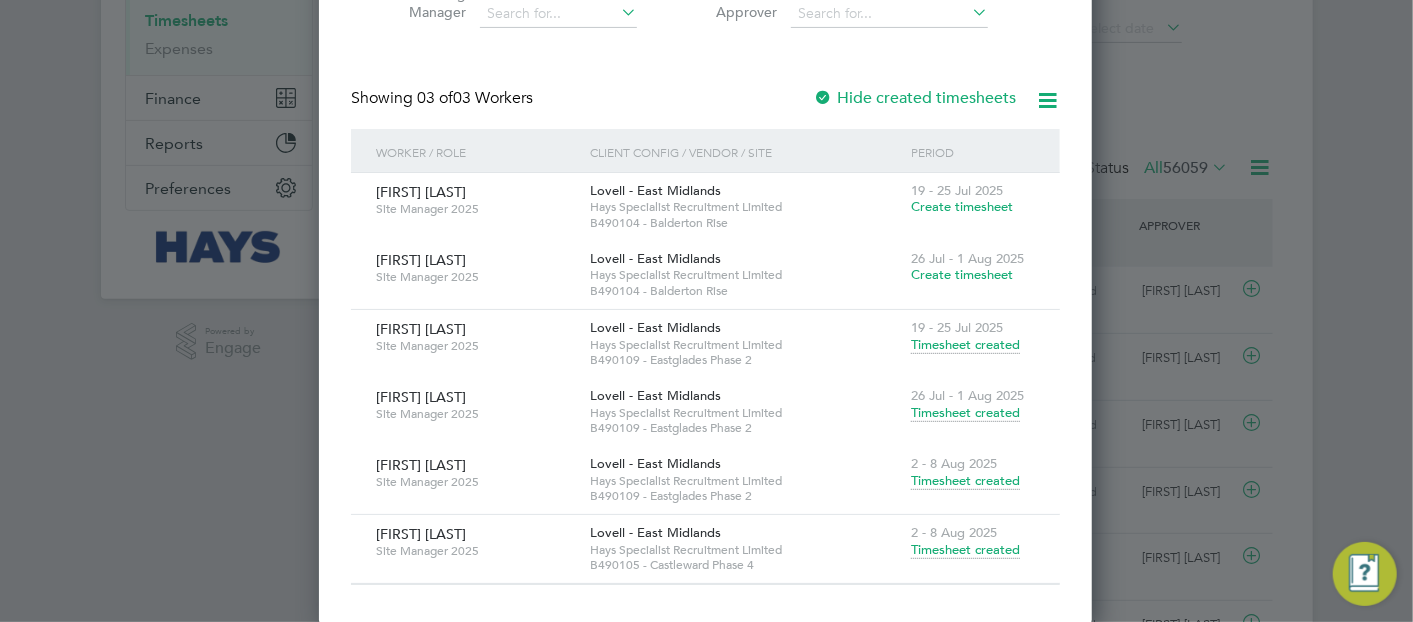 click on "Timesheet created" at bounding box center (965, 550) 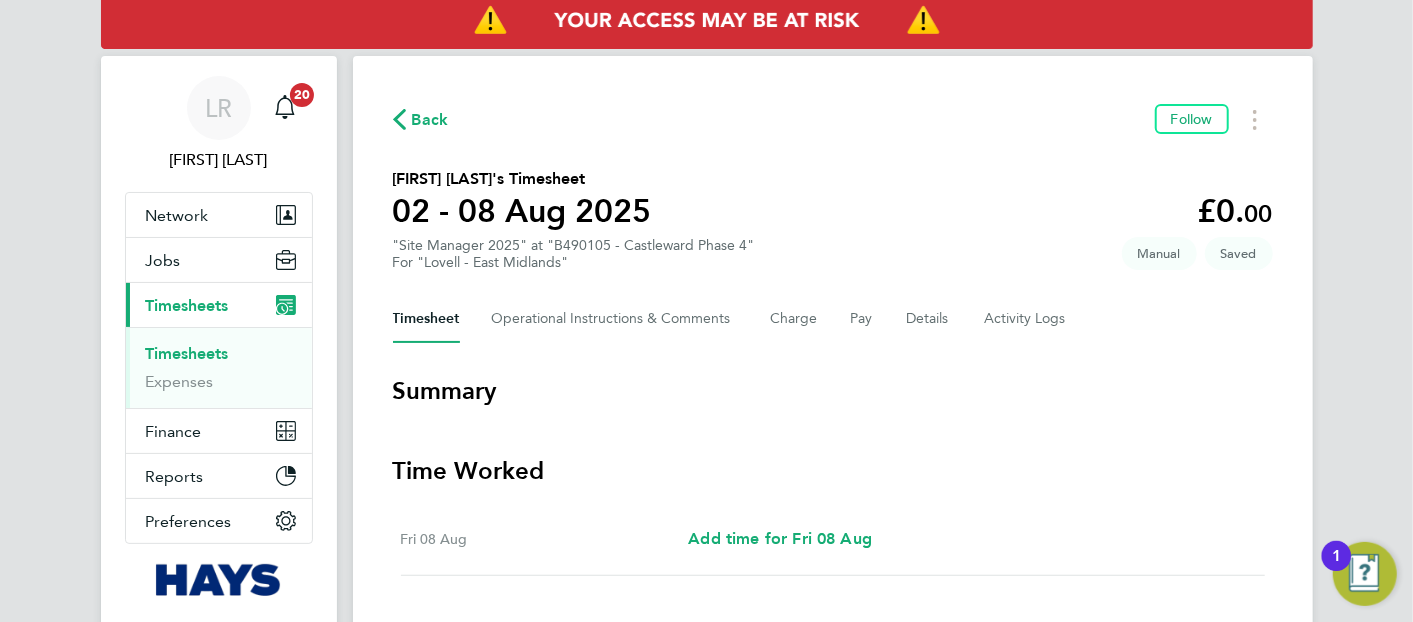 click on "Back" 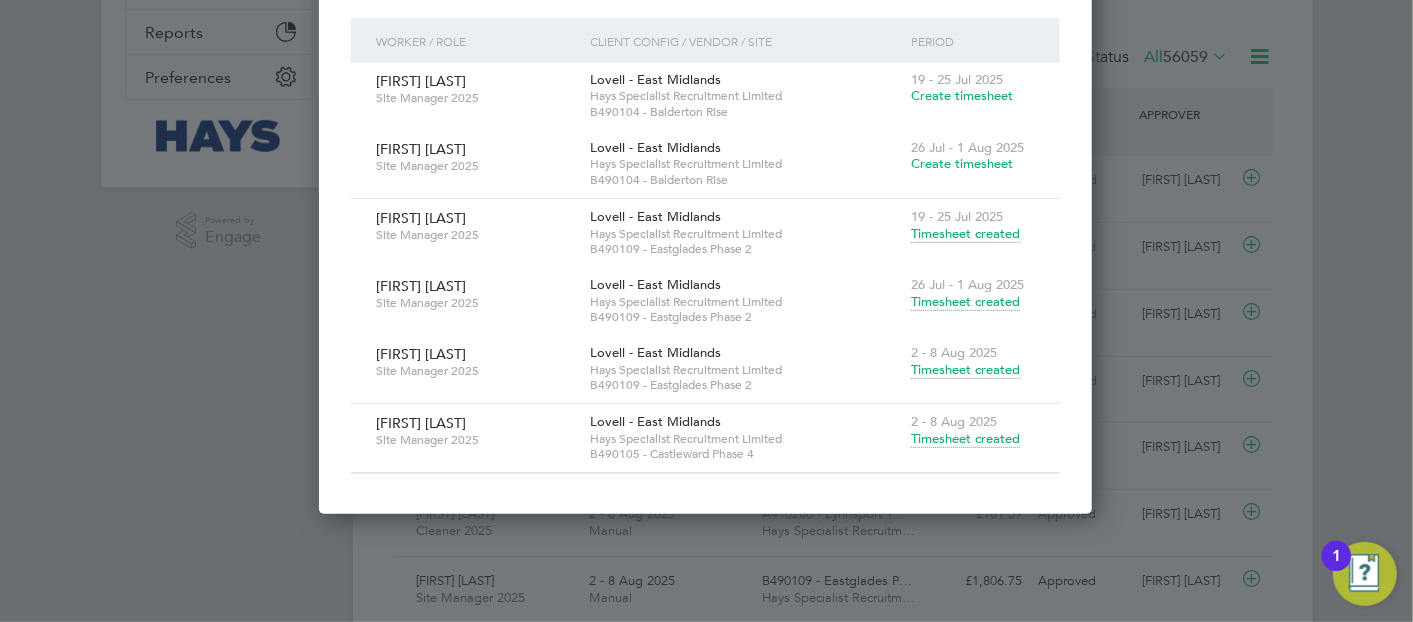 click on "Timesheet created" at bounding box center (965, 439) 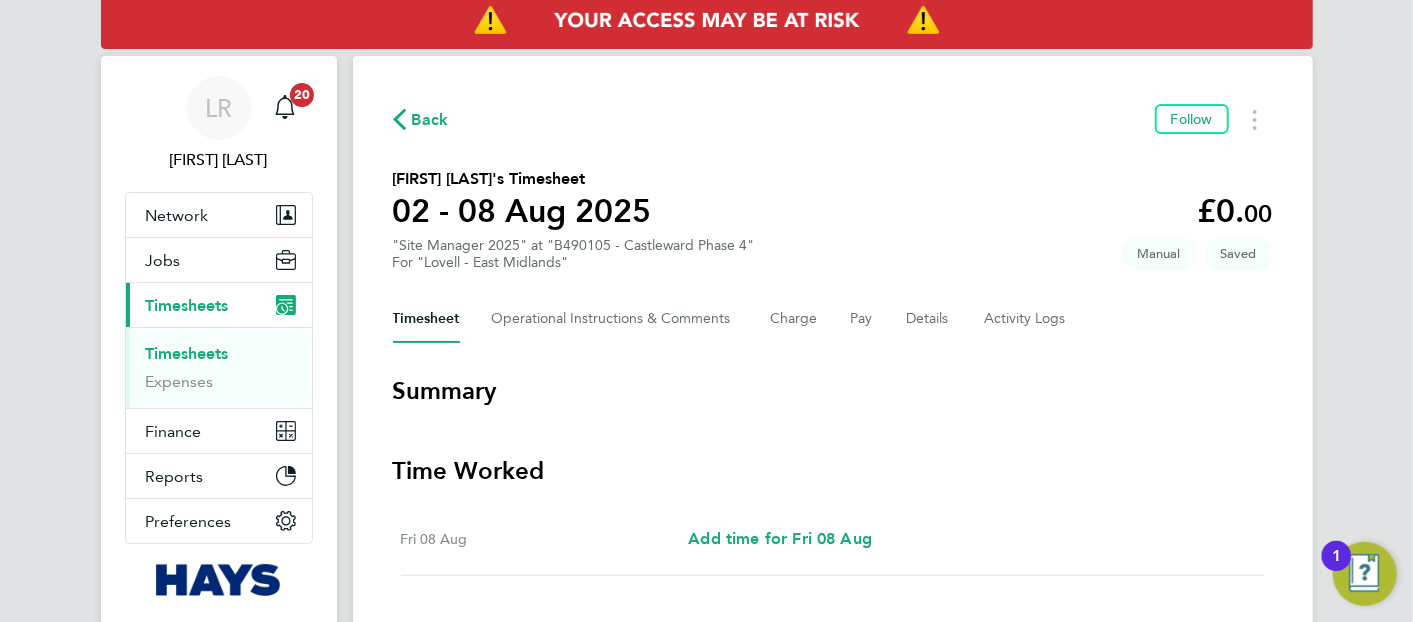 click on "Back" 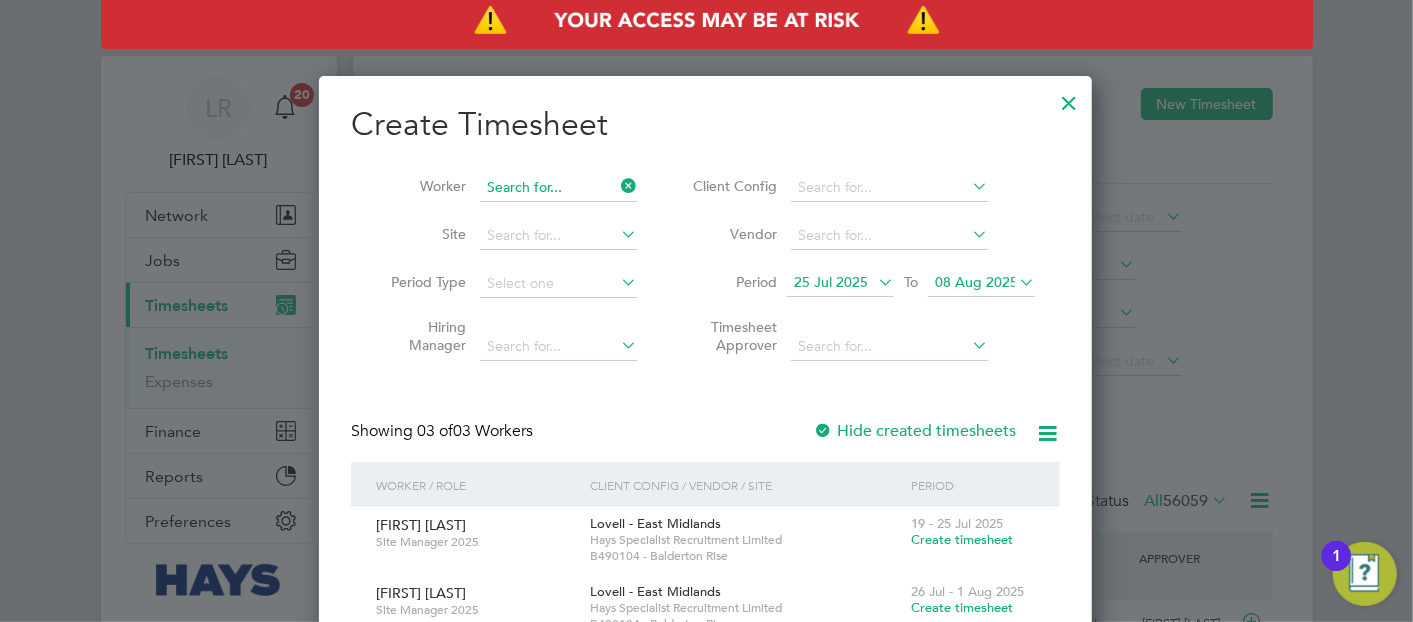 click at bounding box center (558, 188) 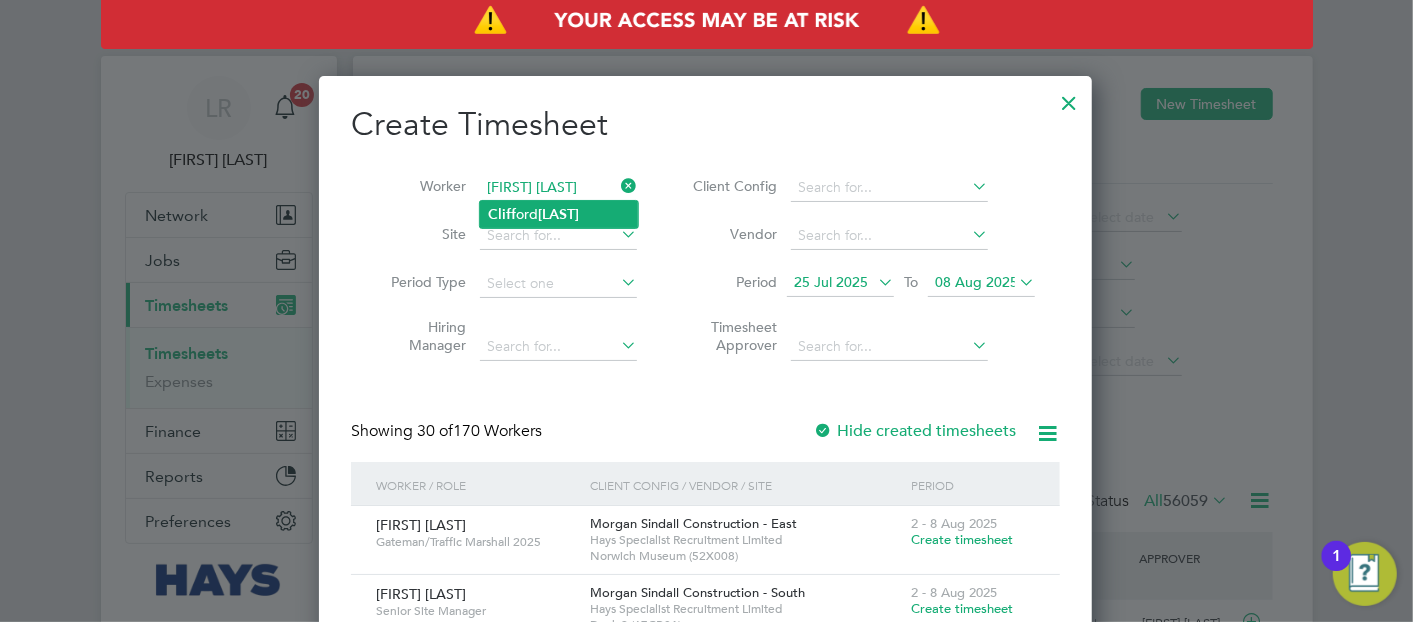 drag, startPoint x: 563, startPoint y: 208, endPoint x: 562, endPoint y: 221, distance: 13.038404 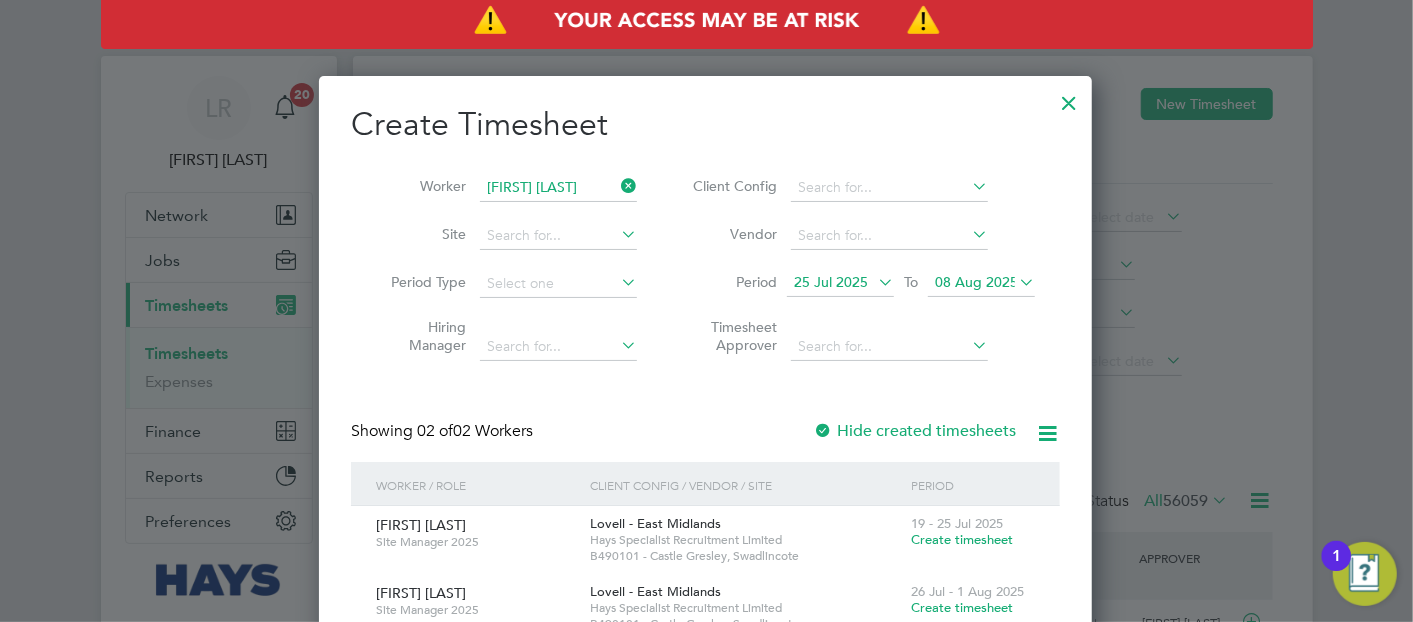 click on "Hide created timesheets" at bounding box center [914, 431] 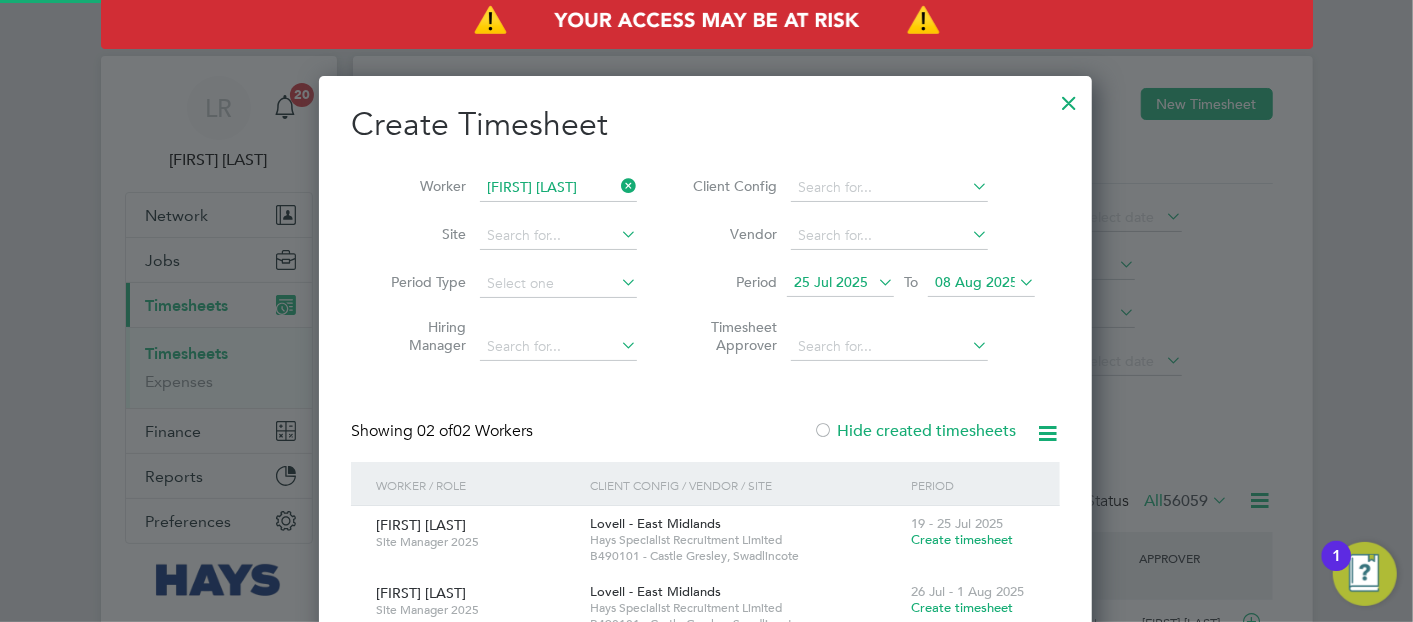 click on "Hide created timesheets" at bounding box center (914, 431) 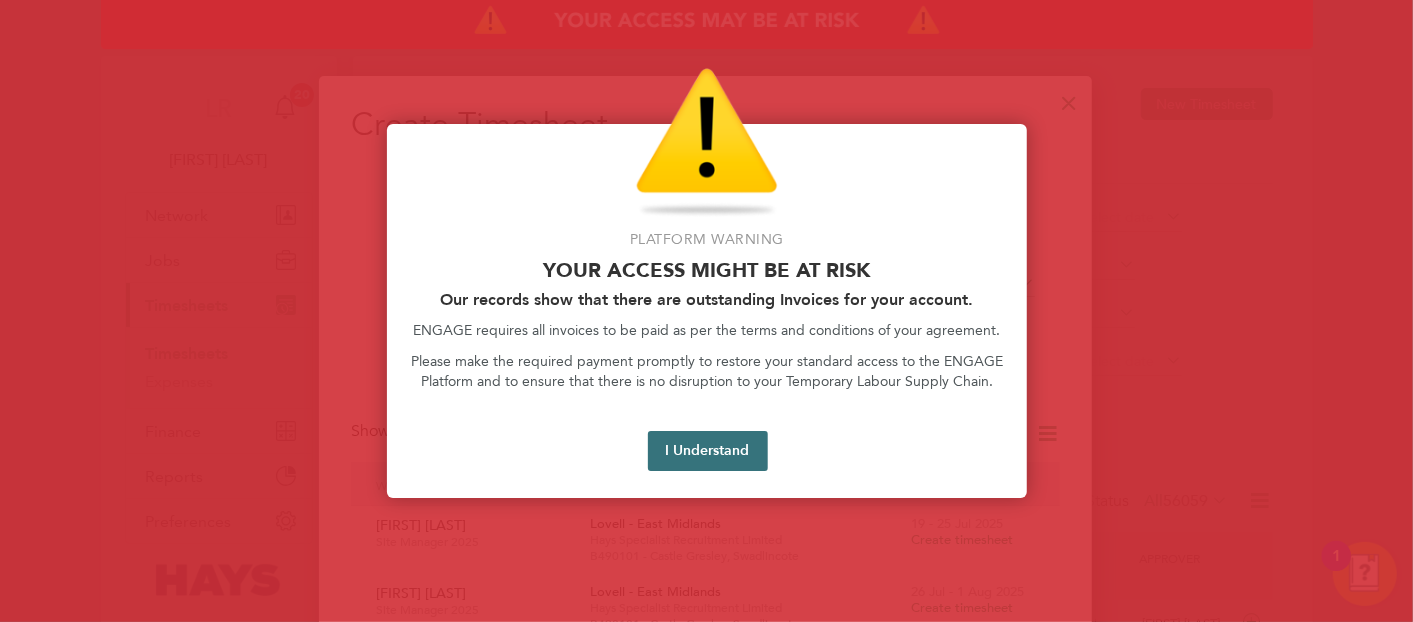 click on "I Understand" at bounding box center (708, 451) 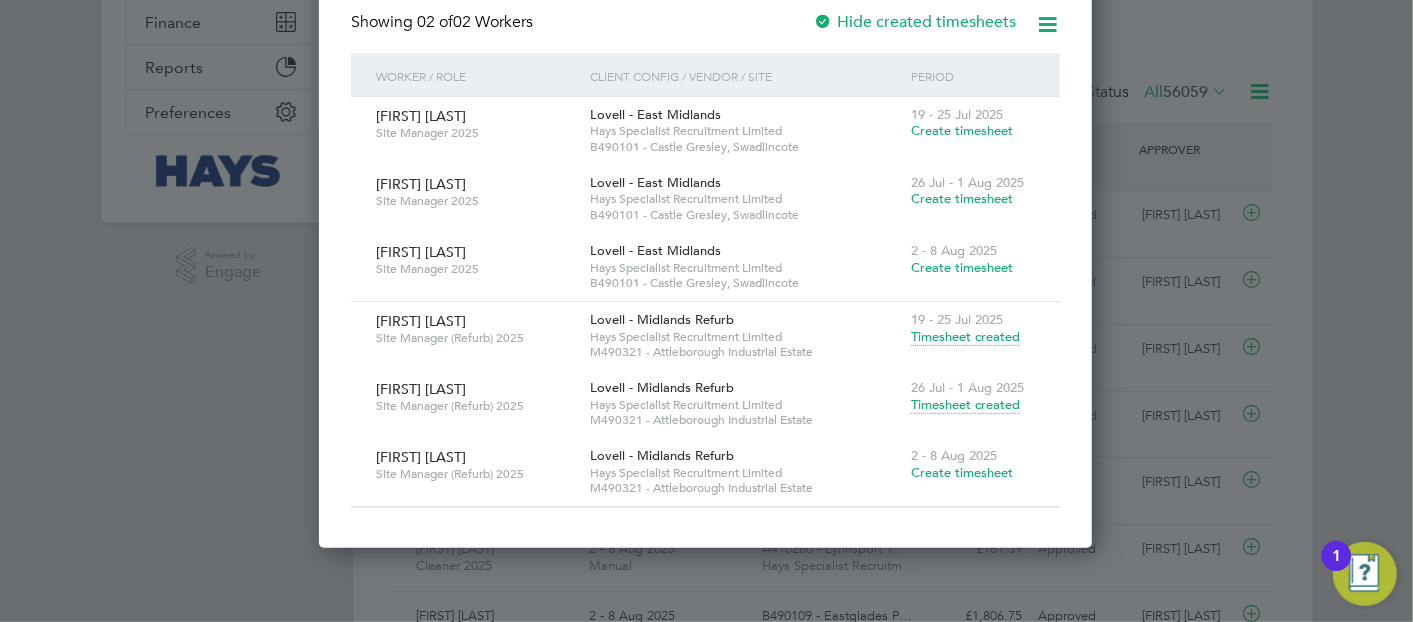 scroll, scrollTop: 444, scrollLeft: 0, axis: vertical 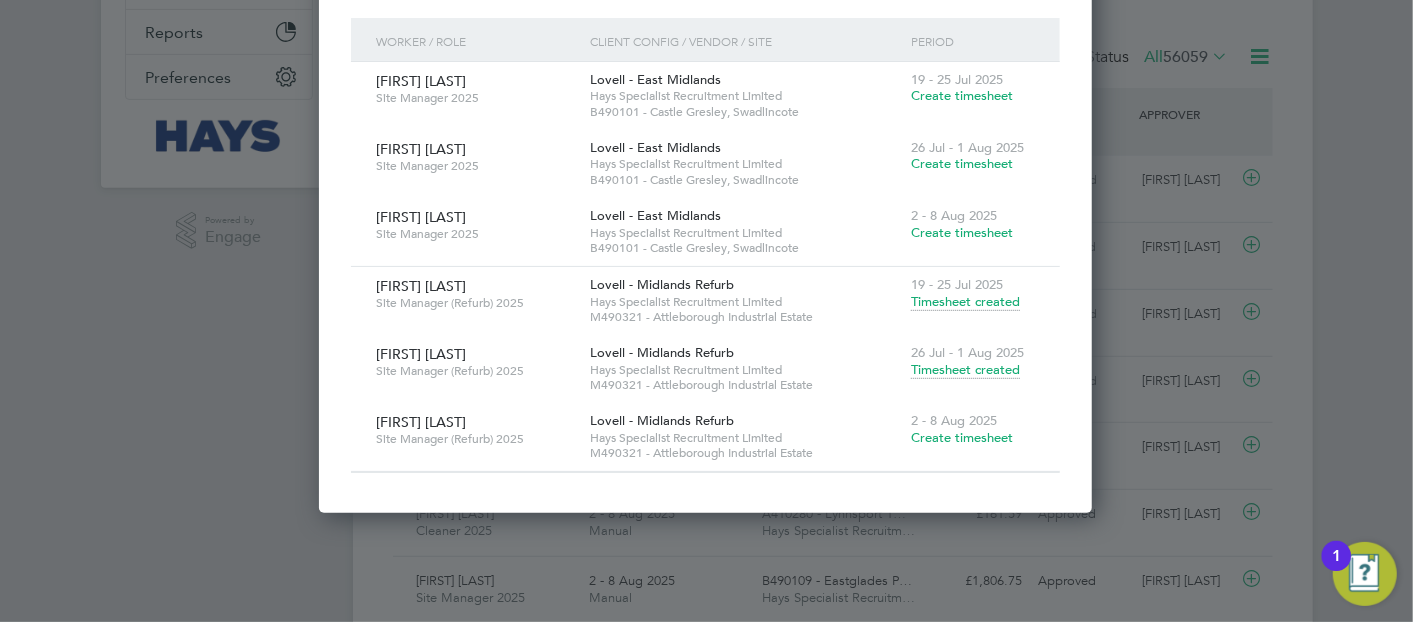 click on "Create timesheet" at bounding box center (962, 437) 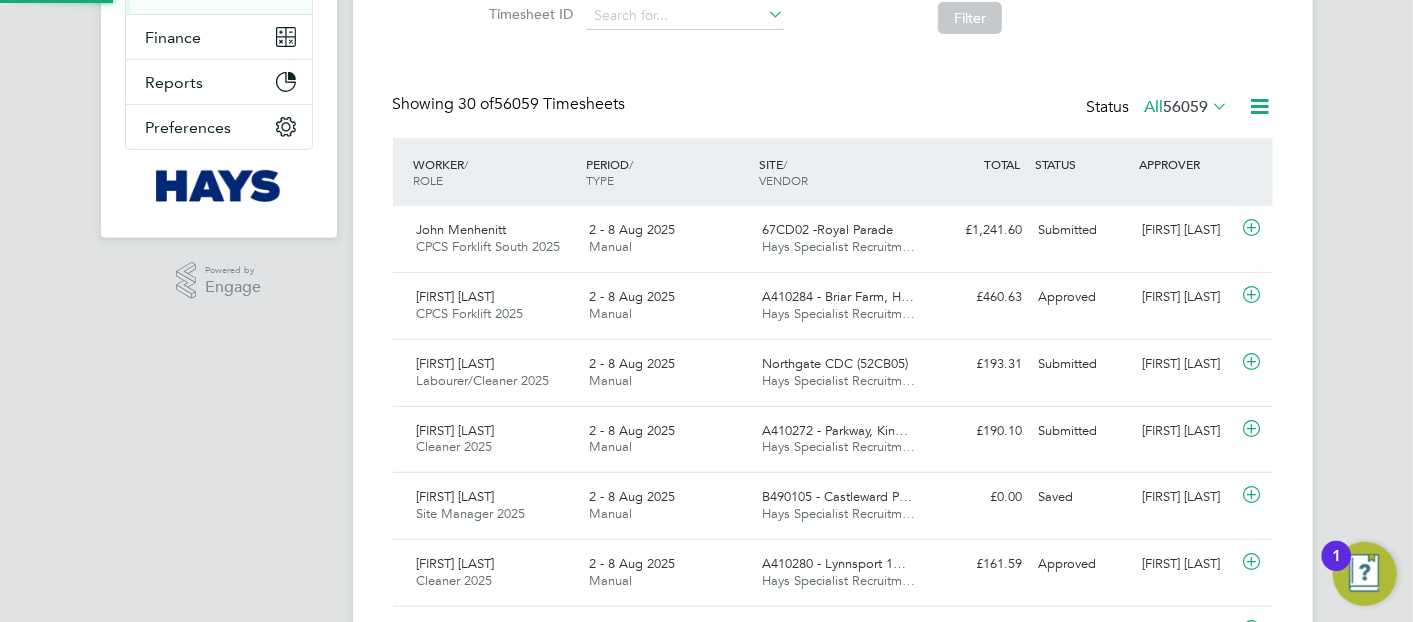 scroll, scrollTop: 242, scrollLeft: 0, axis: vertical 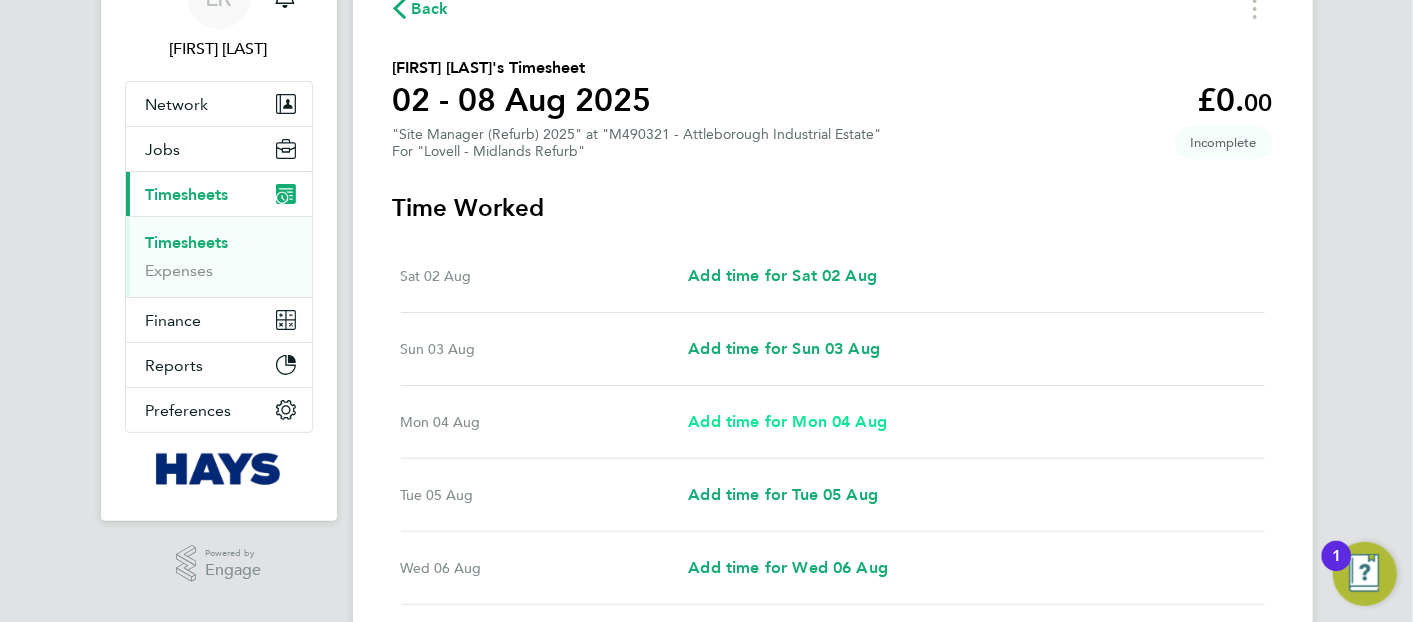 click on "Add time for Mon 04 Aug" at bounding box center [787, 421] 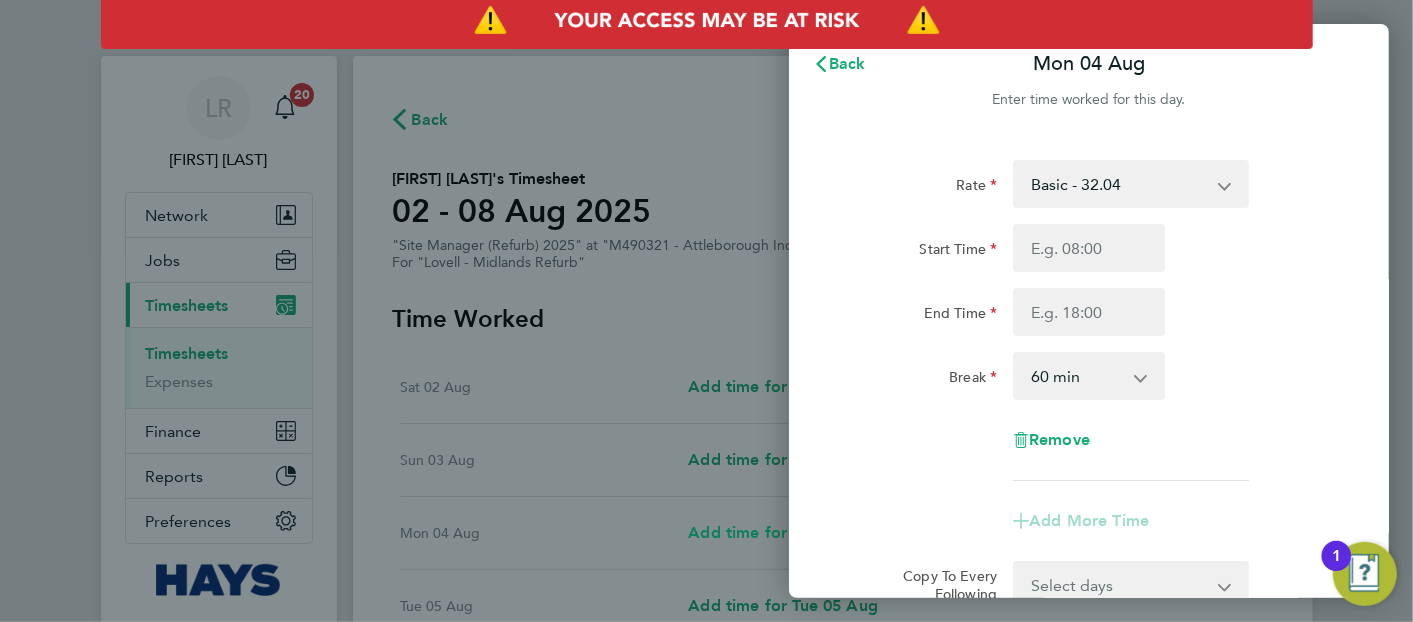 scroll, scrollTop: 0, scrollLeft: 0, axis: both 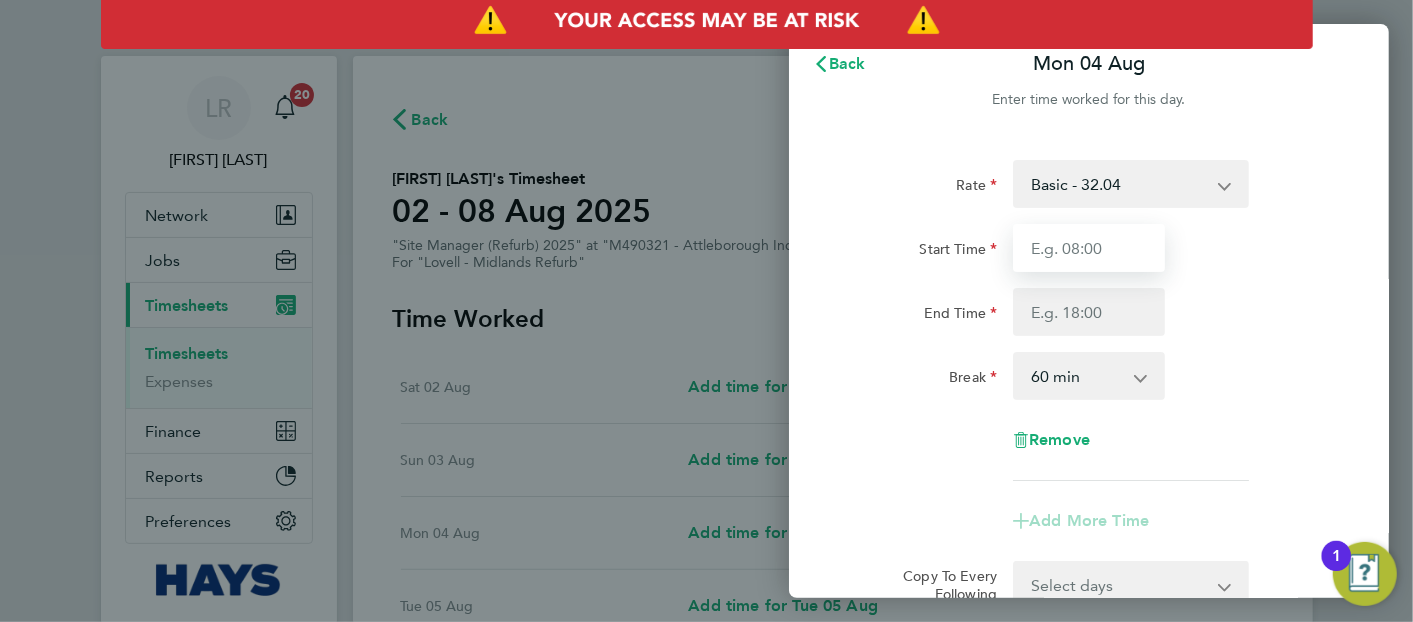 click on "Start Time" at bounding box center [1089, 248] 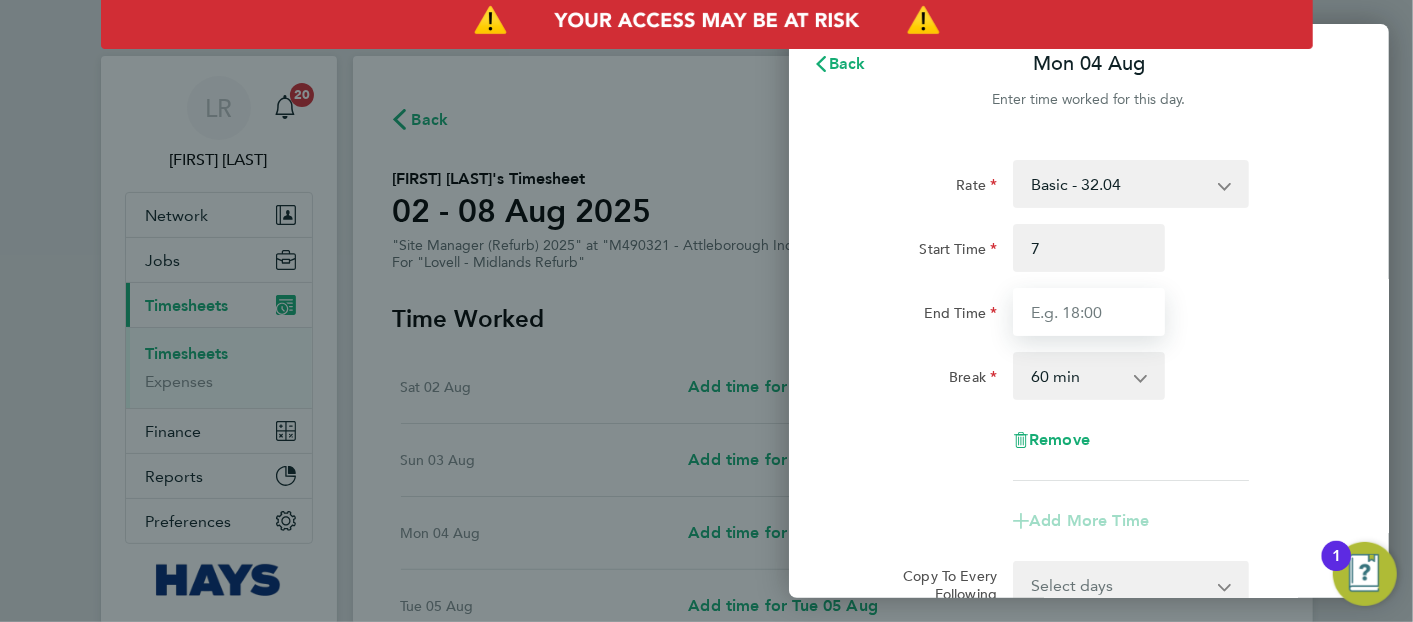 type on "07:00" 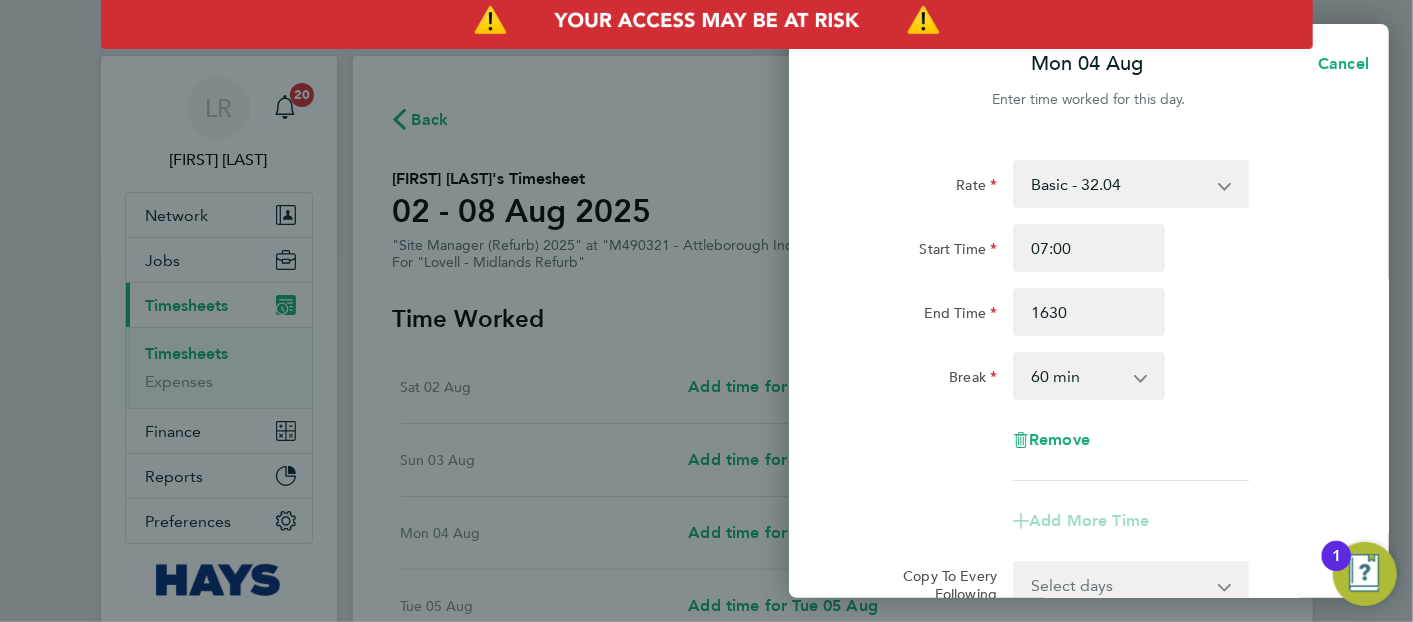 type on "16:30" 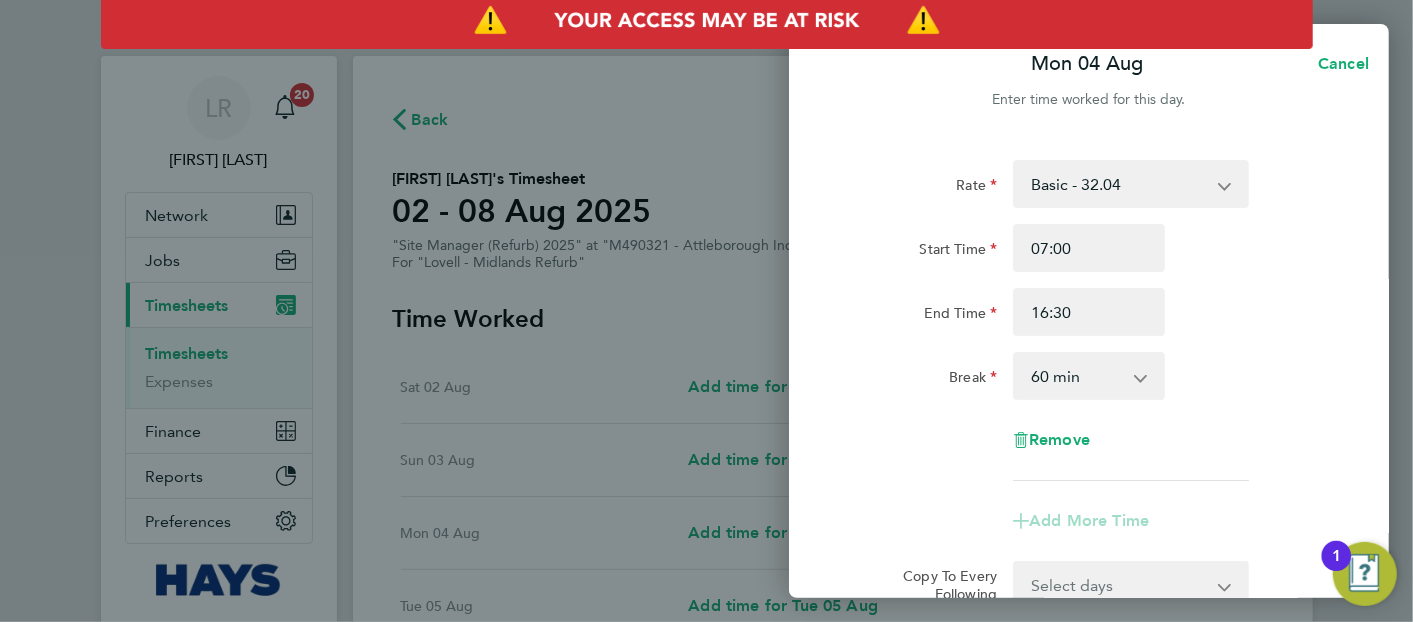 click on "0 min   15 min   30 min   45 min   60 min   75 min   90 min" at bounding box center [1077, 376] 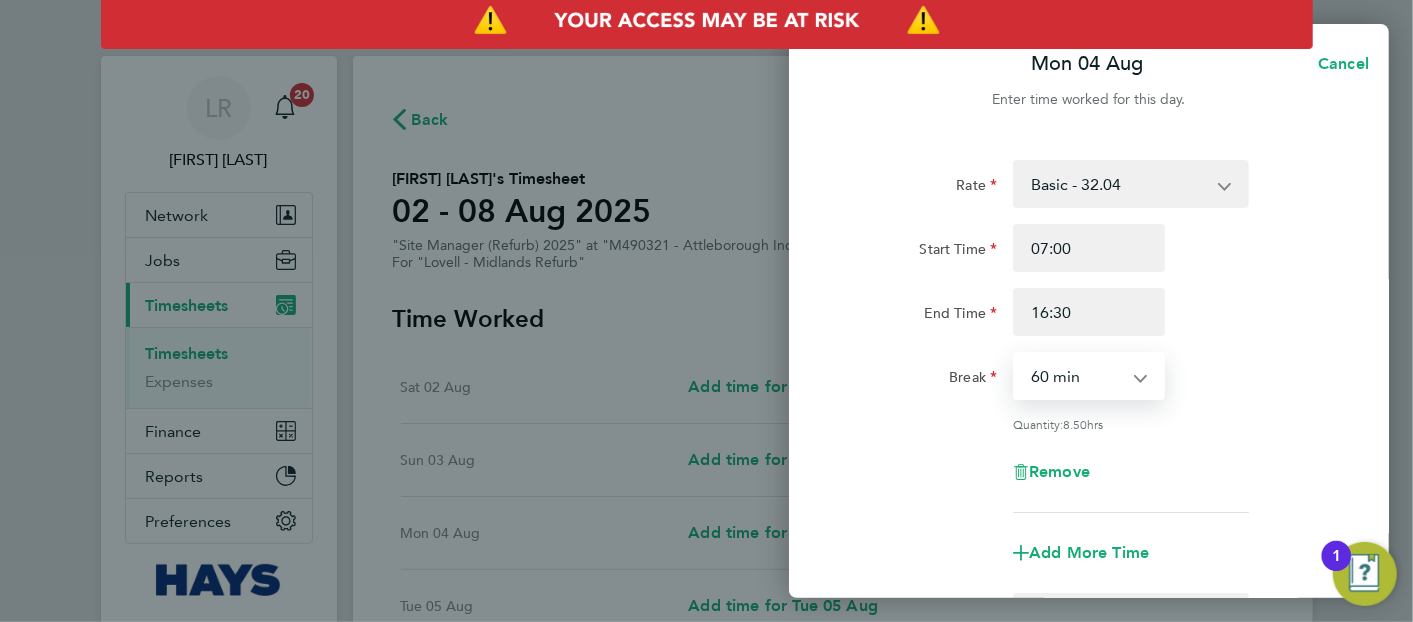 select on "0" 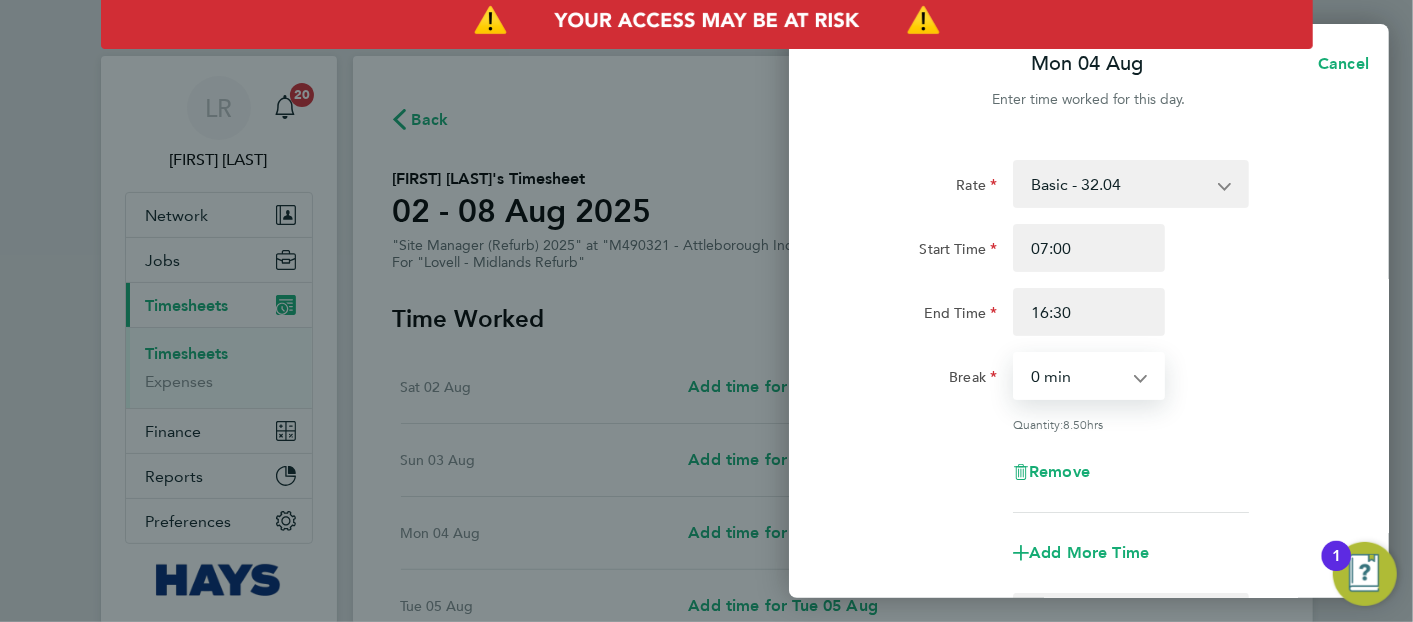 click on "0 min   15 min   30 min   45 min   60 min   75 min   90 min" at bounding box center [1077, 376] 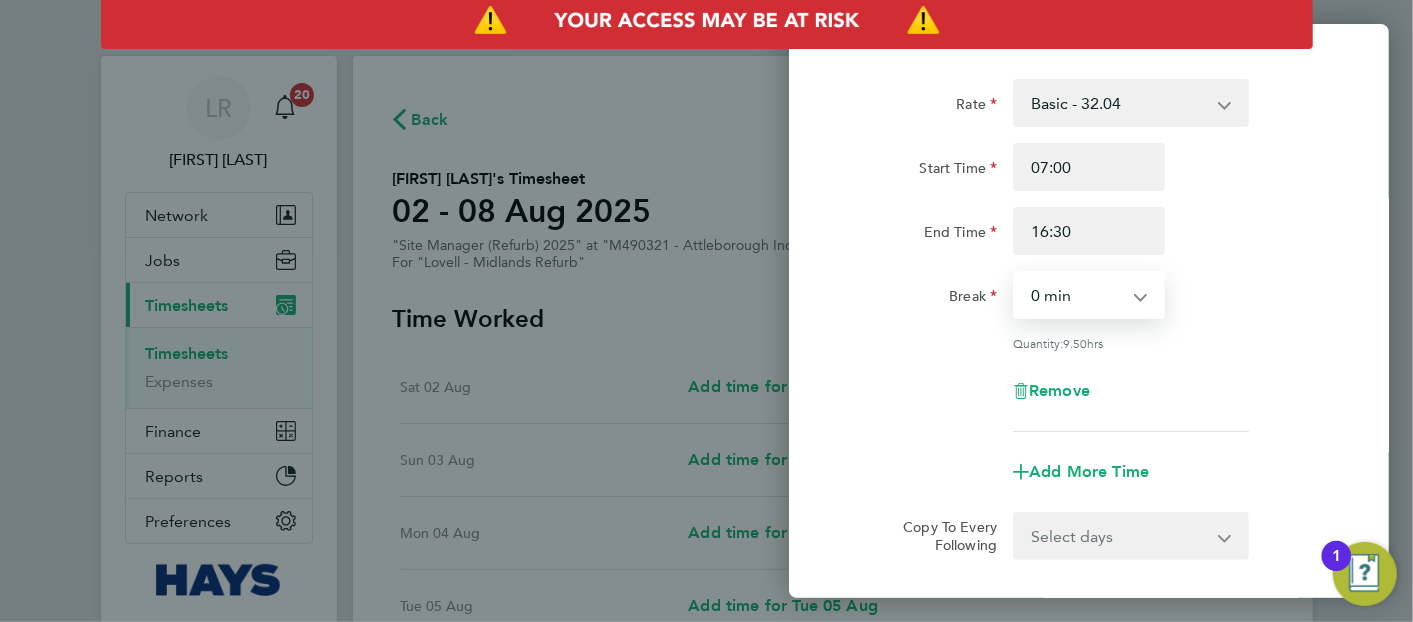 scroll, scrollTop: 111, scrollLeft: 0, axis: vertical 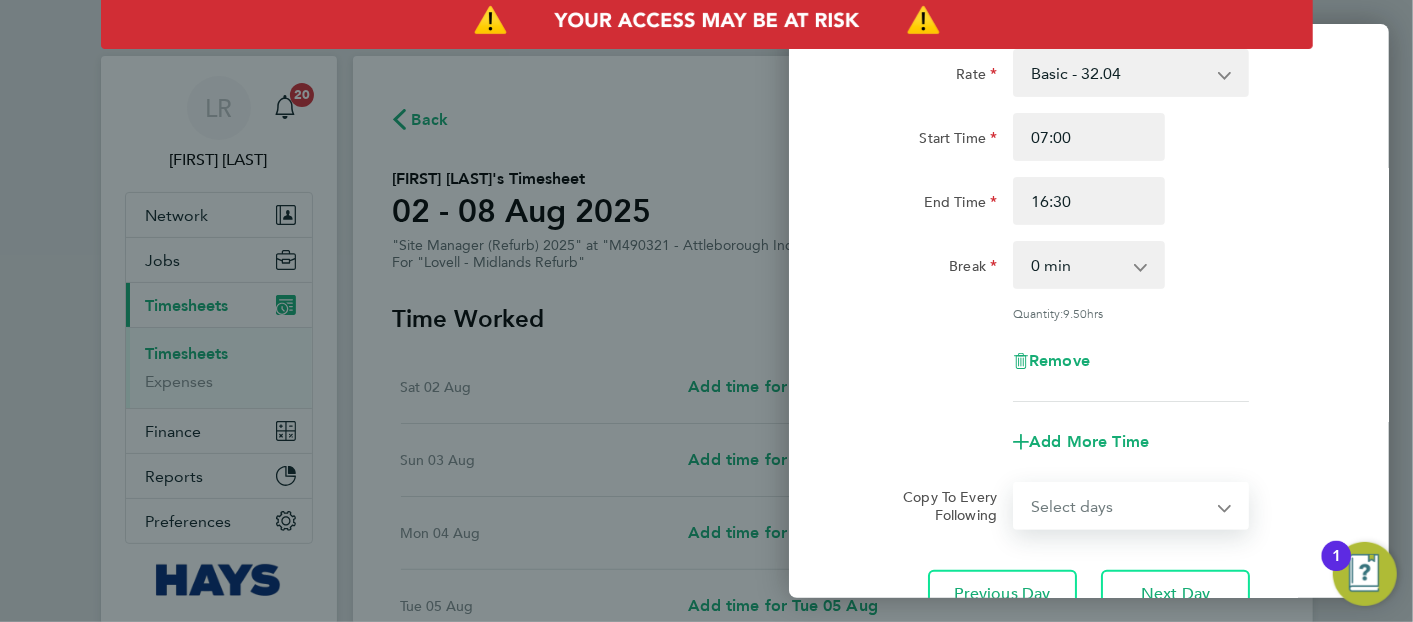 click on "Select days   Day   Tuesday   Wednesday   Thursday   Friday" at bounding box center (1120, 506) 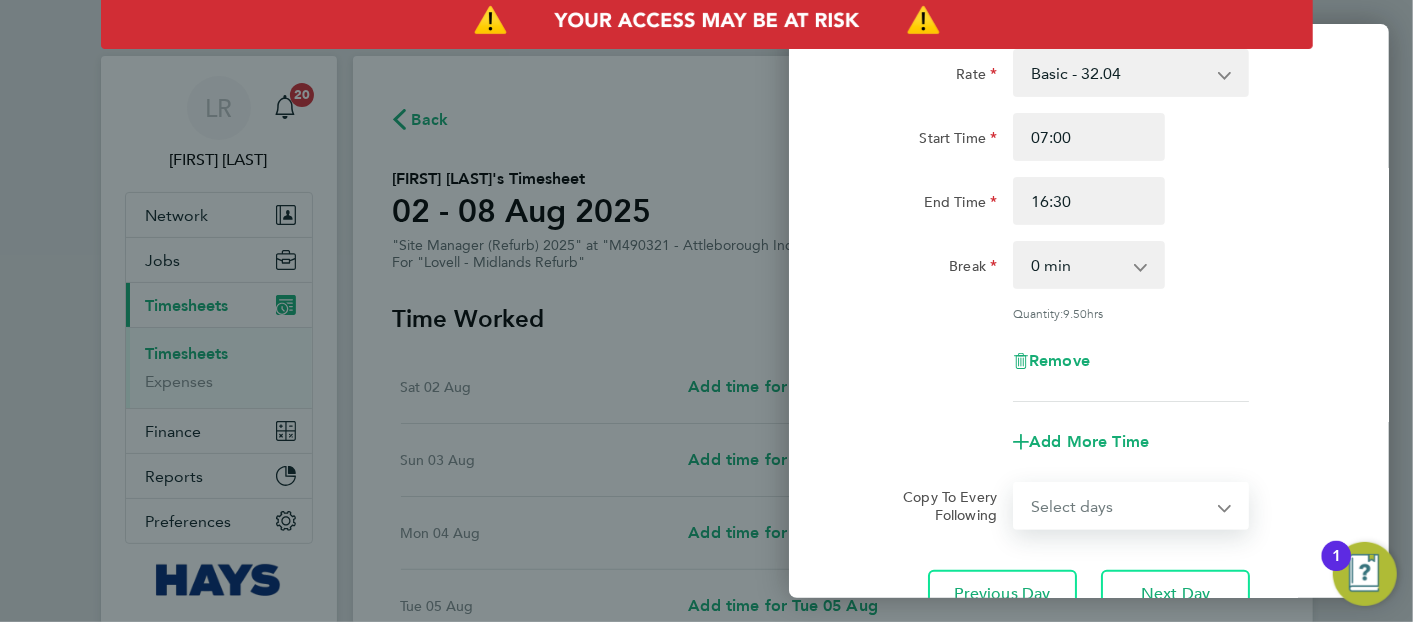 select on "DAY" 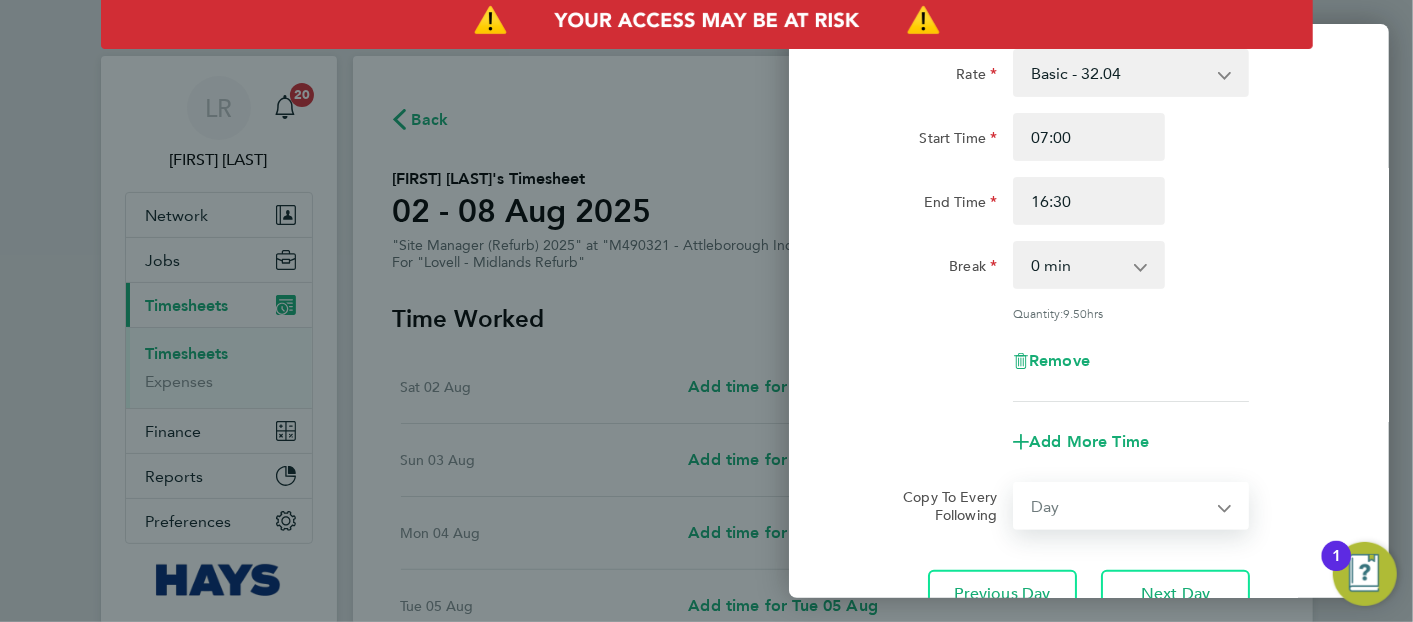 click on "Select days   Day   Tuesday   Wednesday   Thursday   Friday" at bounding box center (1120, 506) 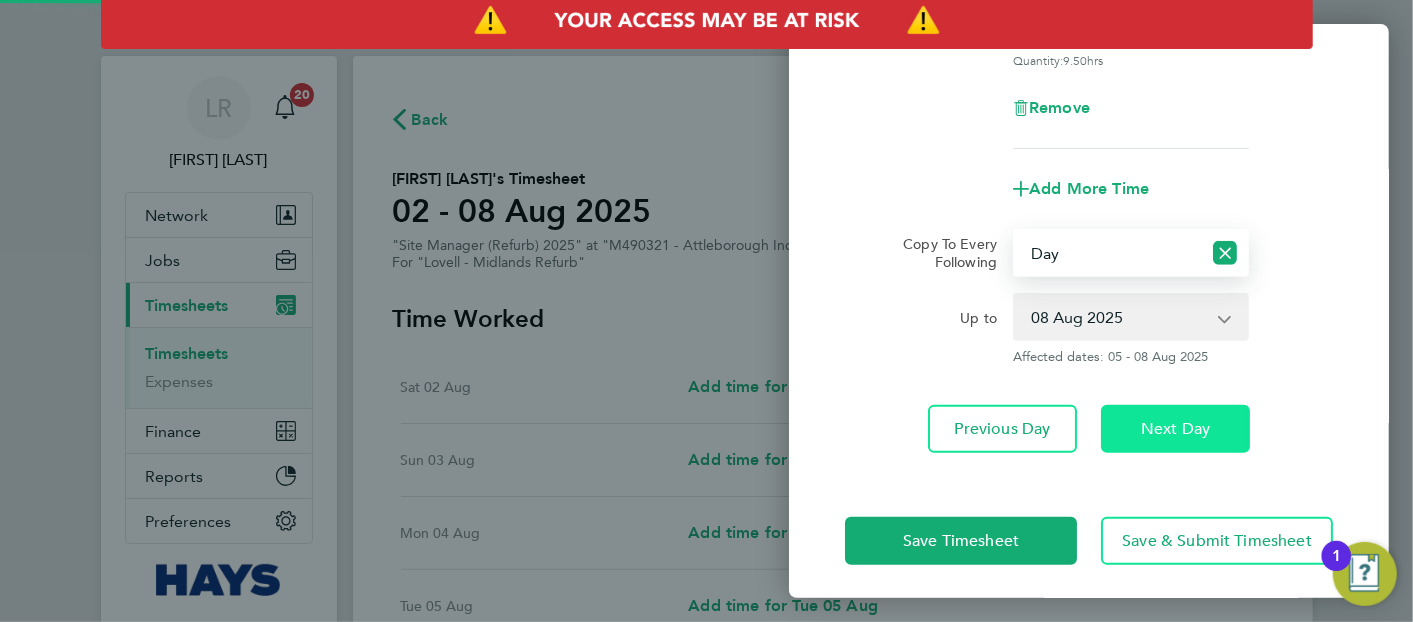 scroll, scrollTop: 368, scrollLeft: 0, axis: vertical 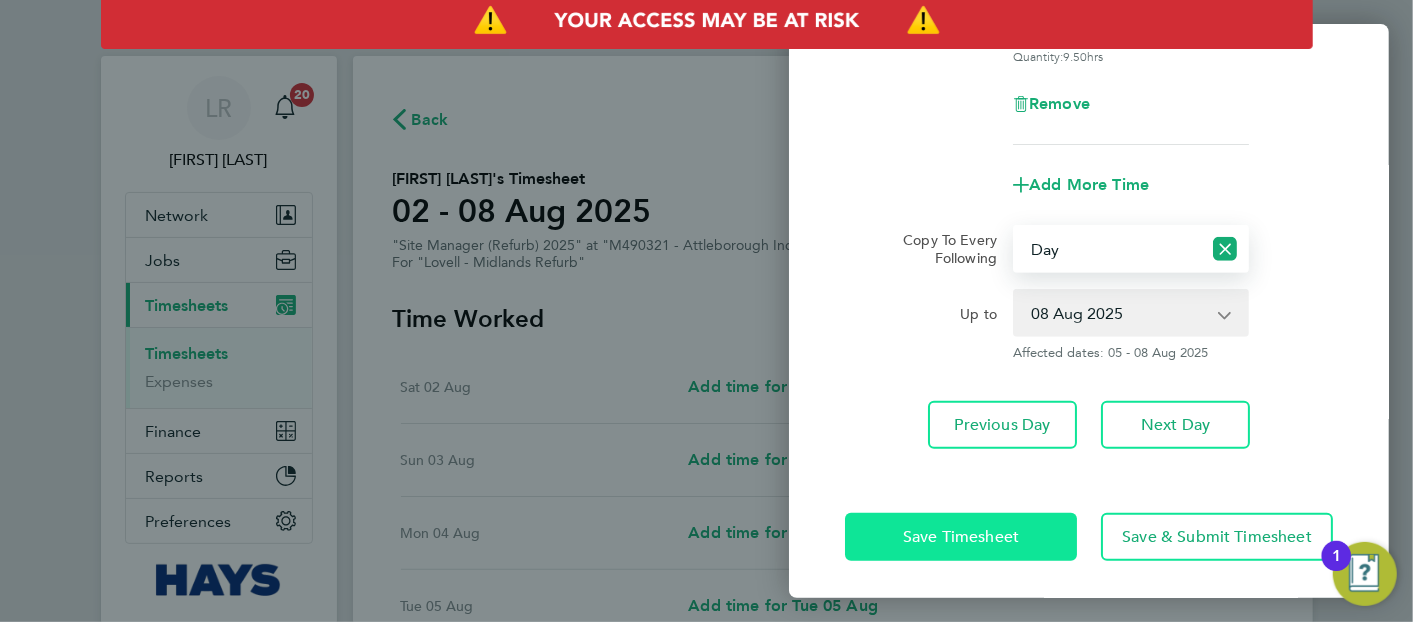 click on "Save Timesheet" 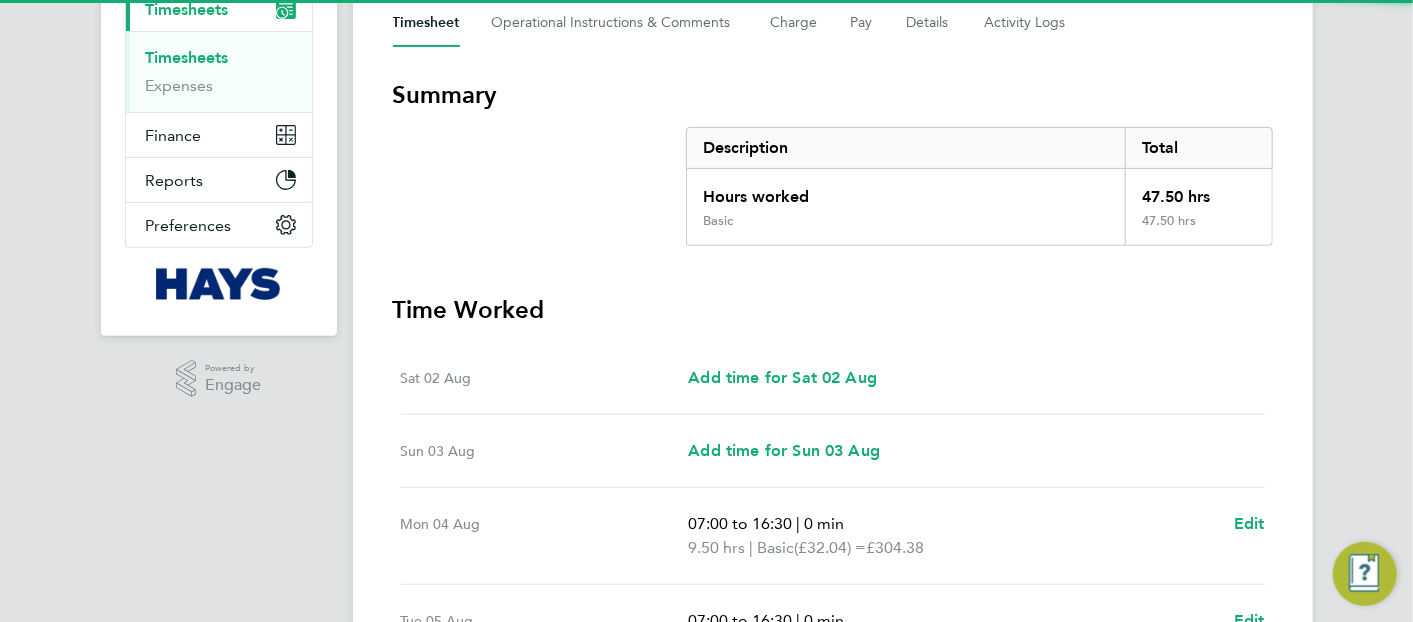 scroll, scrollTop: 444, scrollLeft: 0, axis: vertical 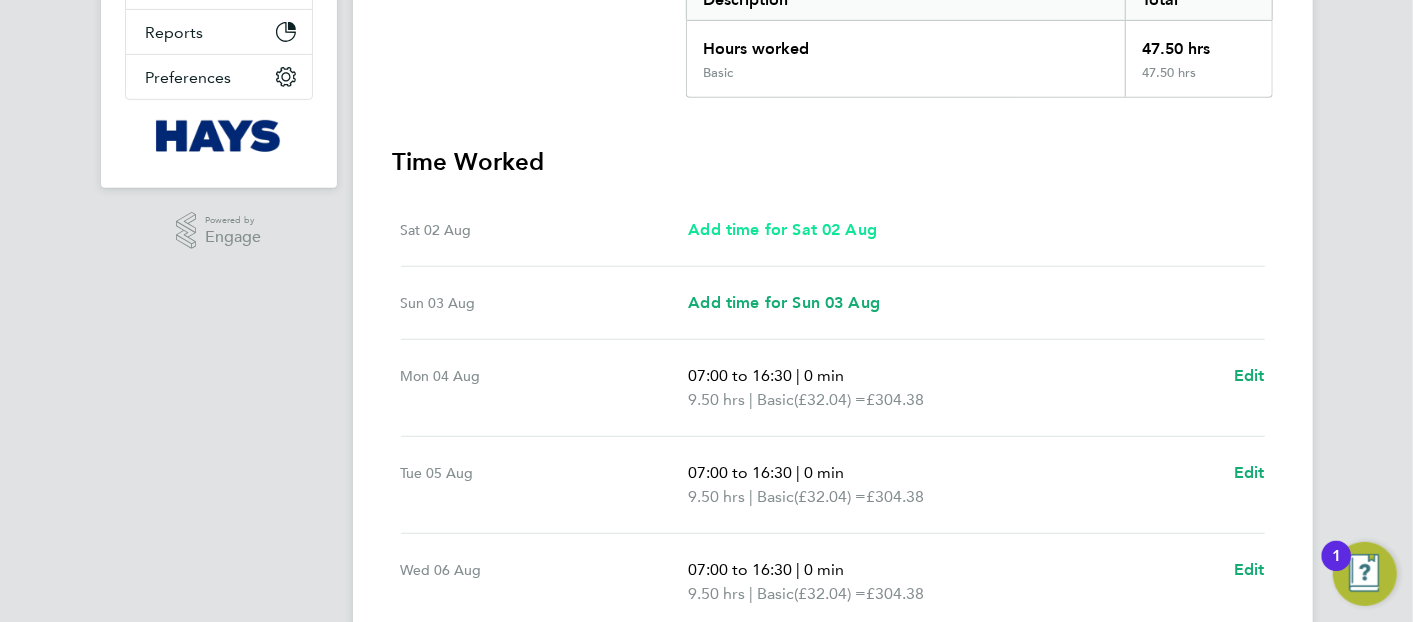 click on "Add time for Sat 02 Aug" at bounding box center (782, 229) 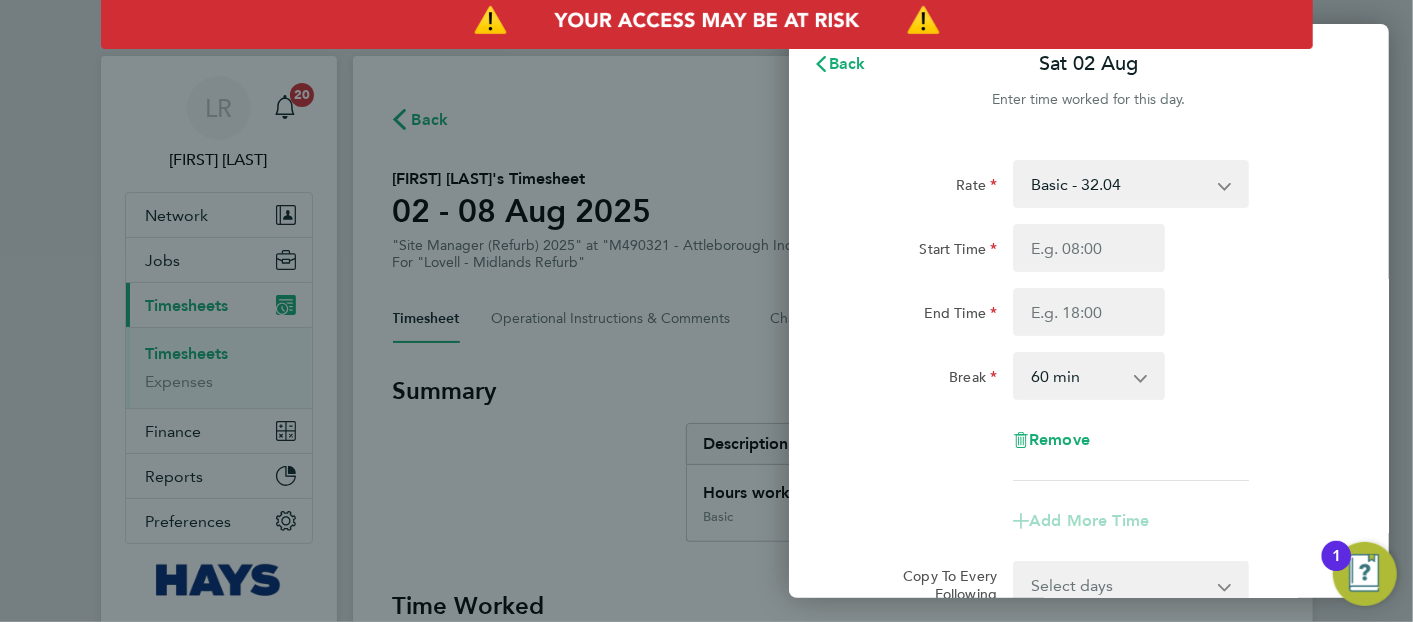 scroll, scrollTop: 0, scrollLeft: 0, axis: both 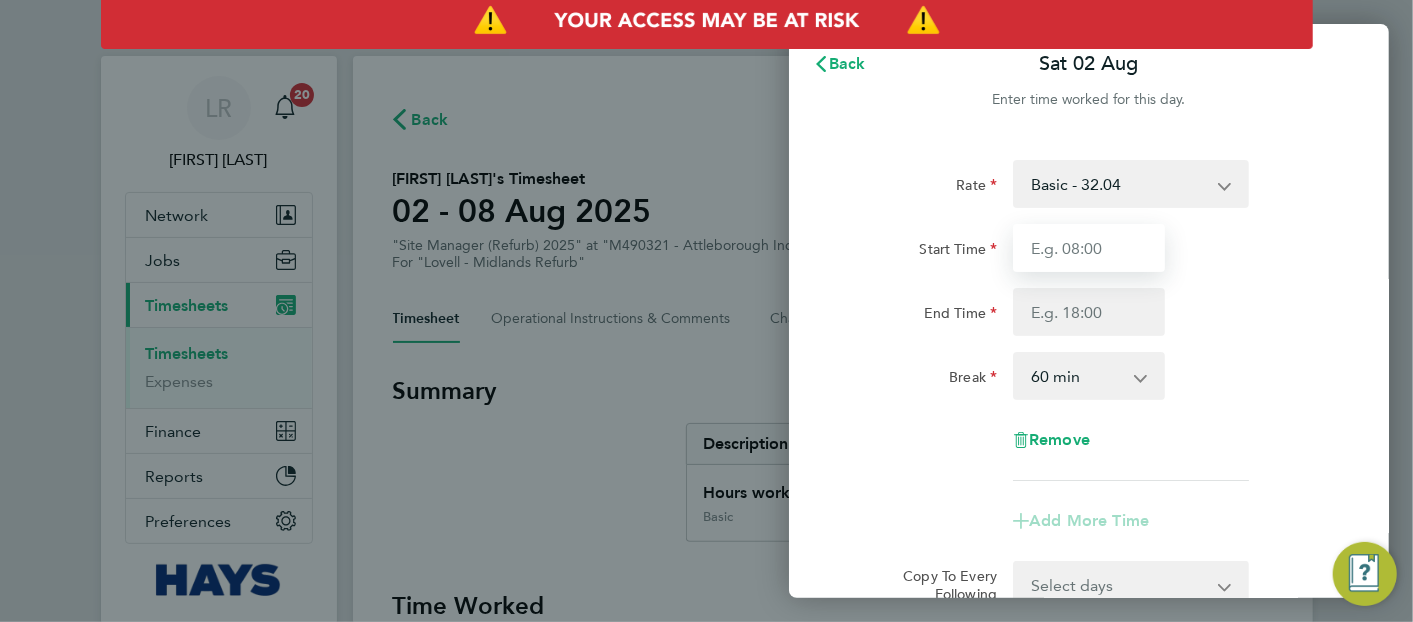 click on "Start Time" at bounding box center (1089, 248) 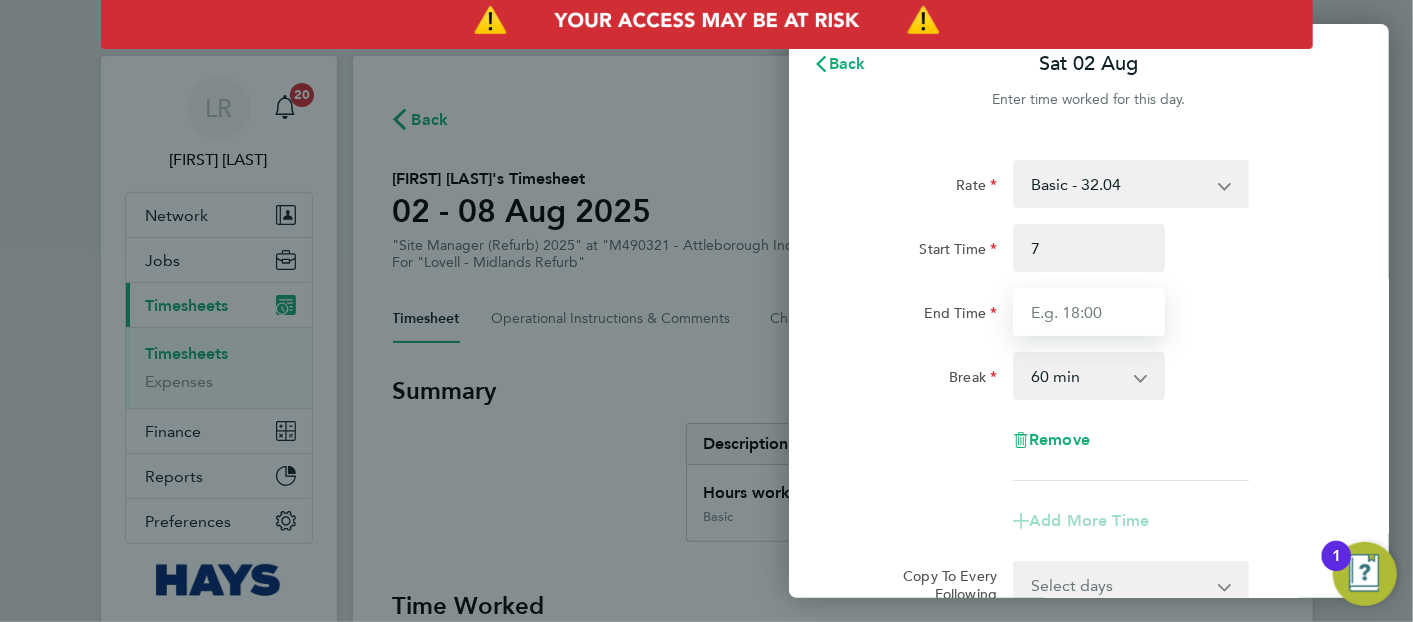type on "07:00" 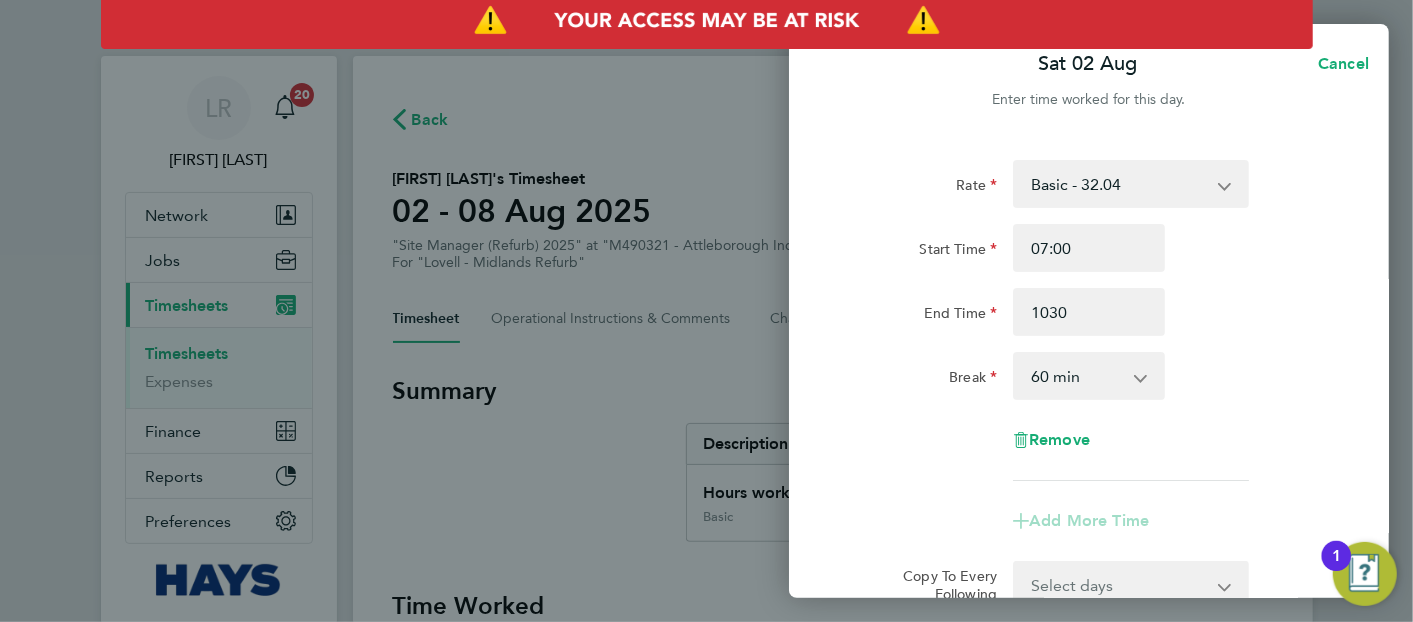 type on "10:30" 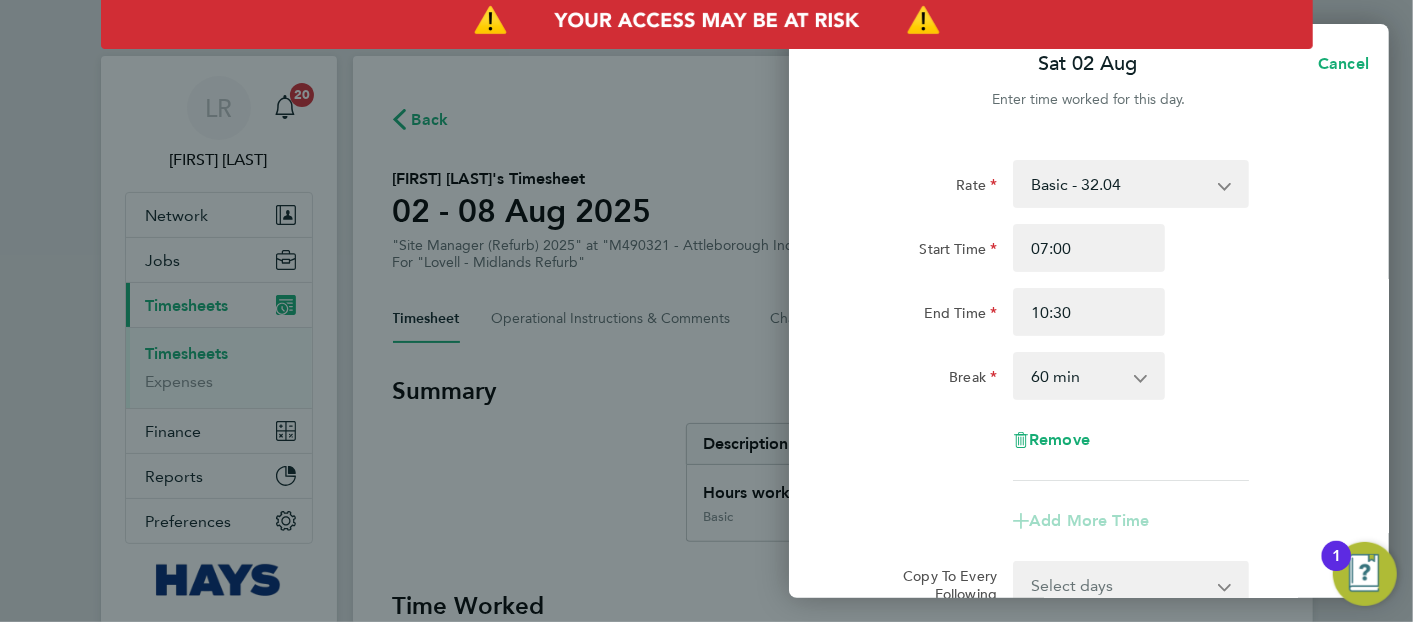 click on "0 min   15 min   30 min   45 min   60 min   75 min   90 min" at bounding box center [1077, 376] 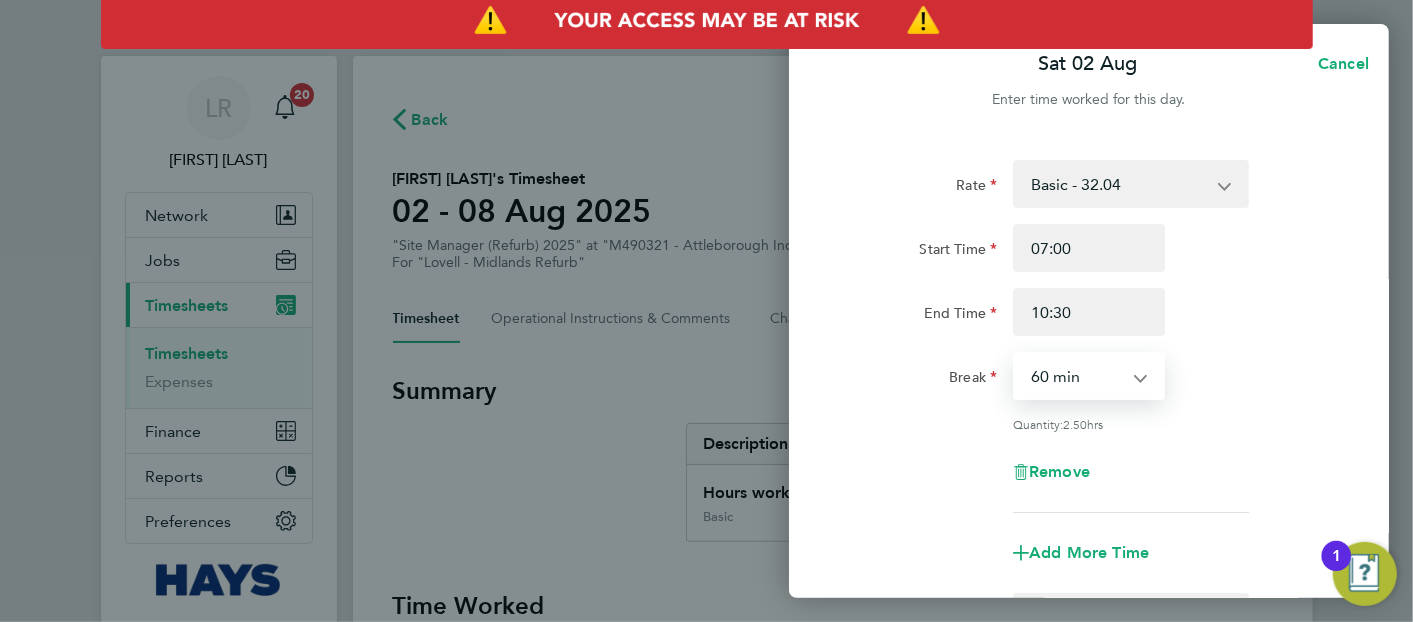 select on "0" 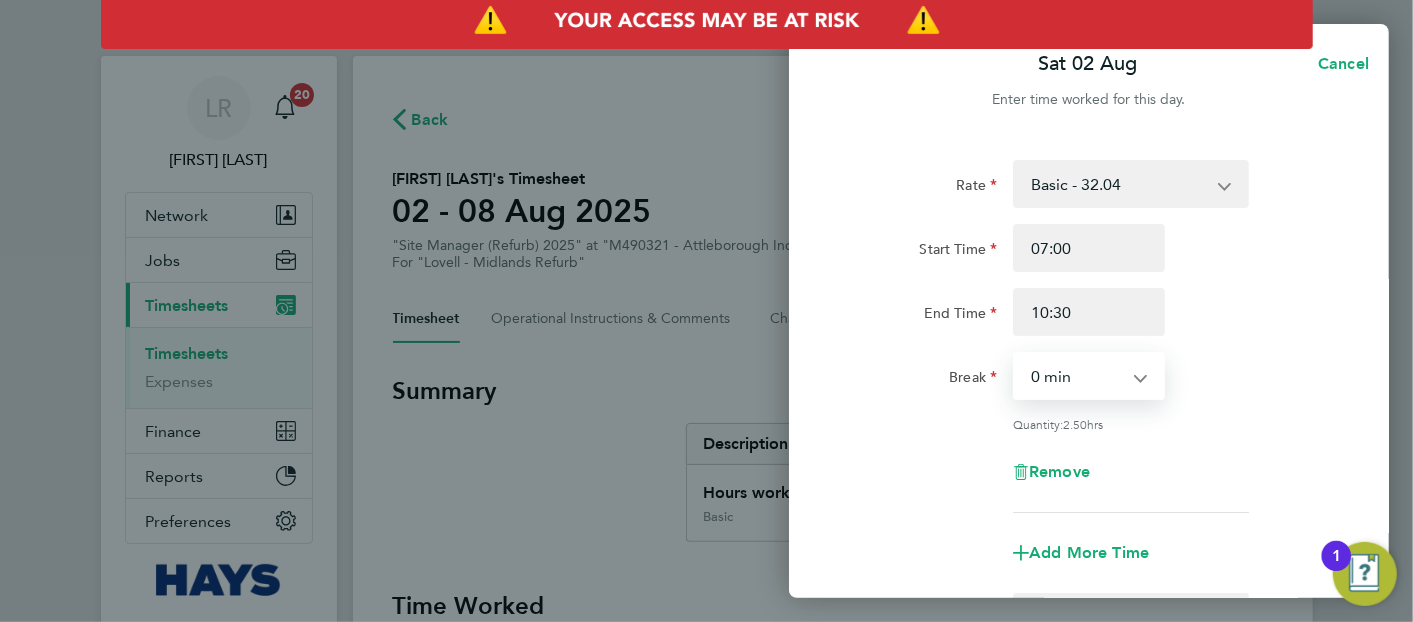 click on "0 min   15 min   30 min   45 min   60 min   75 min   90 min" at bounding box center [1077, 376] 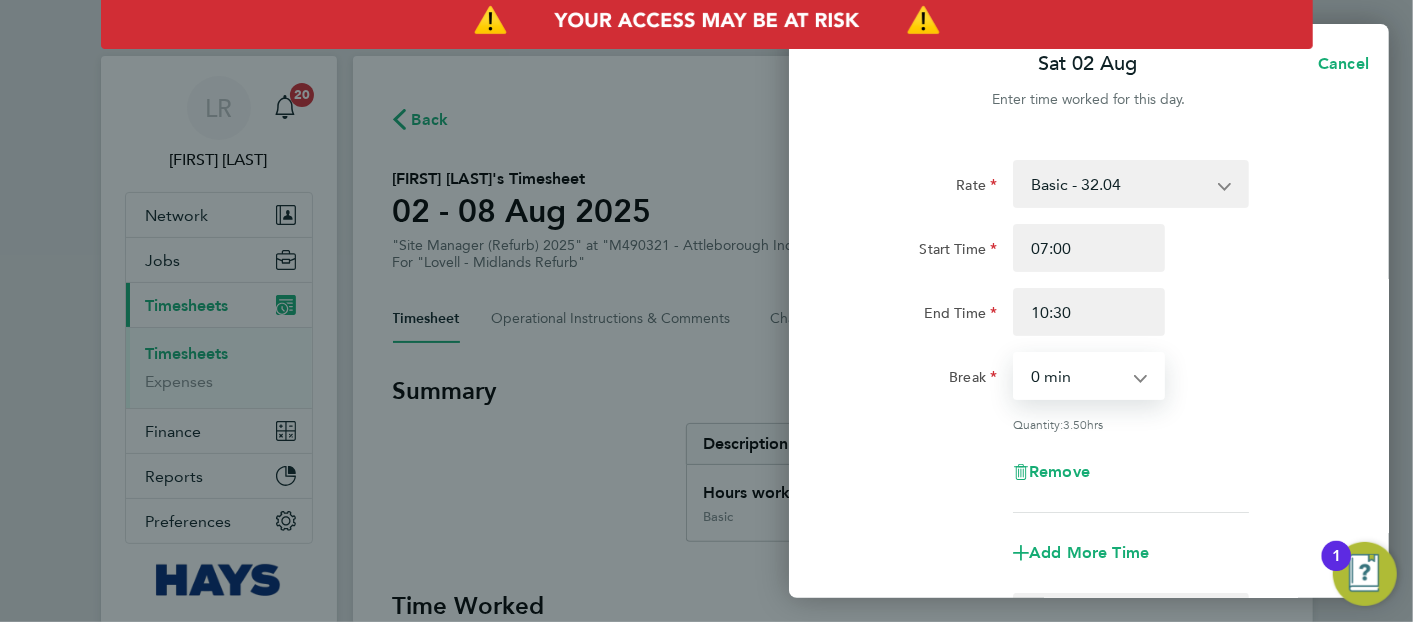click on "Break  0 min   15 min   30 min   45 min   60 min   75 min   90 min" 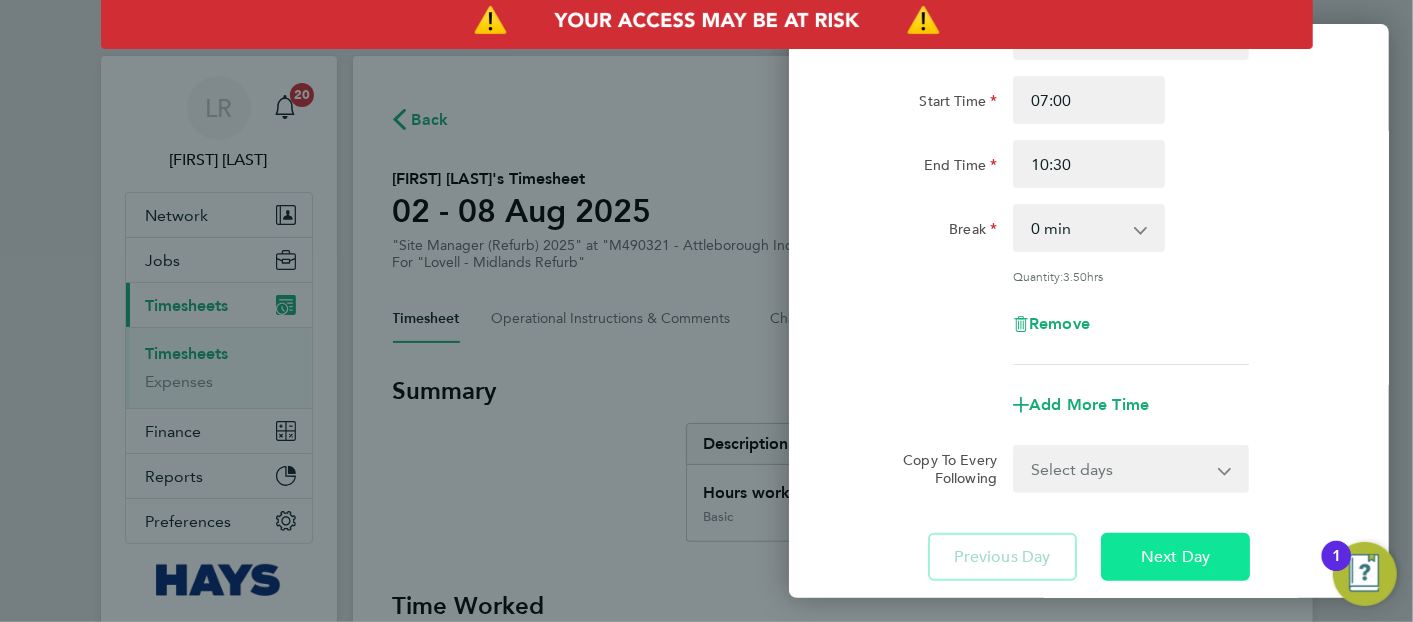 scroll, scrollTop: 280, scrollLeft: 0, axis: vertical 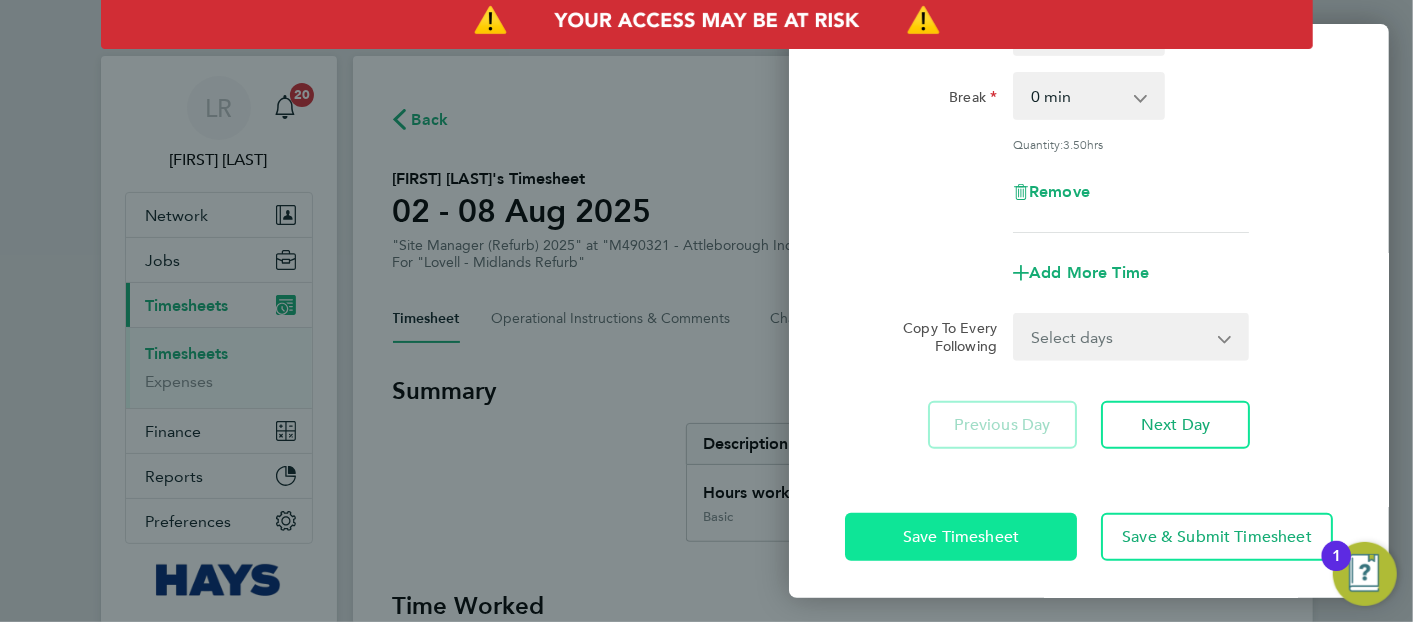 click on "Save Timesheet" 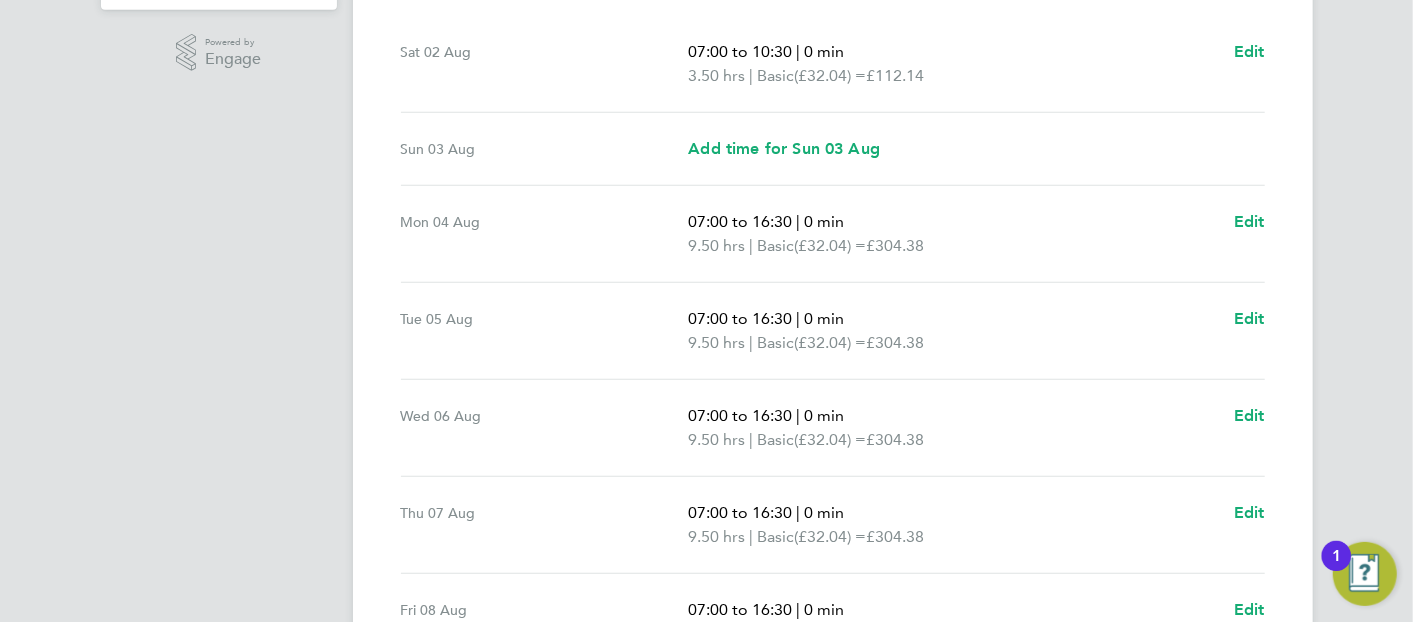 scroll, scrollTop: 621, scrollLeft: 0, axis: vertical 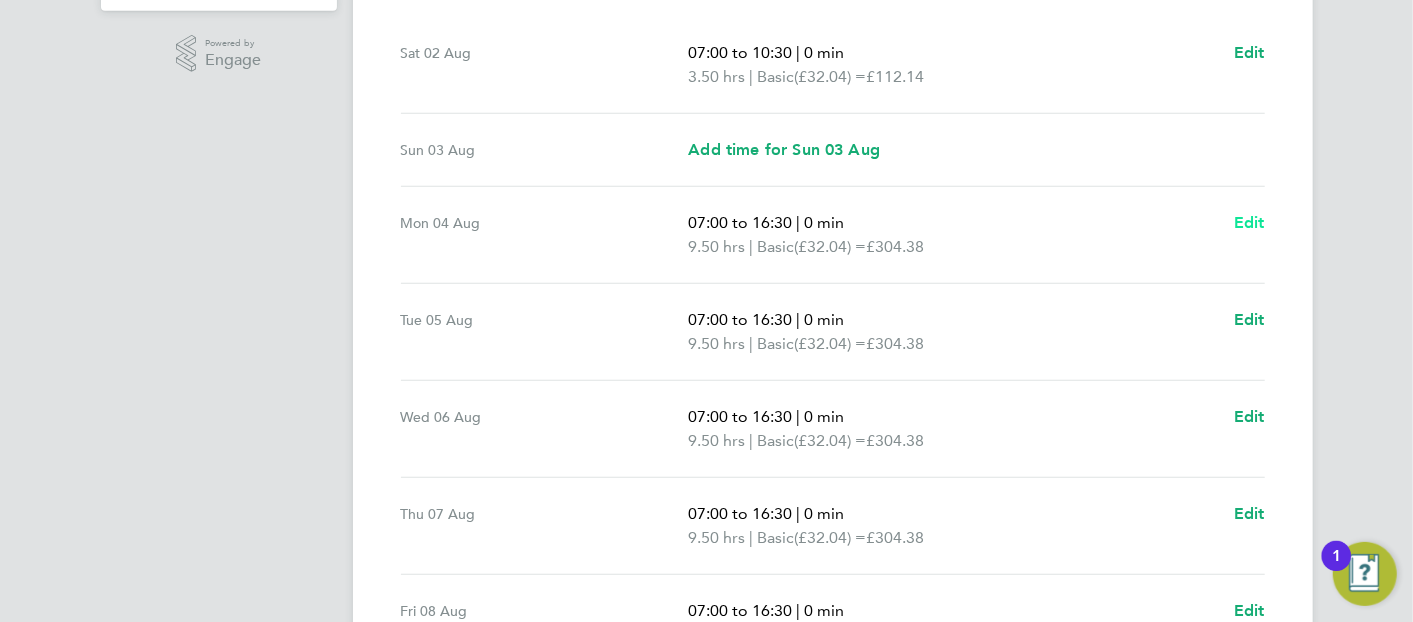 click on "Edit" at bounding box center [1249, 222] 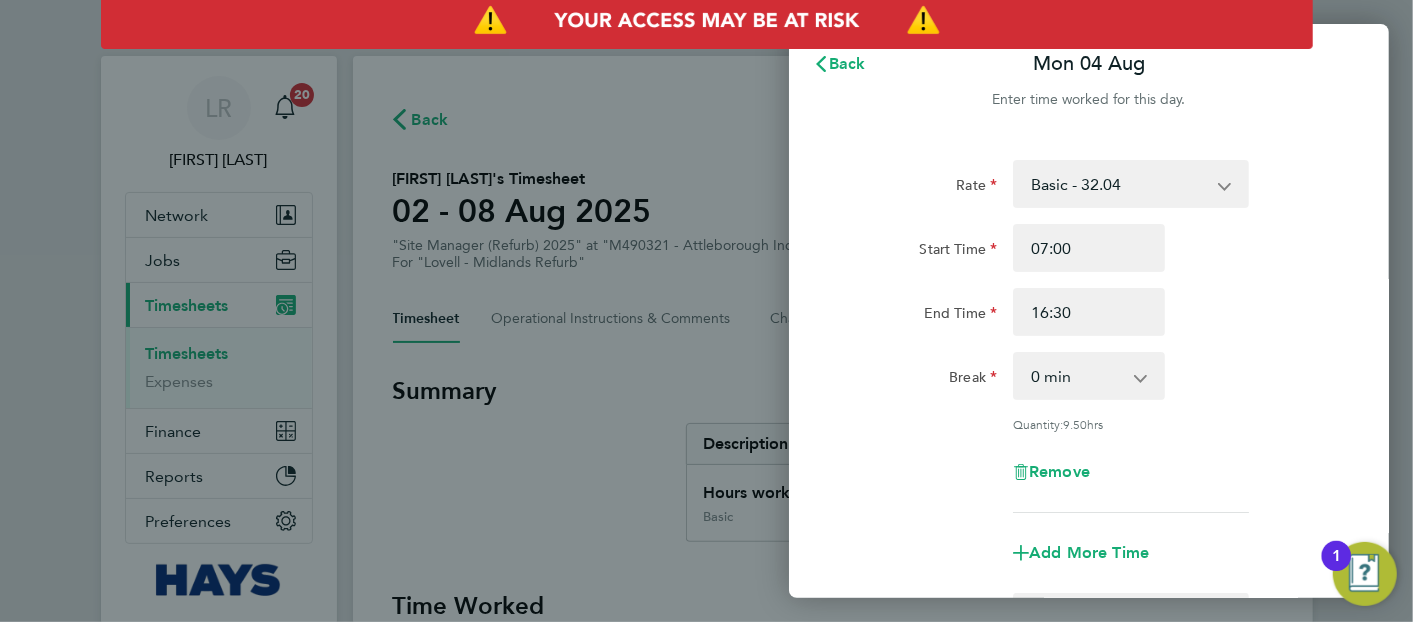 scroll, scrollTop: 0, scrollLeft: 0, axis: both 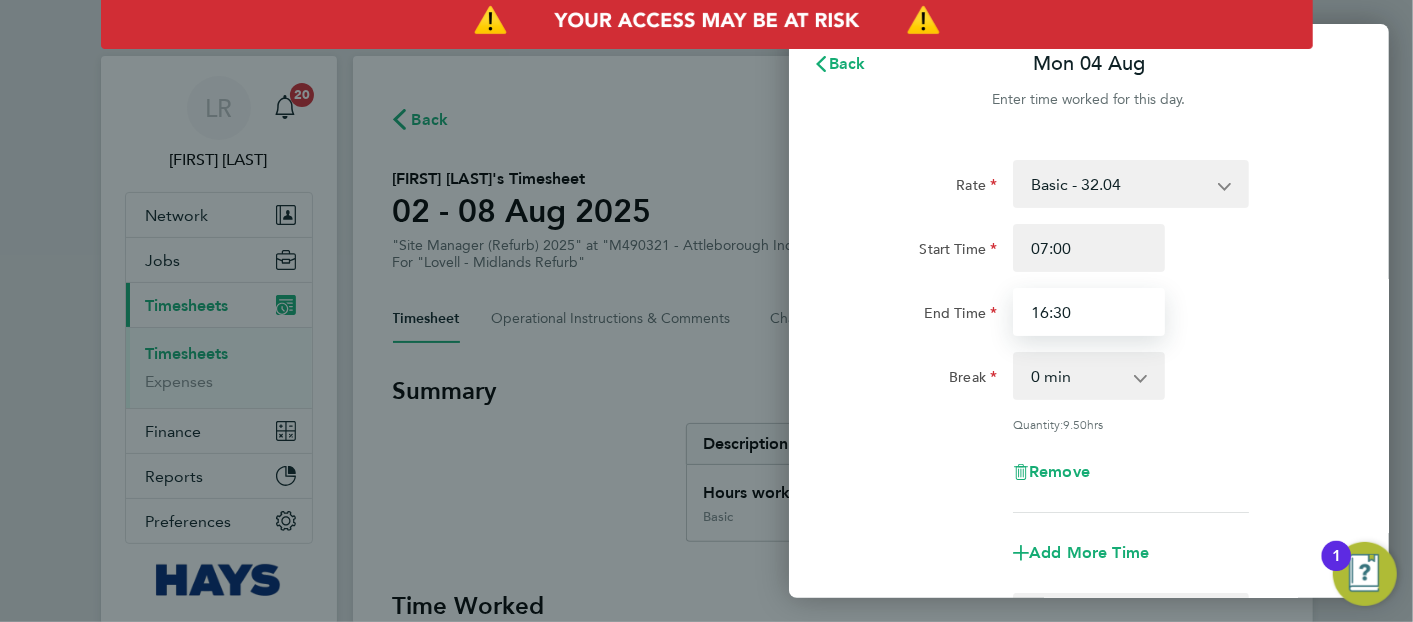 click on "16:30" at bounding box center [1089, 312] 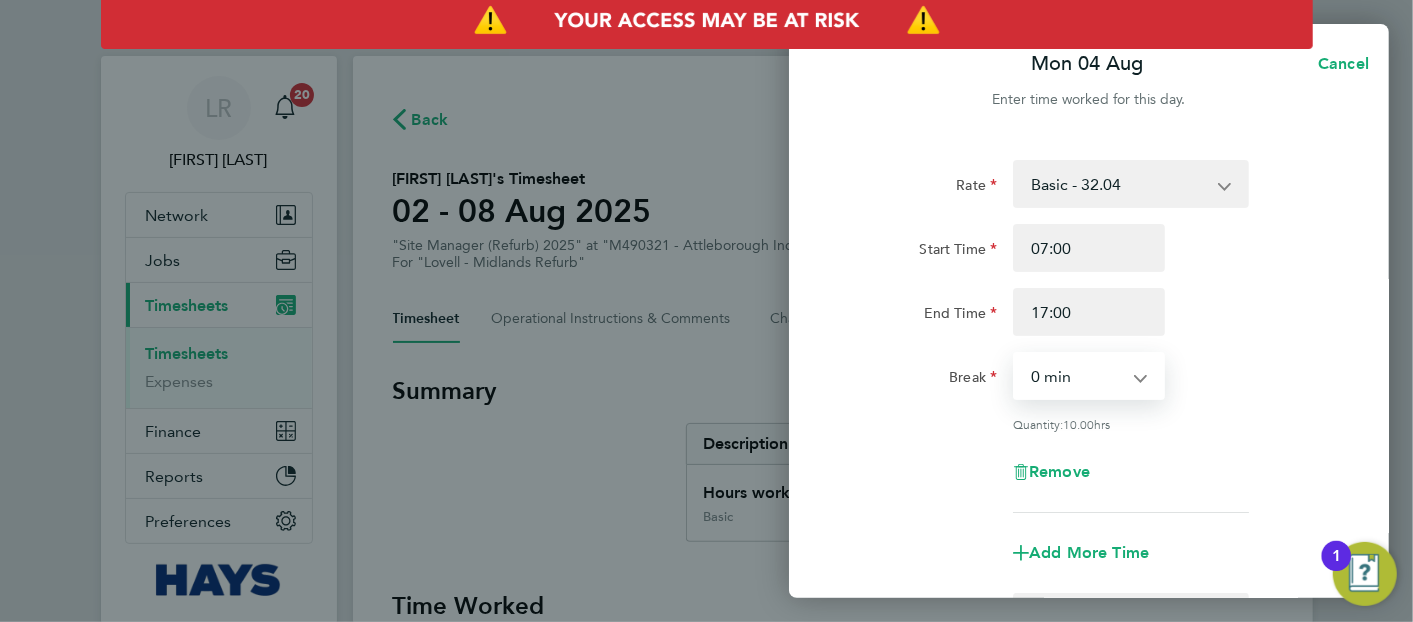 click on "0 min   15 min   30 min   45 min   60 min   75 min   90 min" at bounding box center [1077, 376] 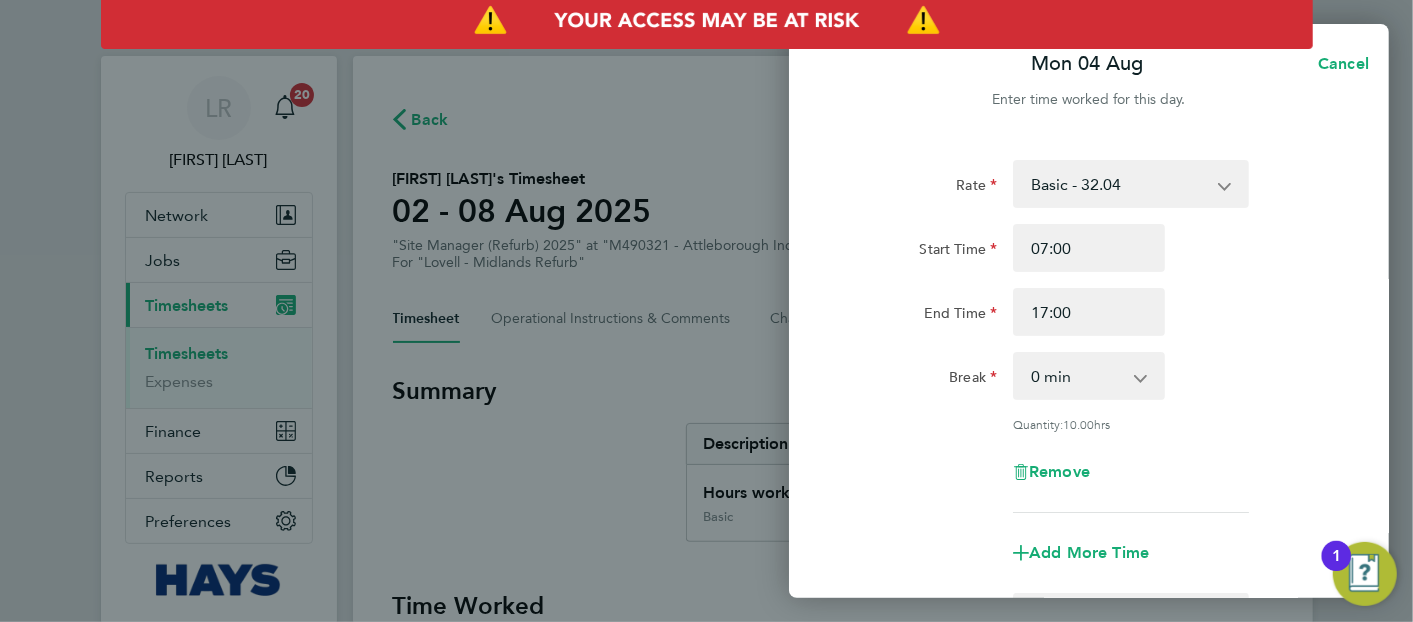 click on "Rate  Basic - 32.04
Start Time 07:00 End Time 17:00 Break  0 min   15 min   30 min   45 min   60 min   75 min   90 min
Quantity:  10.00  hrs
Remove" 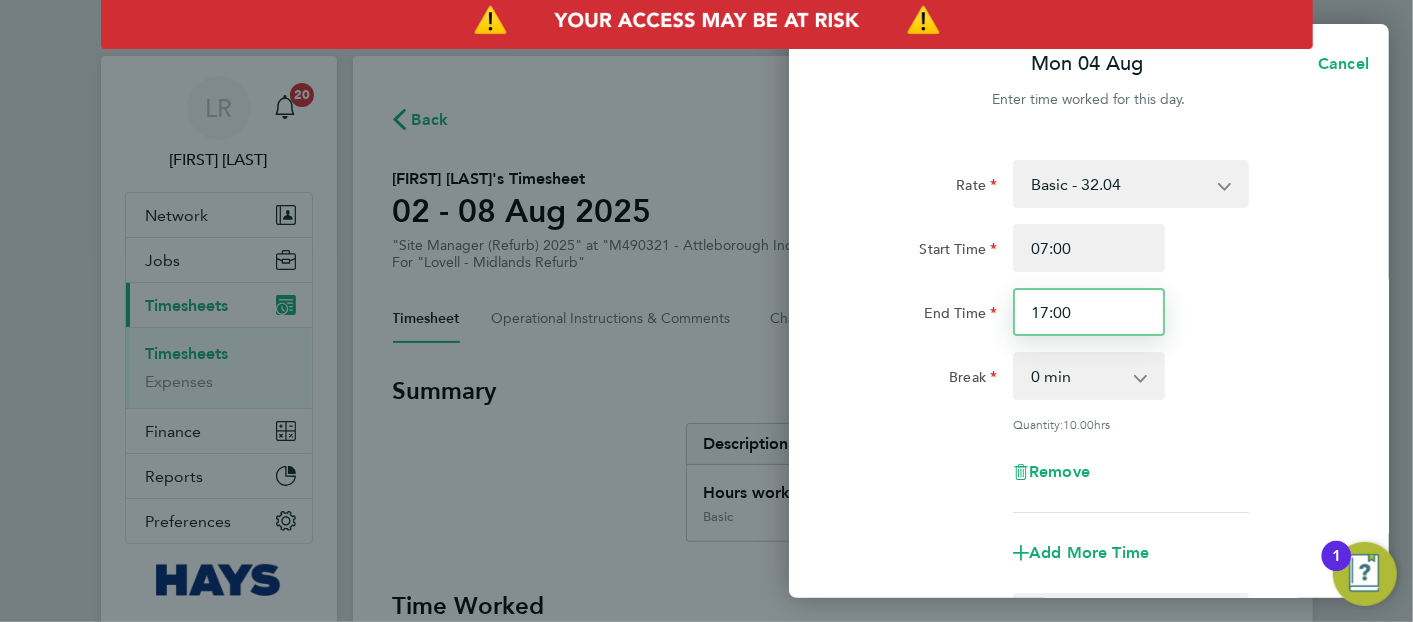 click on "17:00" at bounding box center [1089, 312] 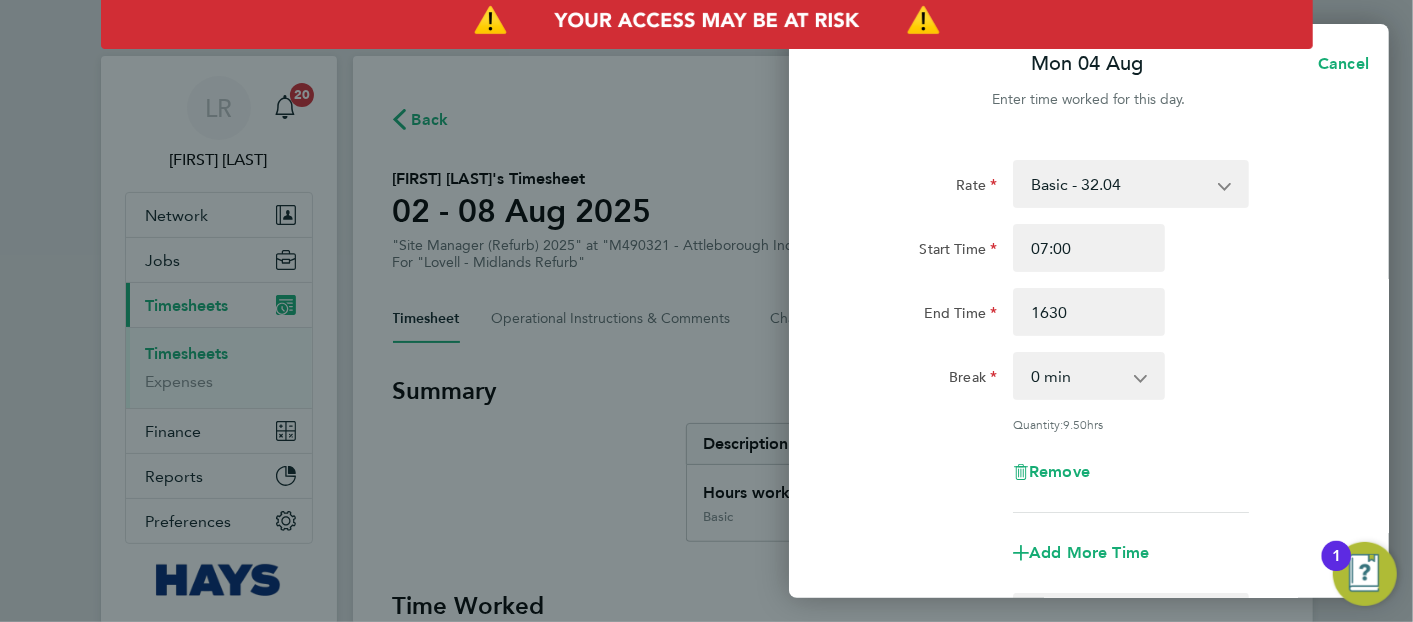 type on "16:30" 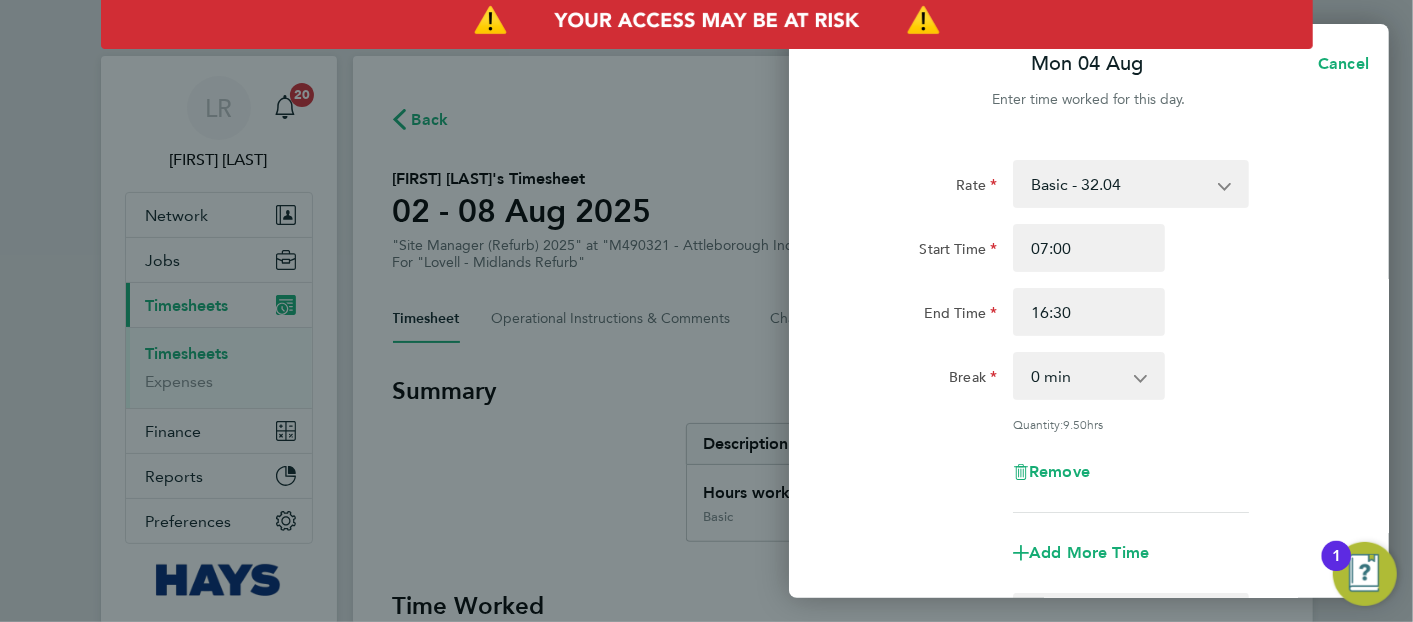 click on "Break  0 min   15 min   30 min   45 min   60 min   75 min   90 min" 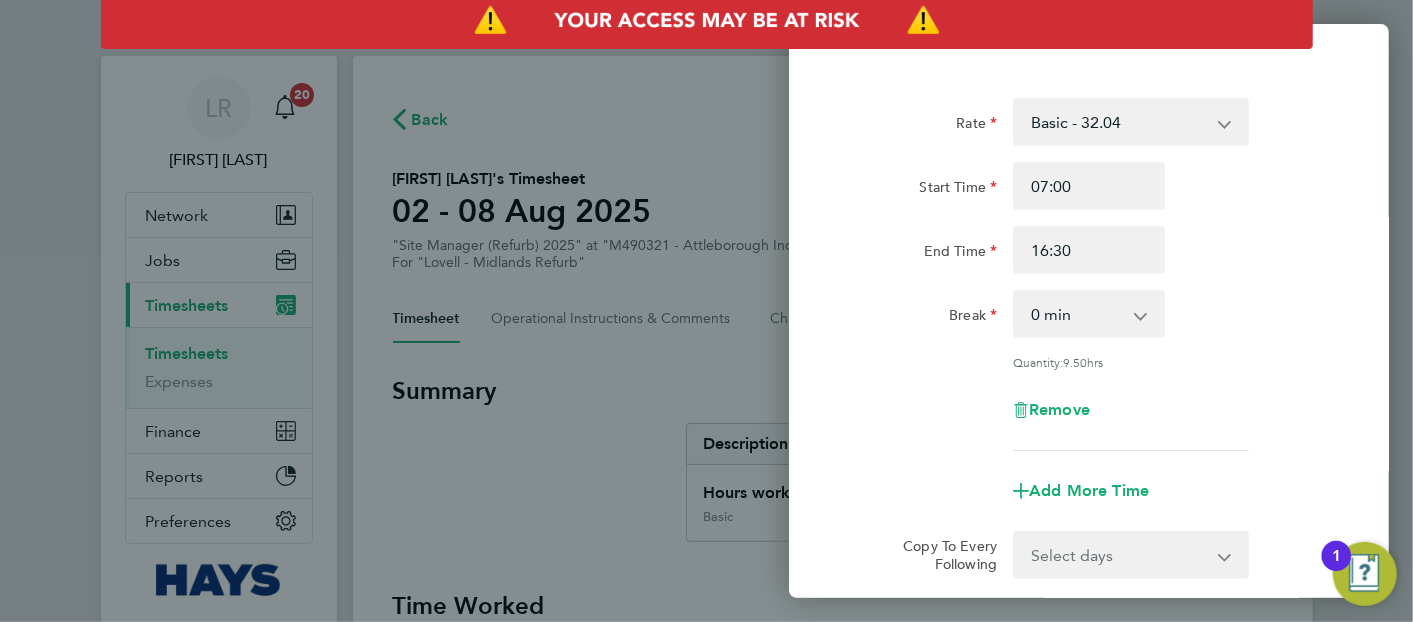 scroll, scrollTop: 0, scrollLeft: 0, axis: both 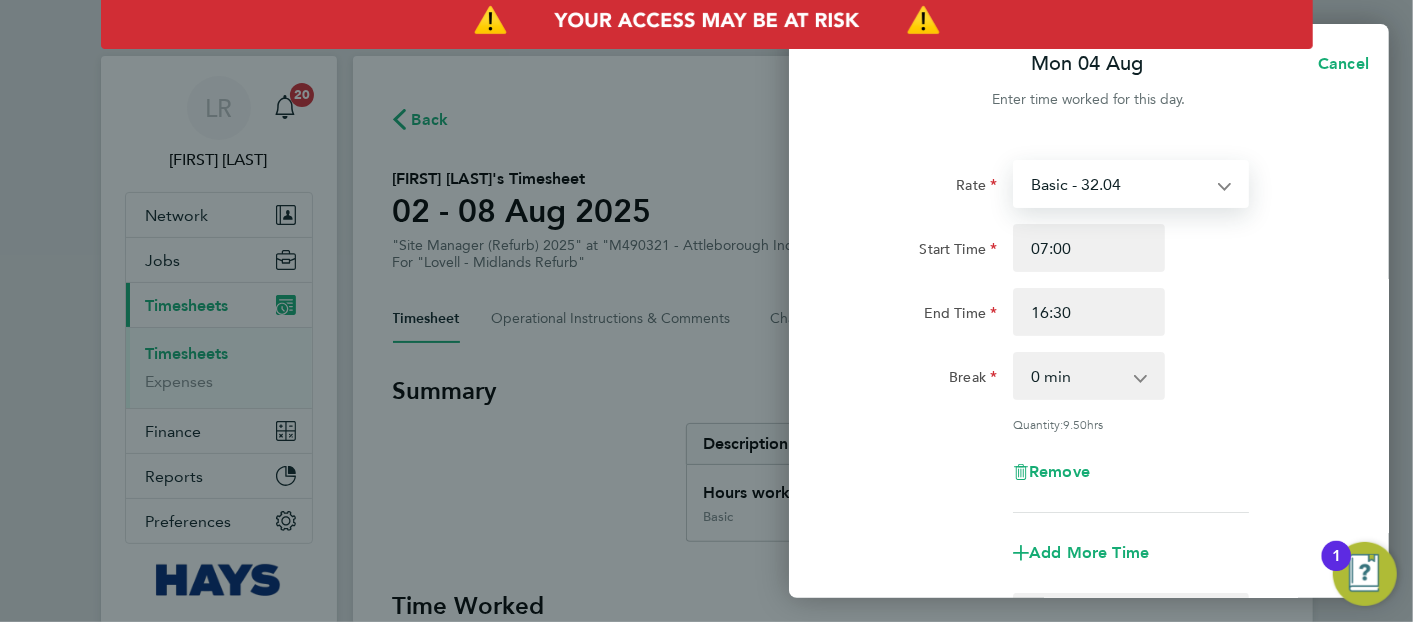 click on "Basic - 32.04" at bounding box center [1119, 184] 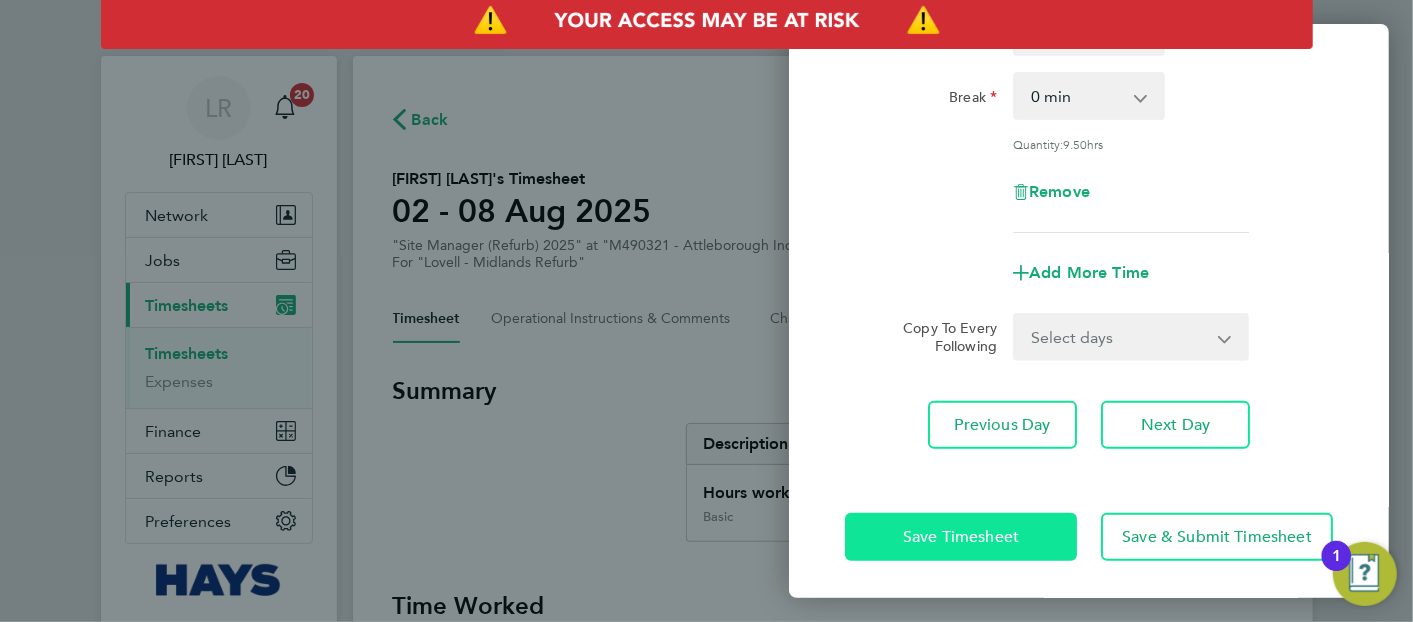 click on "Save Timesheet" 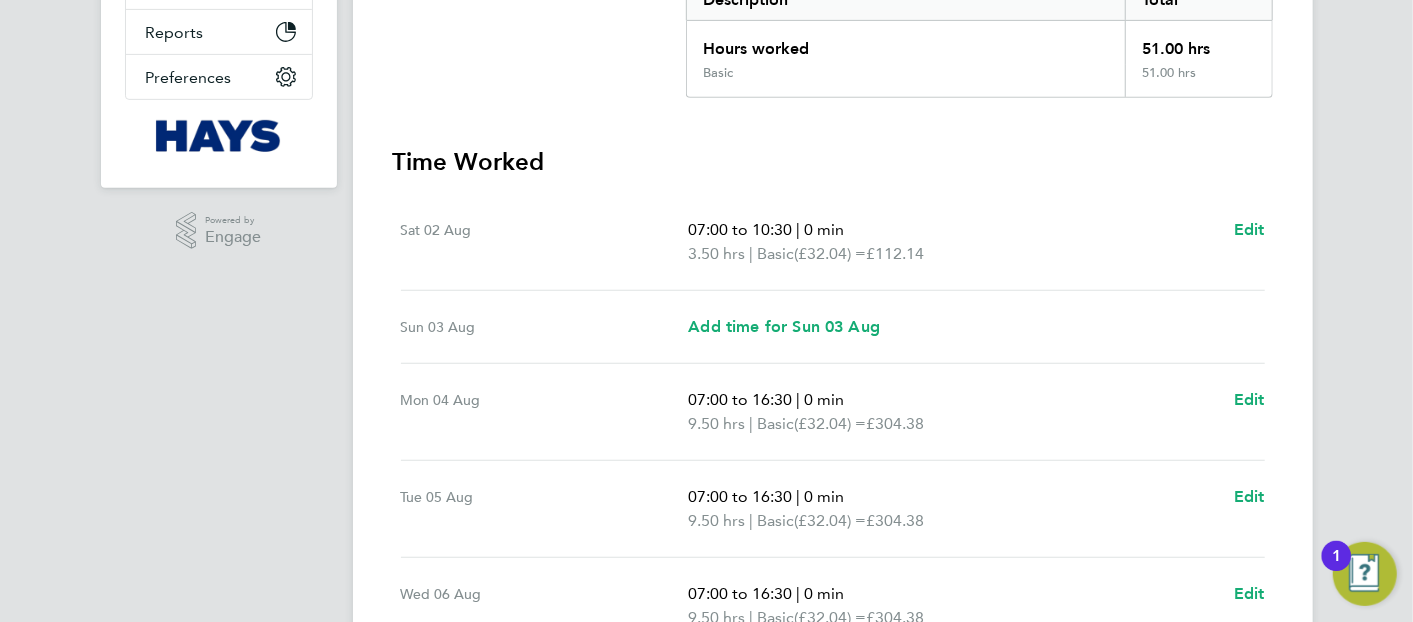 scroll, scrollTop: 555, scrollLeft: 0, axis: vertical 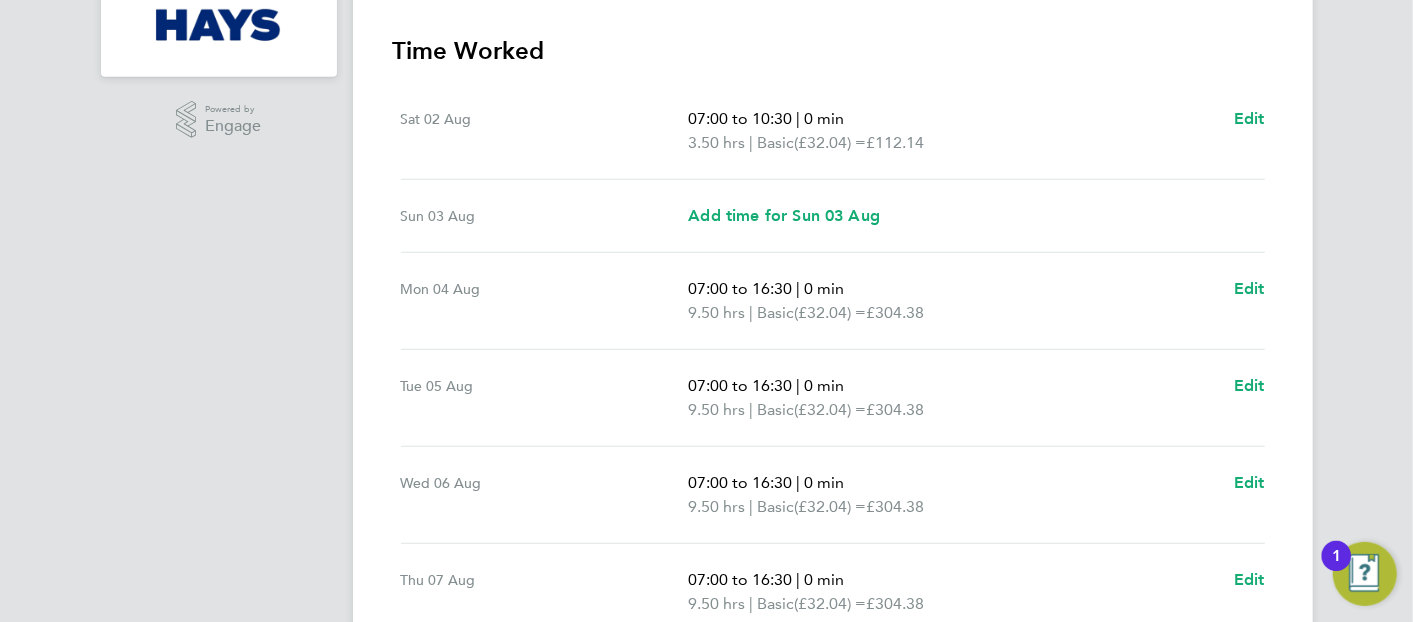 click on "07:00 to 10:30" at bounding box center [740, 118] 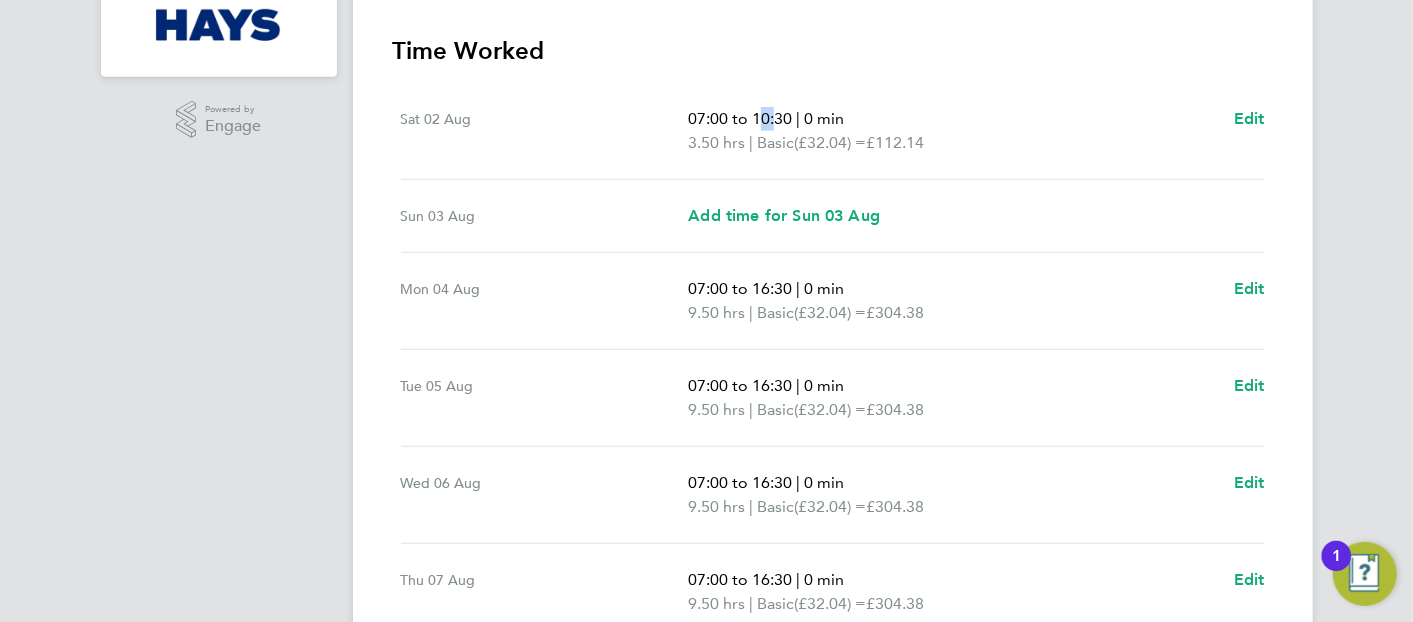 click on "07:00 to 10:30" at bounding box center [740, 118] 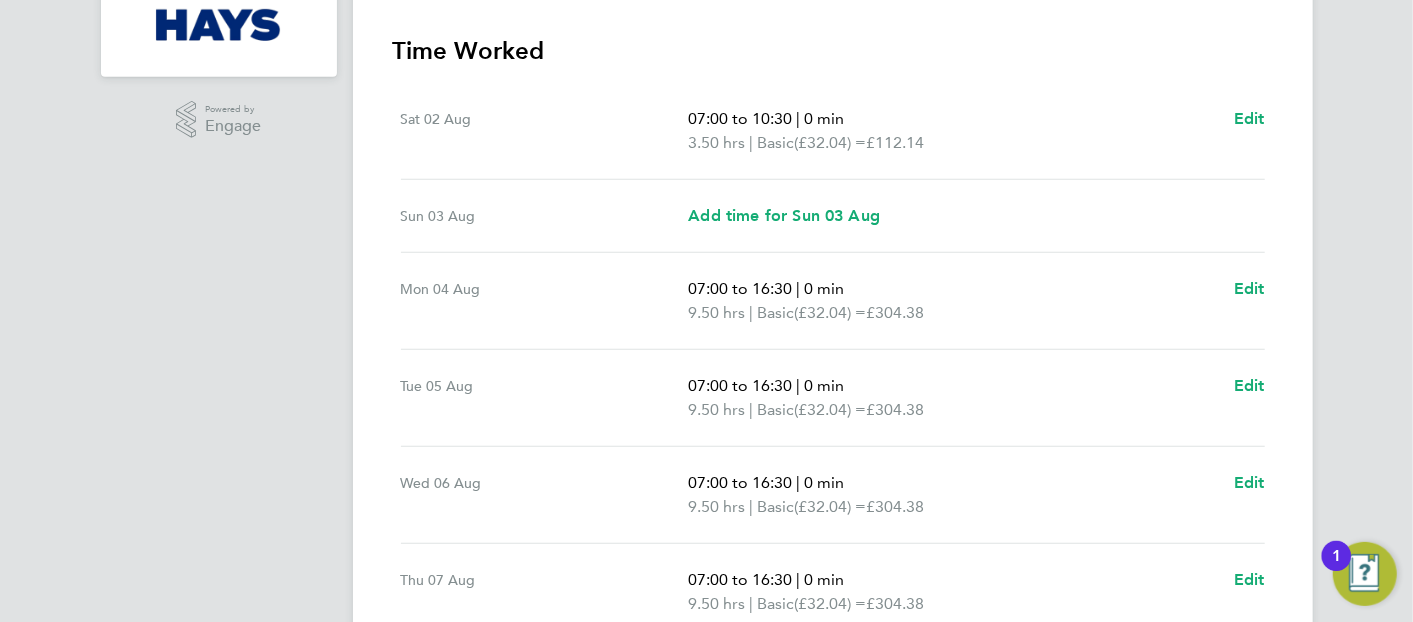 drag, startPoint x: 762, startPoint y: 122, endPoint x: 760, endPoint y: 134, distance: 12.165525 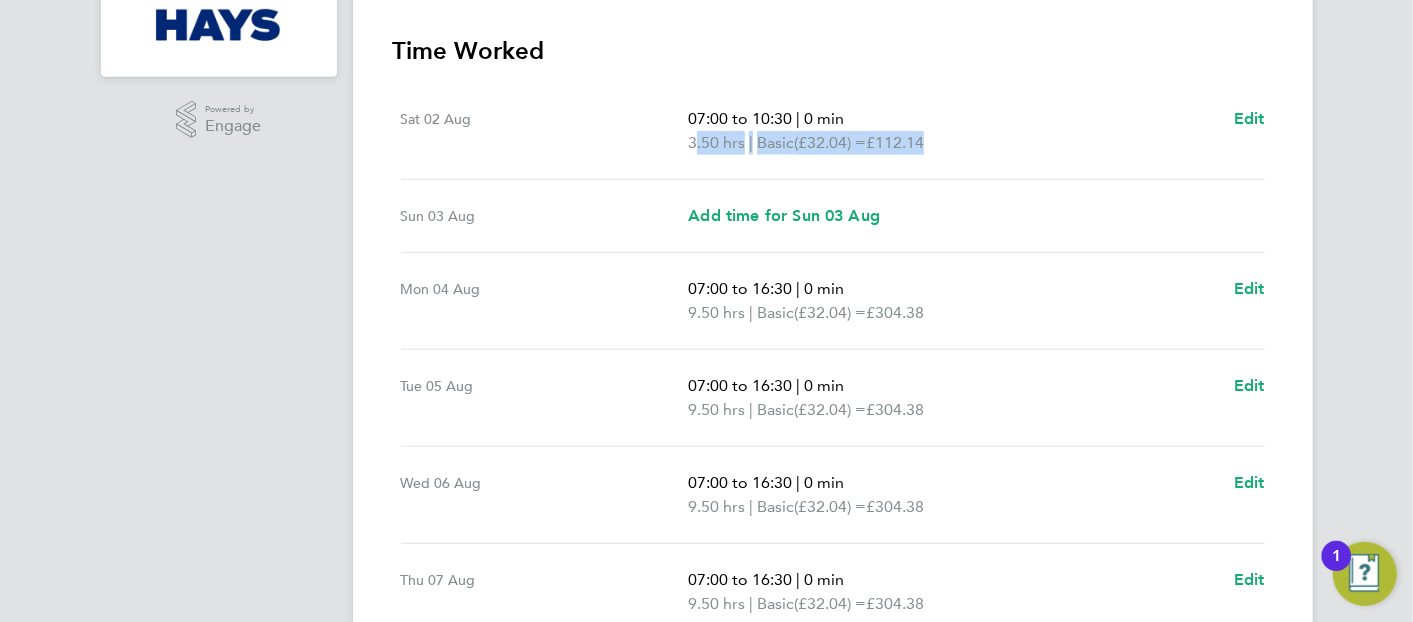 click on "|" at bounding box center (751, 142) 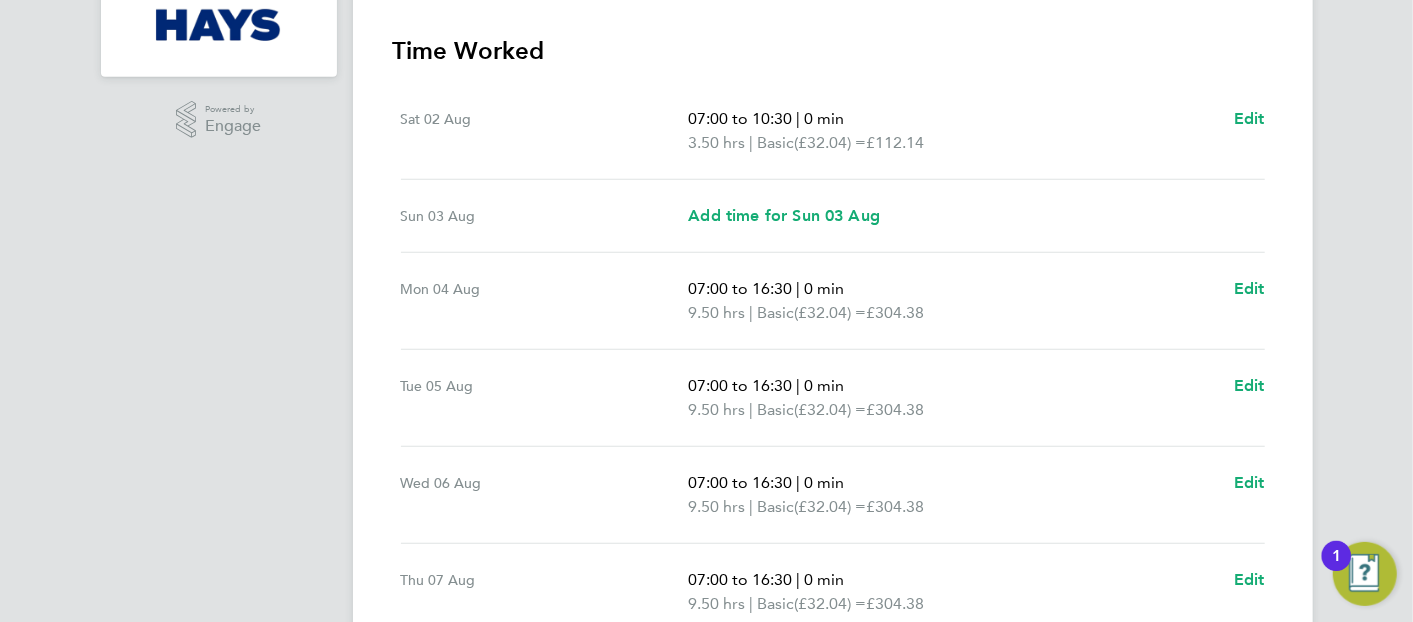 drag, startPoint x: 758, startPoint y: 136, endPoint x: 712, endPoint y: 120, distance: 48.703182 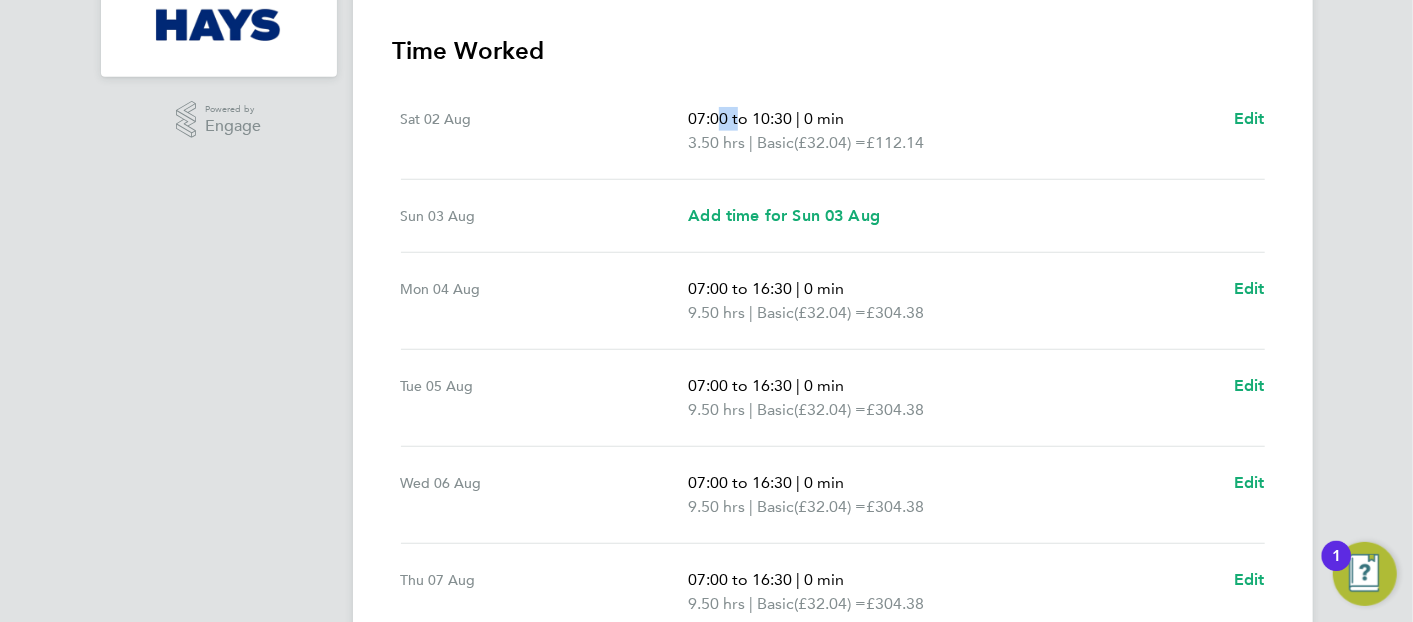 click on "07:00 to 10:30" at bounding box center [740, 118] 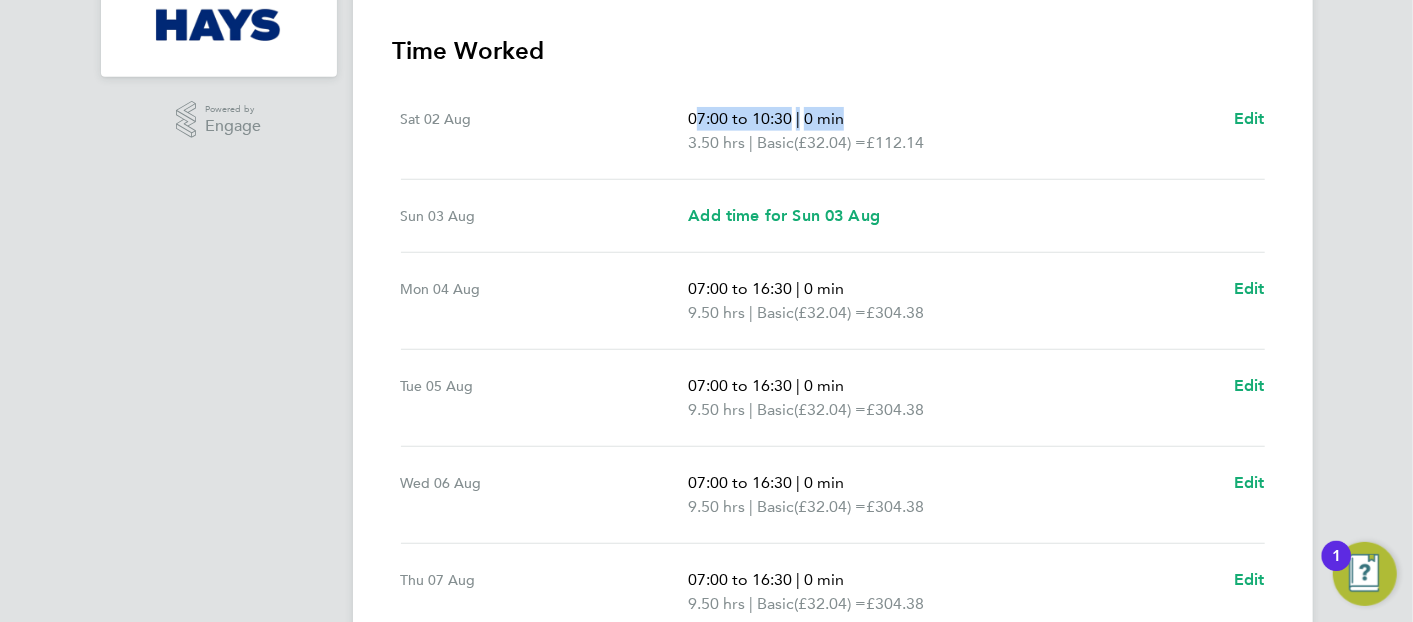 click on "07:00 to 10:30" at bounding box center [740, 118] 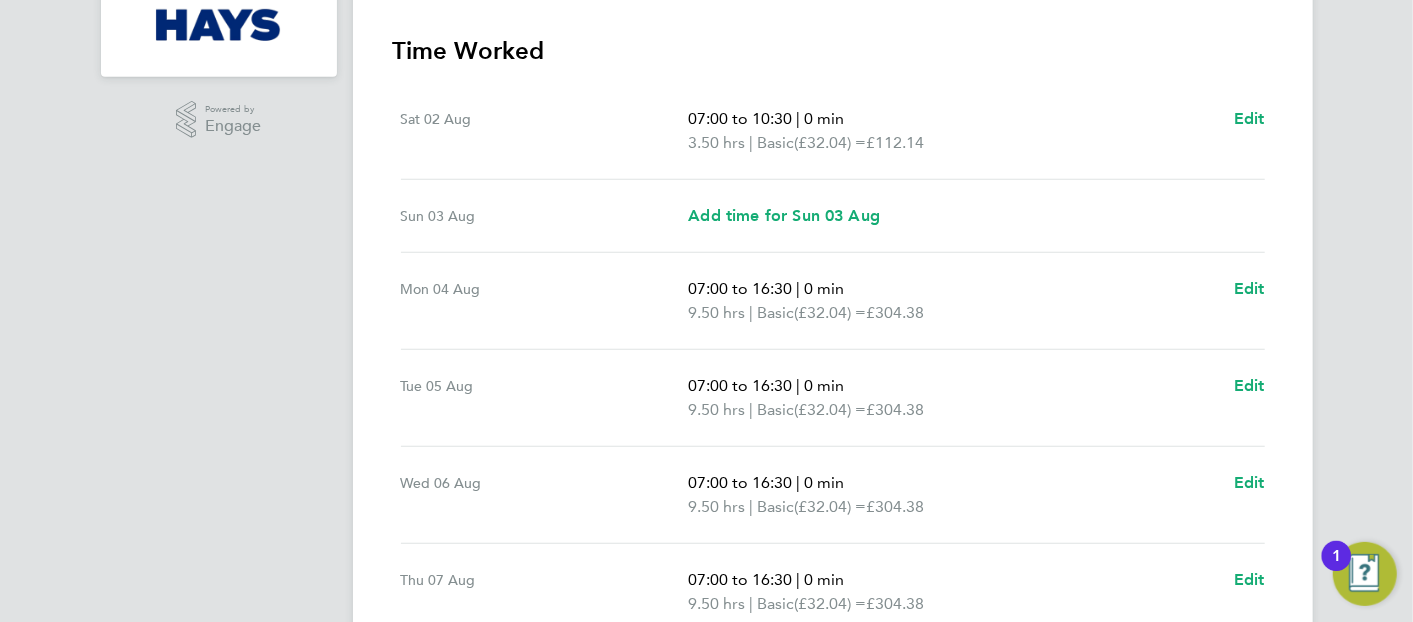 drag, startPoint x: 712, startPoint y: 120, endPoint x: 731, endPoint y: 142, distance: 29.068884 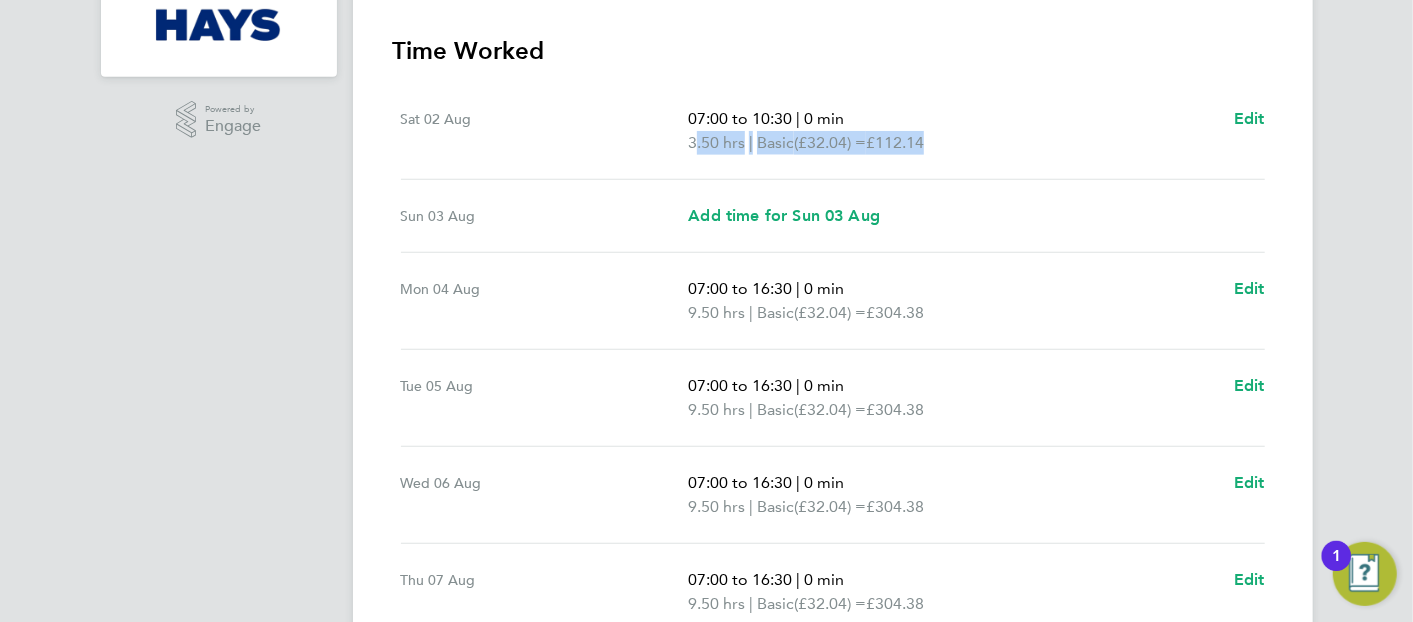 click on "3.50 hrs" at bounding box center [716, 142] 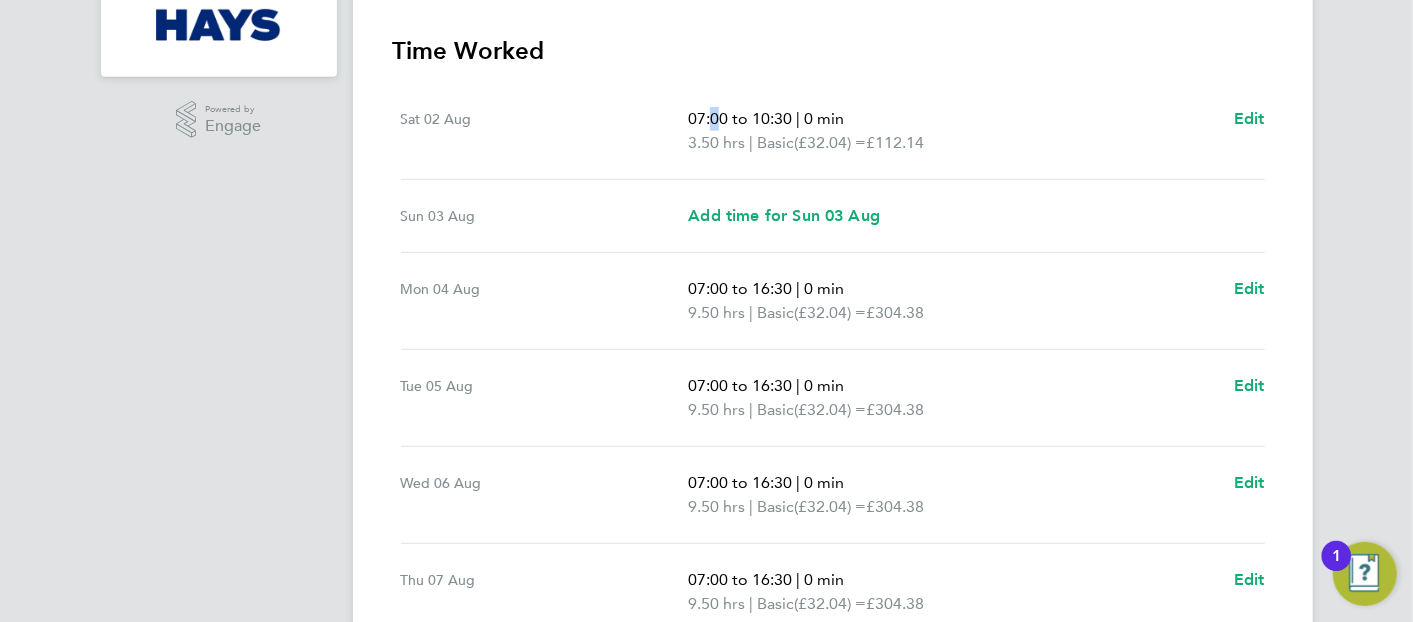 click on "07:00 to 10:30" at bounding box center (740, 118) 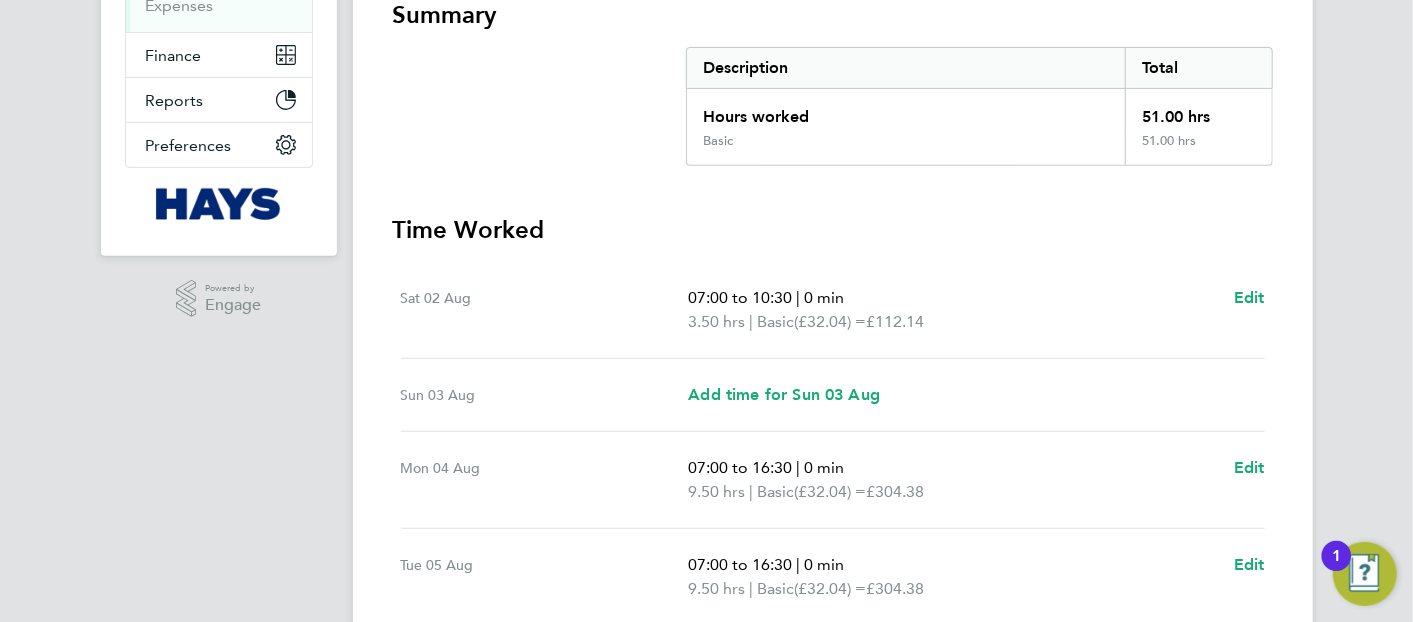 scroll, scrollTop: 222, scrollLeft: 0, axis: vertical 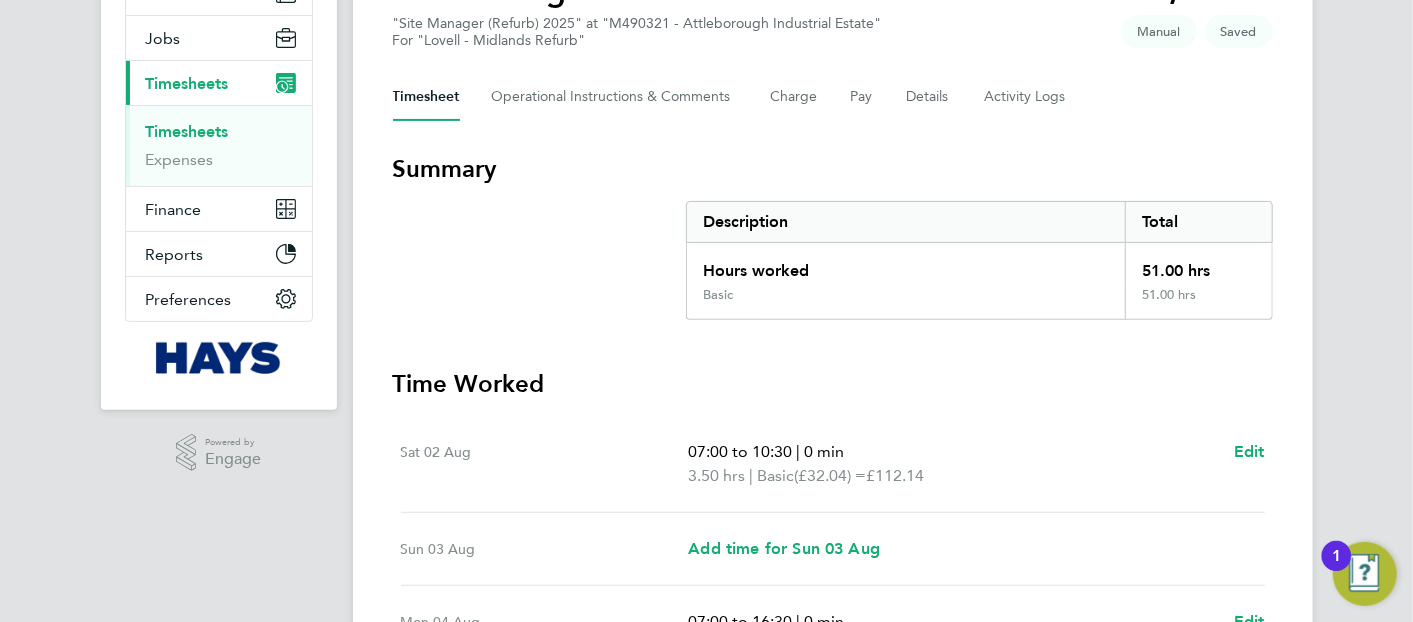 click on "Hours worked" at bounding box center [906, 265] 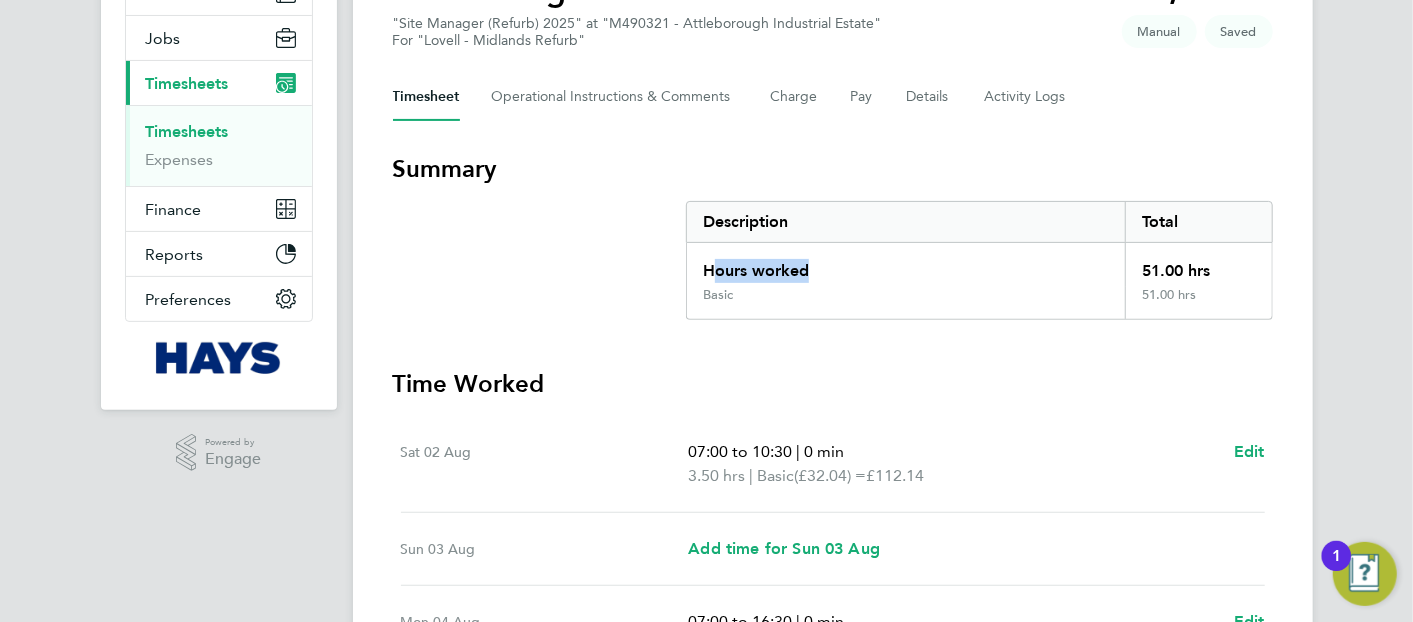 click on "Hours worked" at bounding box center (906, 265) 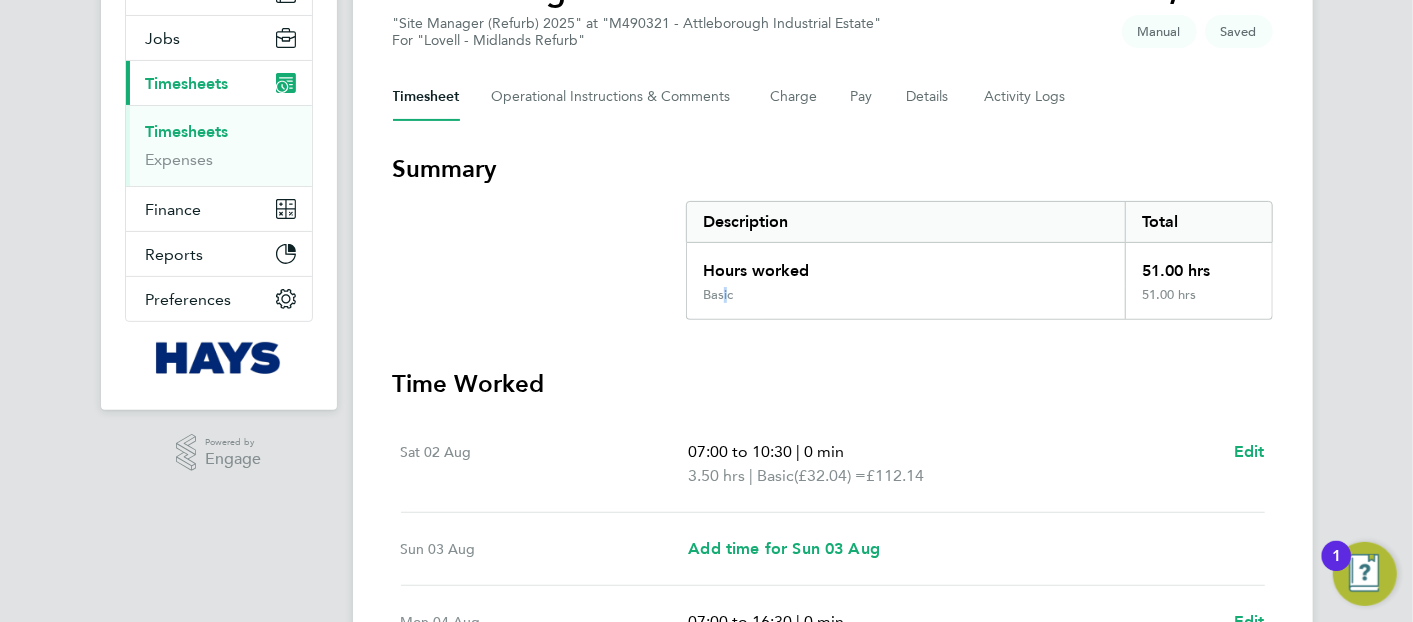 drag, startPoint x: 757, startPoint y: 268, endPoint x: 720, endPoint y: 294, distance: 45.221676 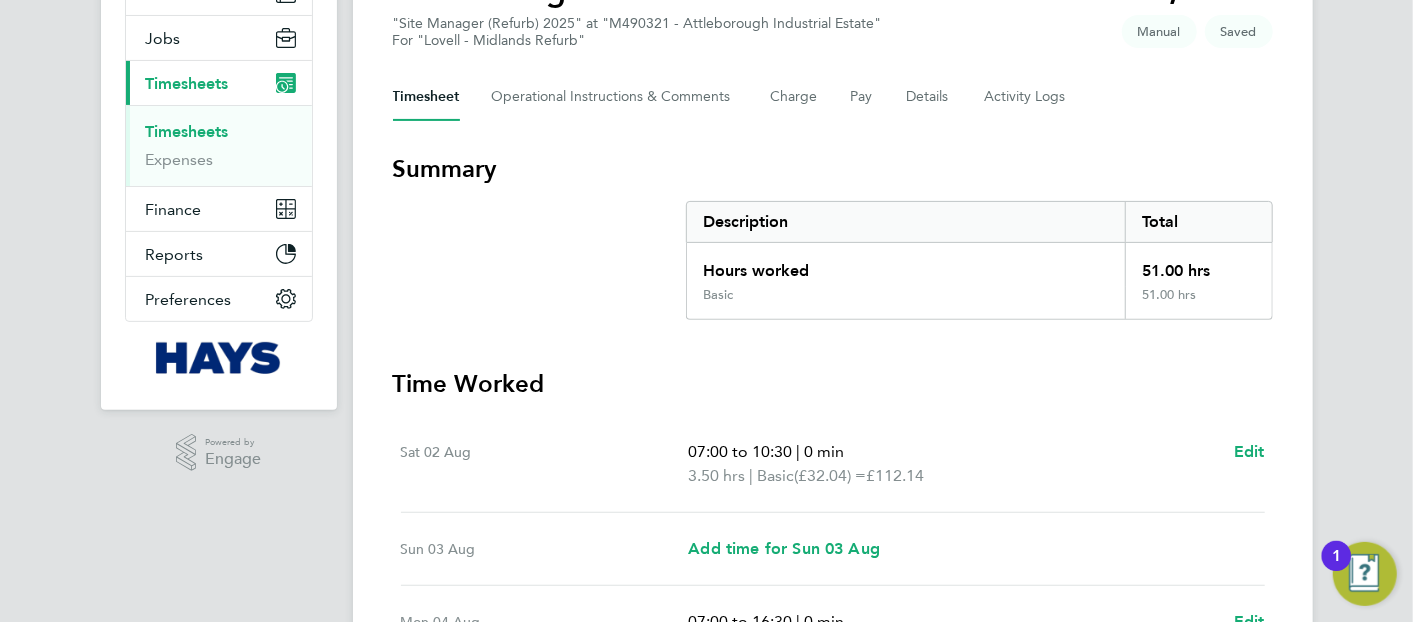 drag, startPoint x: 720, startPoint y: 294, endPoint x: 769, endPoint y: 317, distance: 54.129475 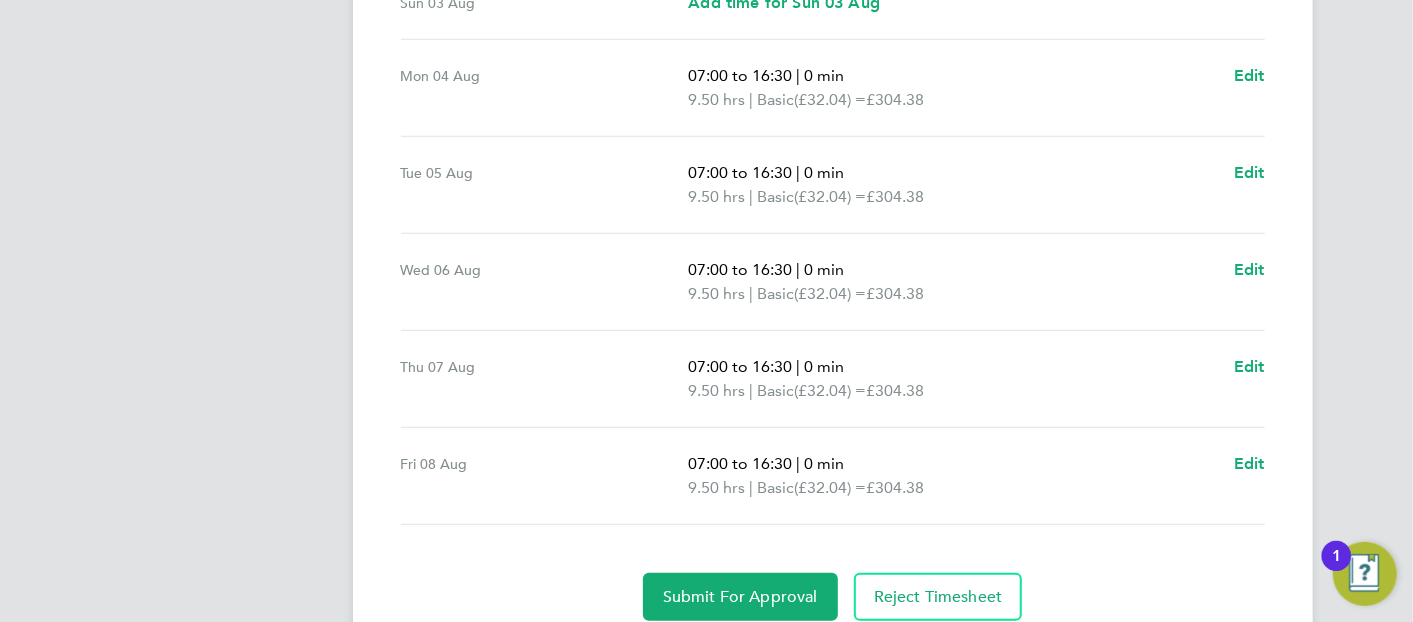 scroll, scrollTop: 843, scrollLeft: 0, axis: vertical 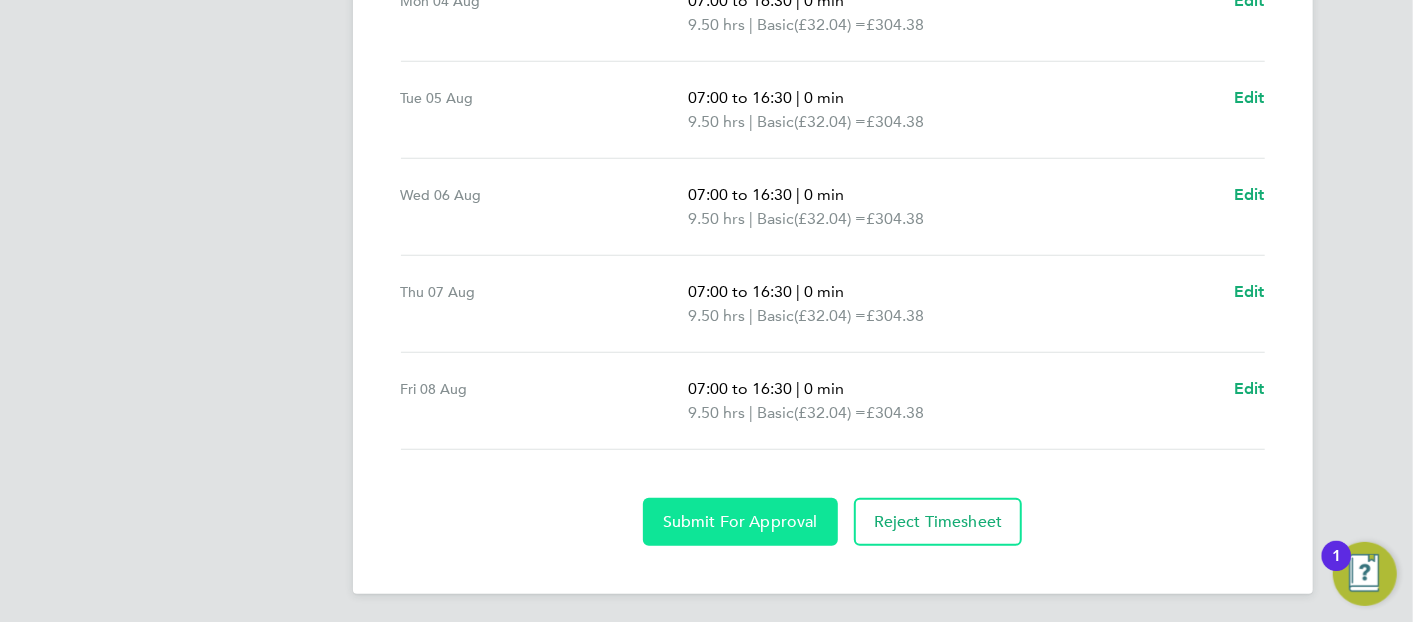 click on "Submit For Approval" 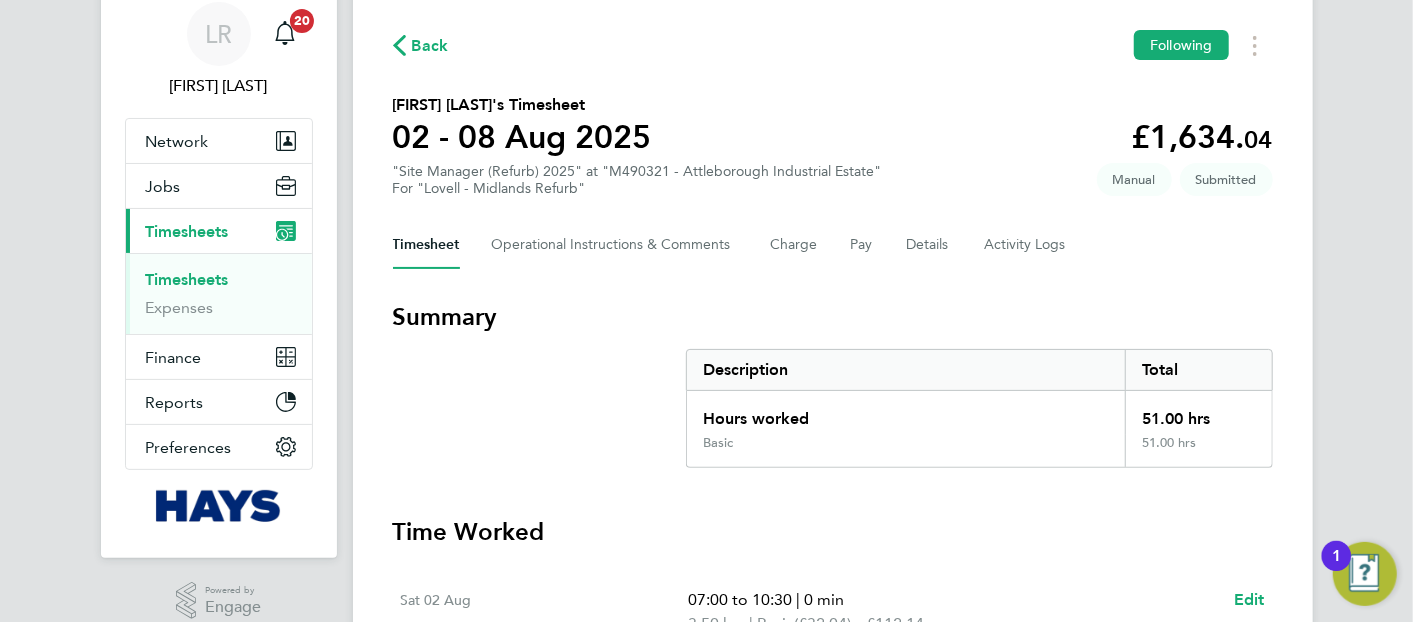 scroll, scrollTop: 0, scrollLeft: 0, axis: both 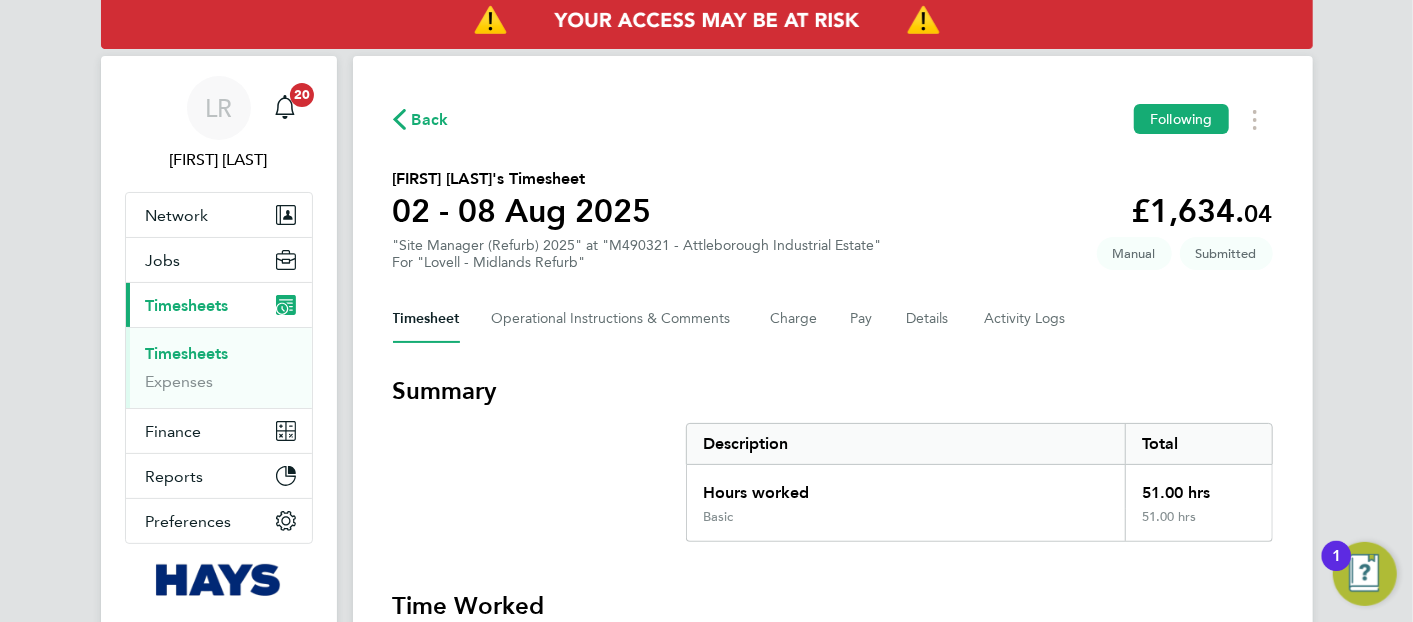 click on "[FIRST] [LAST]'s Timesheet" 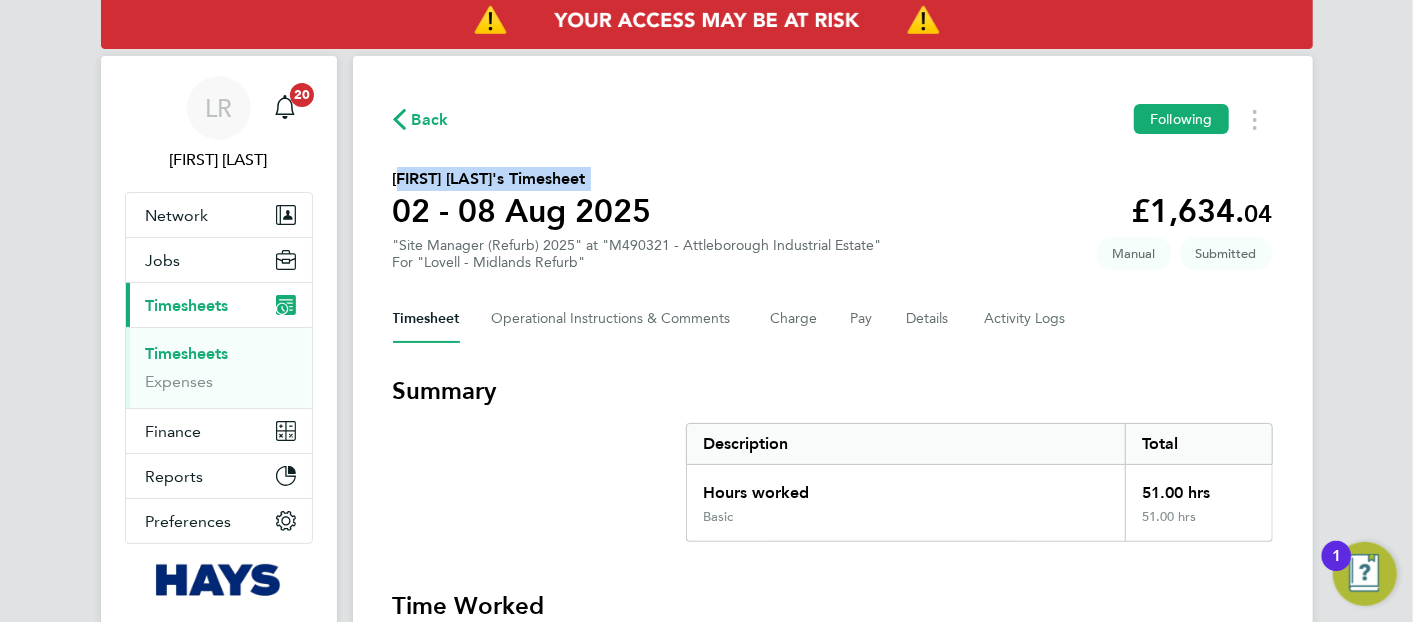 click on "[FIRST] [LAST]'s Timesheet" 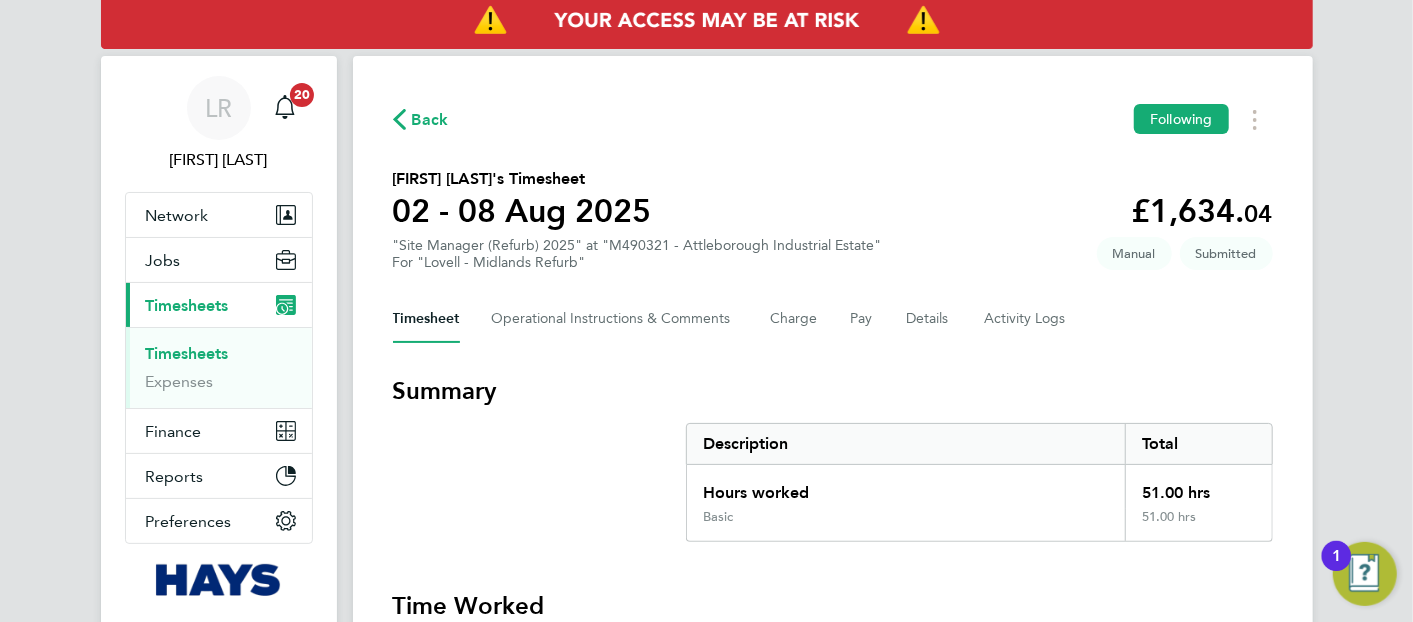 drag, startPoint x: 575, startPoint y: 179, endPoint x: 532, endPoint y: 214, distance: 55.443665 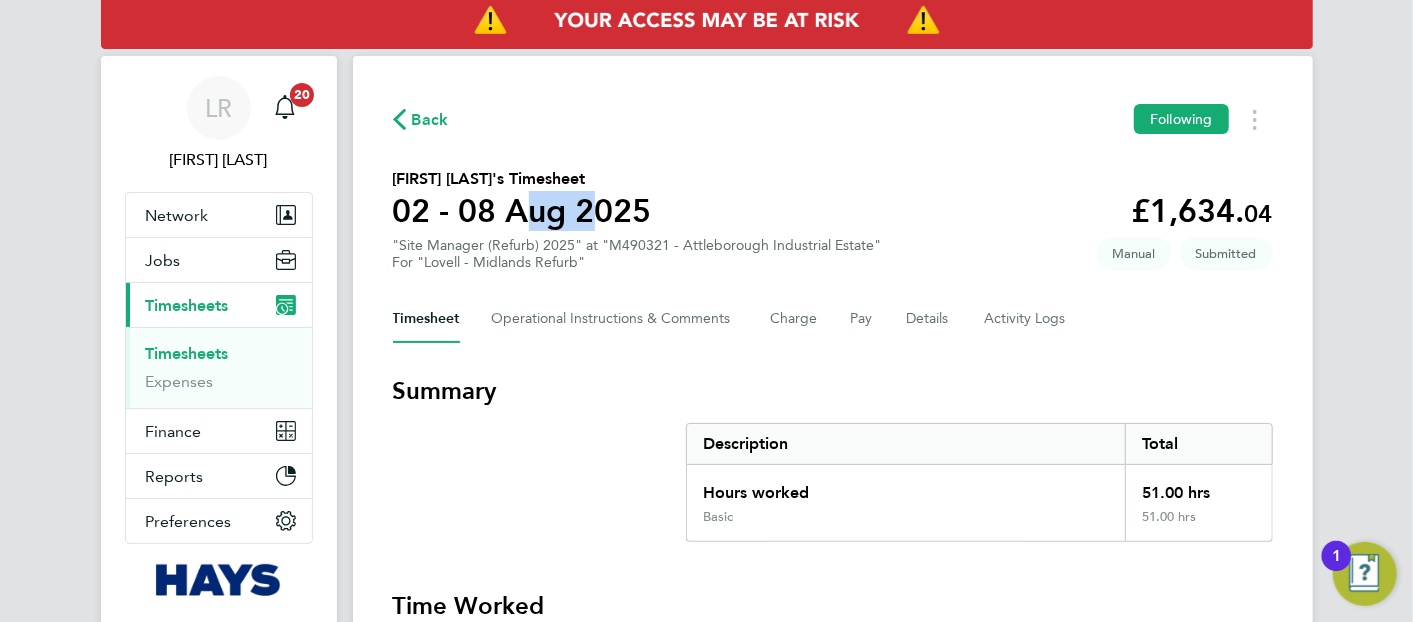 click on "02 - 08 Aug 2025" 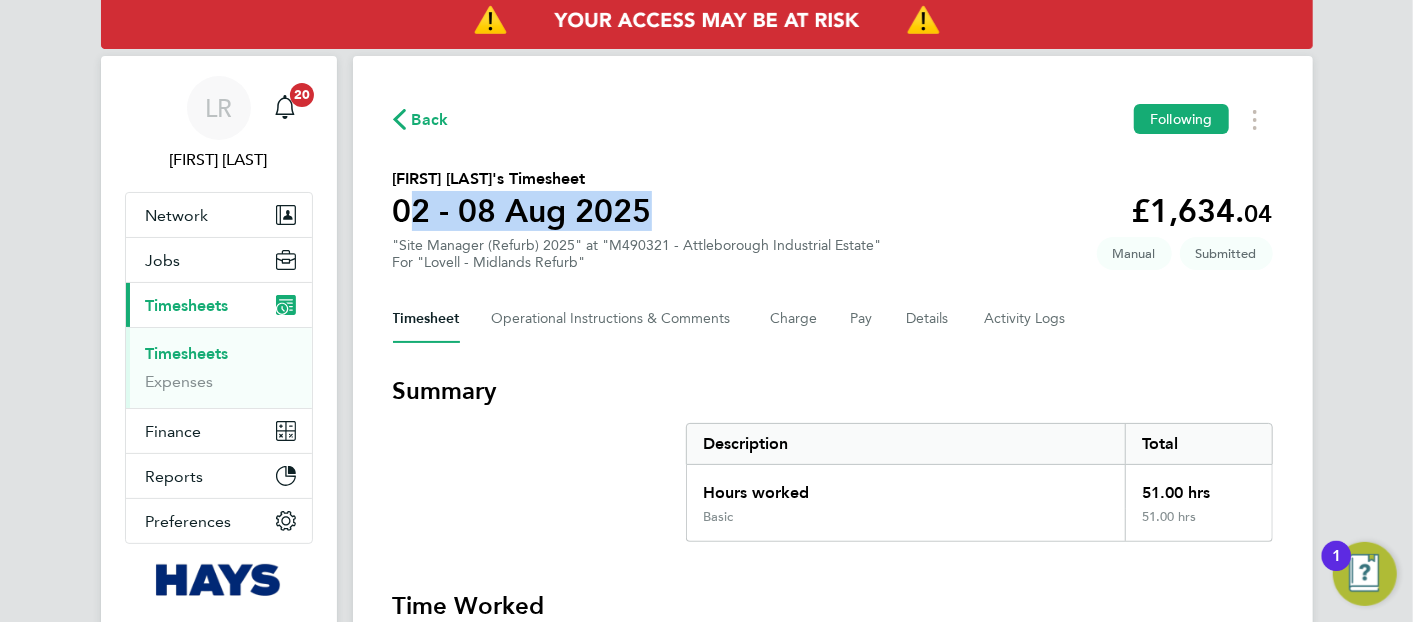 click on "02 - 08 Aug 2025" 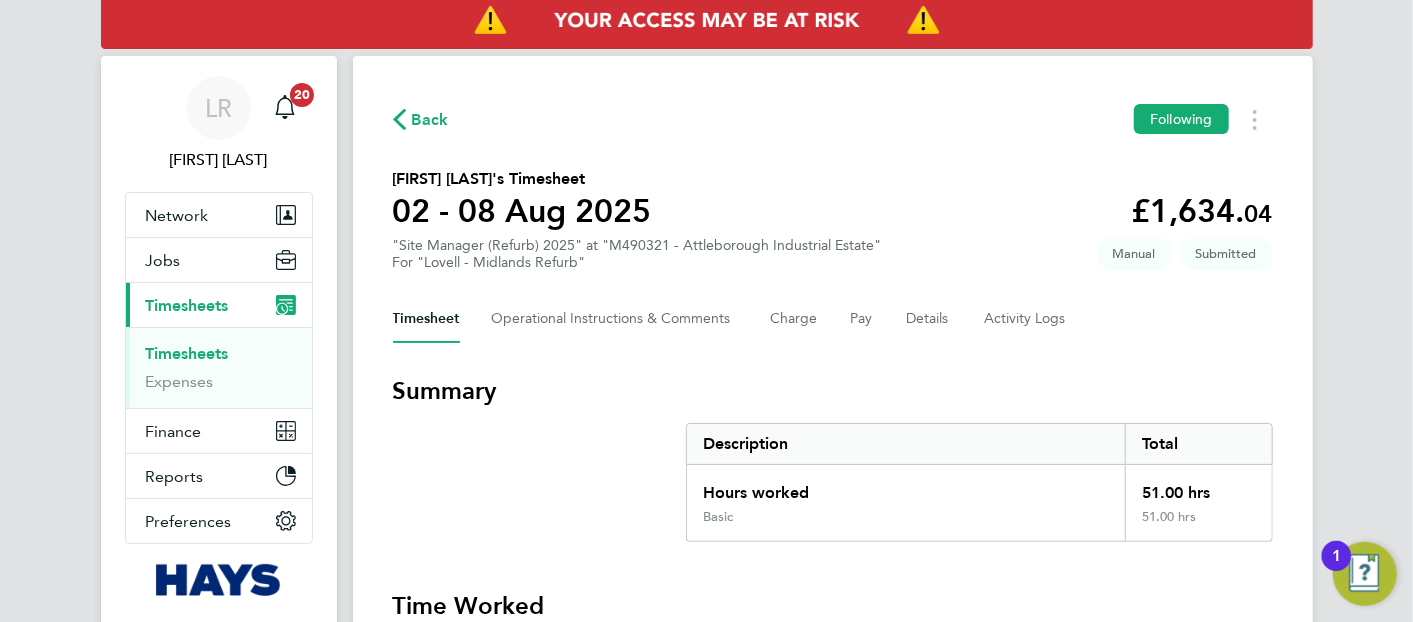 drag, startPoint x: 532, startPoint y: 214, endPoint x: 483, endPoint y: 178, distance: 60.80296 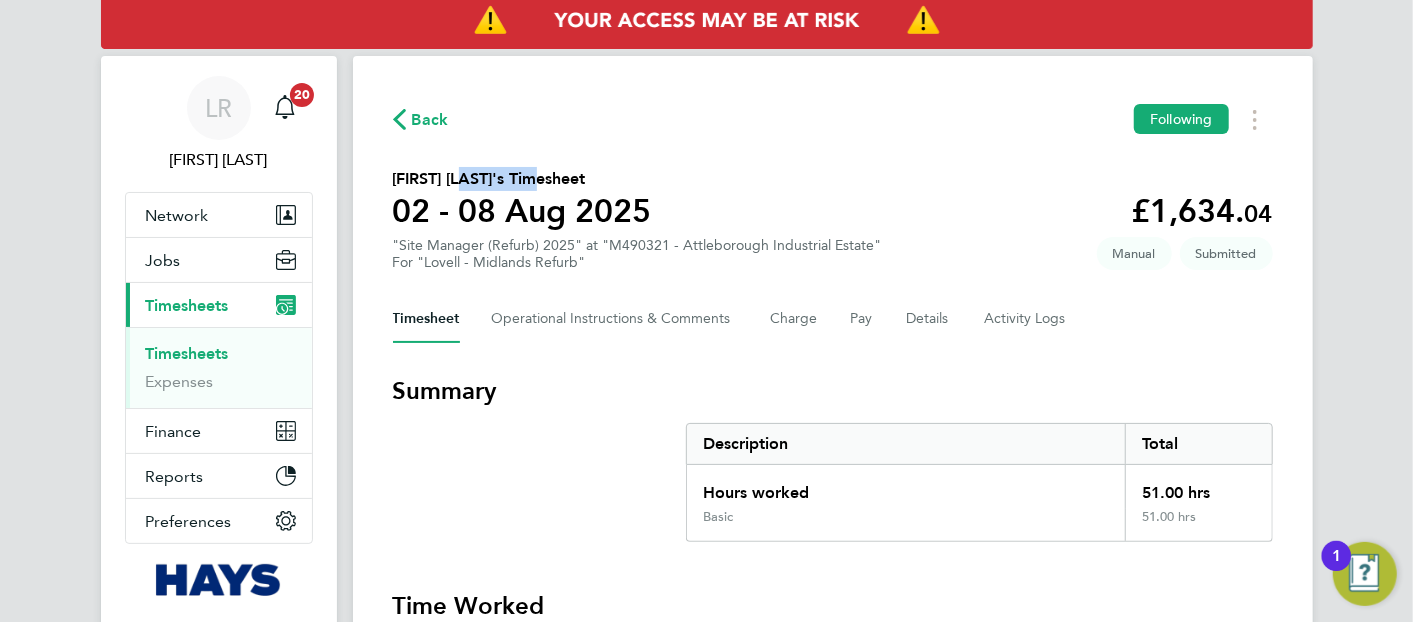 click on "[FIRST] [LAST]'s Timesheet" 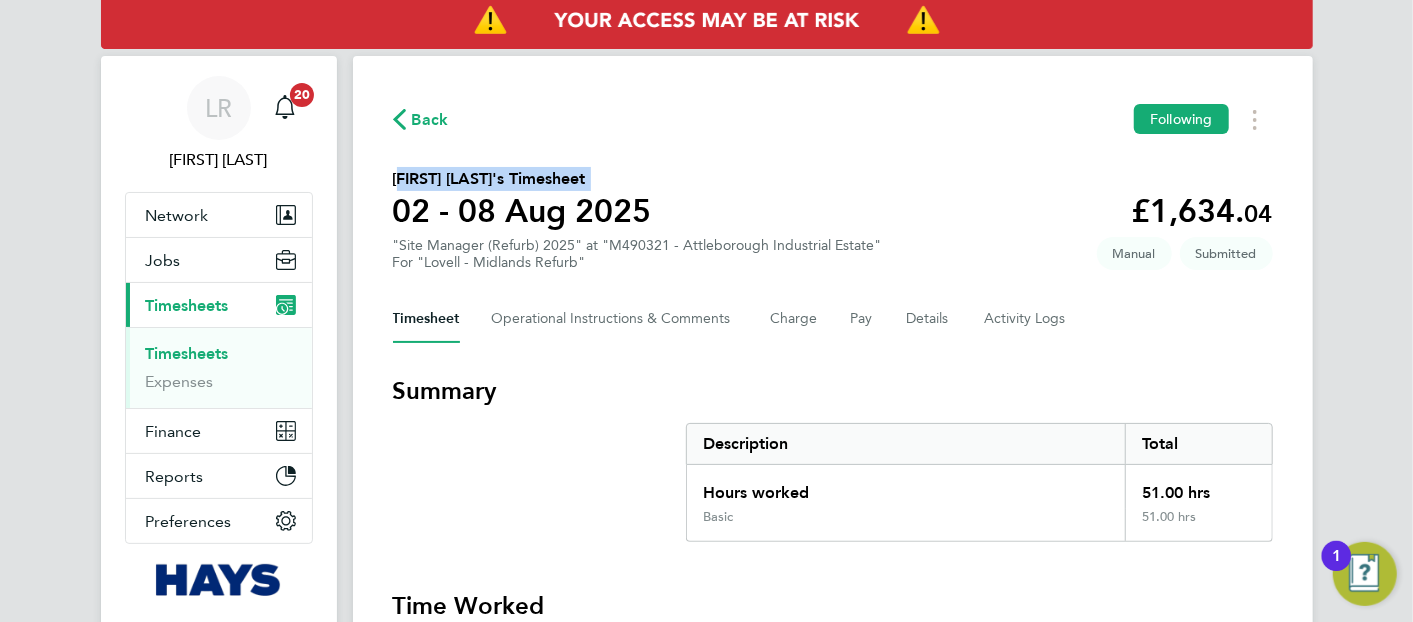 click on "[FIRST] [LAST]'s Timesheet" 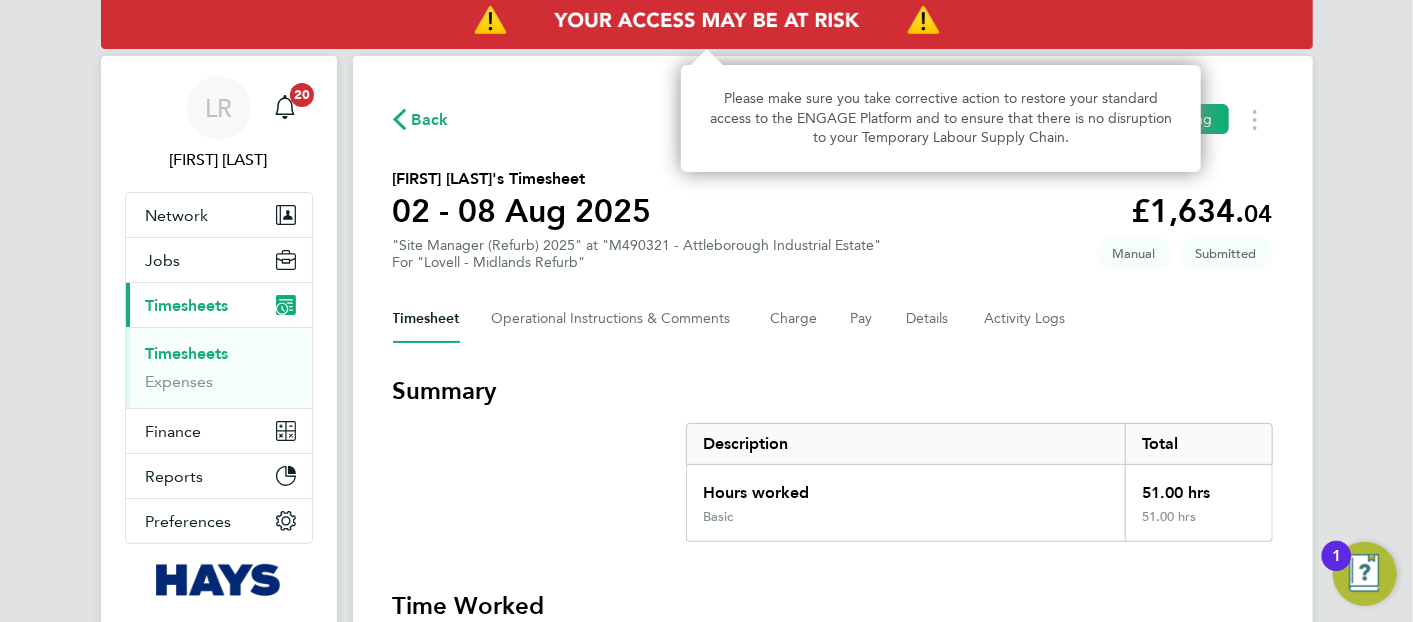 click on "Please make sure you take corrective action to restore your standard access to the ENGAGE Platform a﻿nd to ensure that there is no disruption to your Temporary Labour Supply Chain." at bounding box center [941, 118] 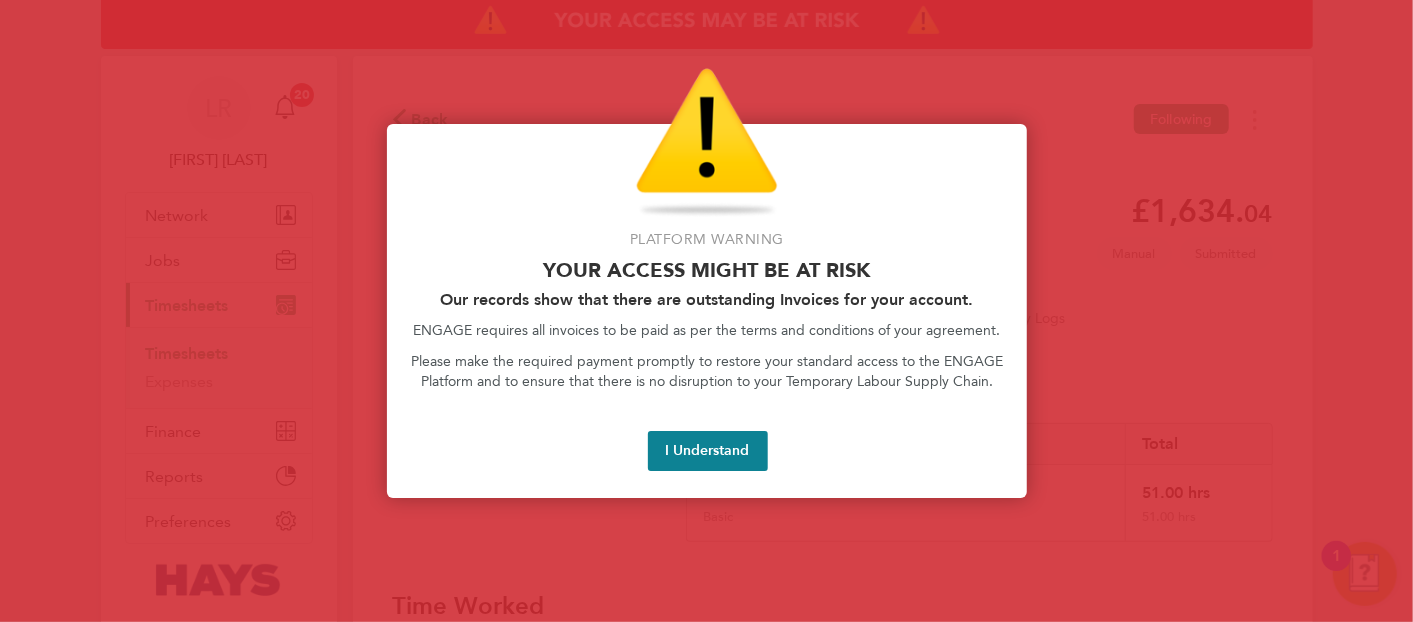 click at bounding box center [707, 143] 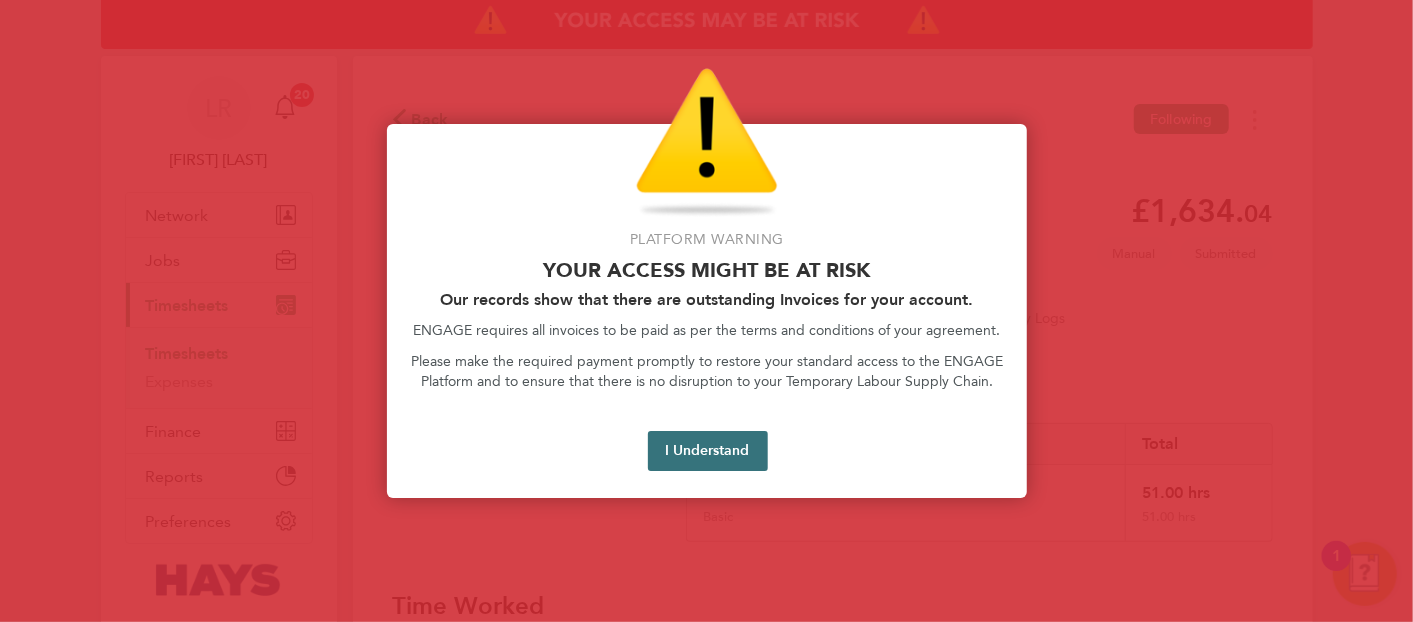 click on "I Understand" at bounding box center [708, 451] 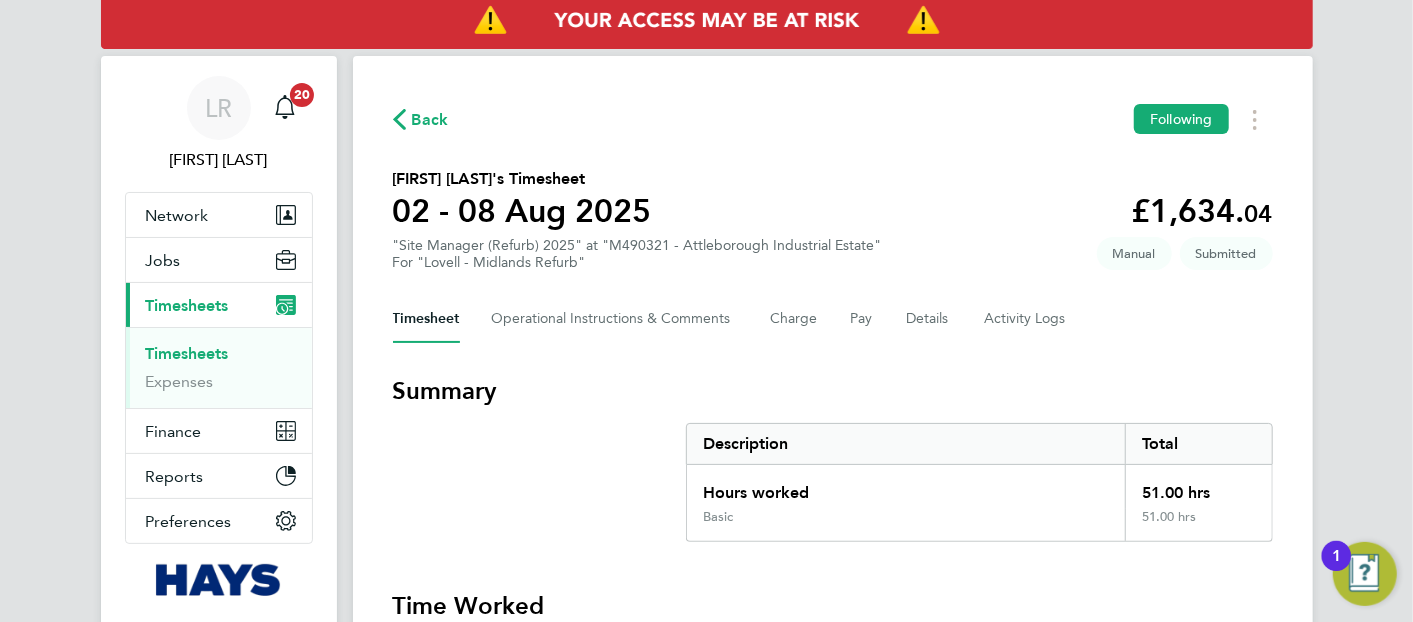 click on "[FIRST] [LAST]'s Timesheet" 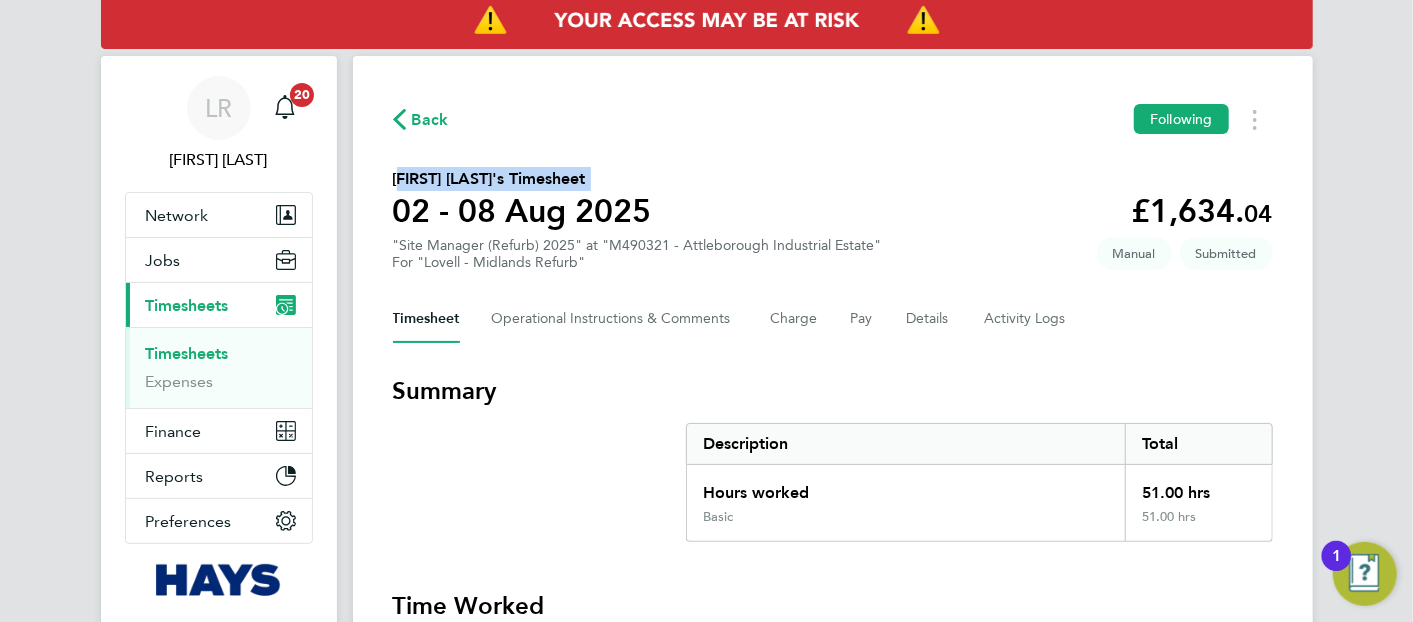 click on "[FIRST] [LAST]'s Timesheet" 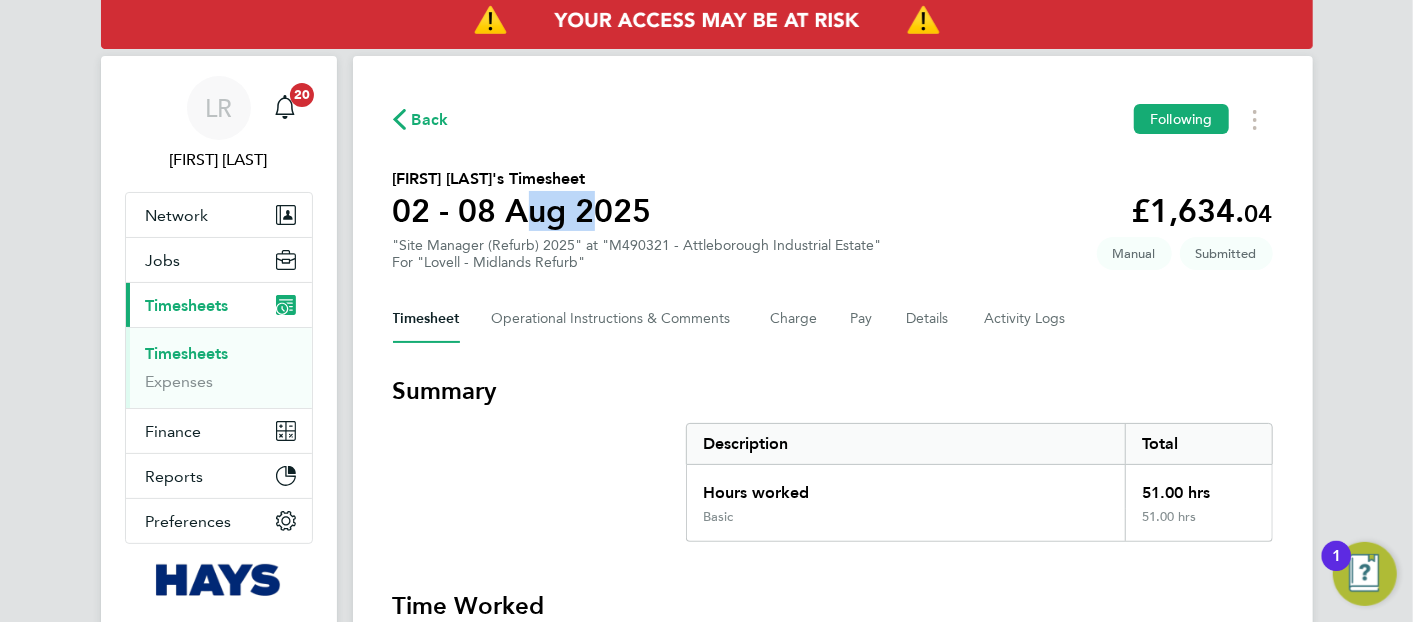 click on "02 - 08 Aug 2025" 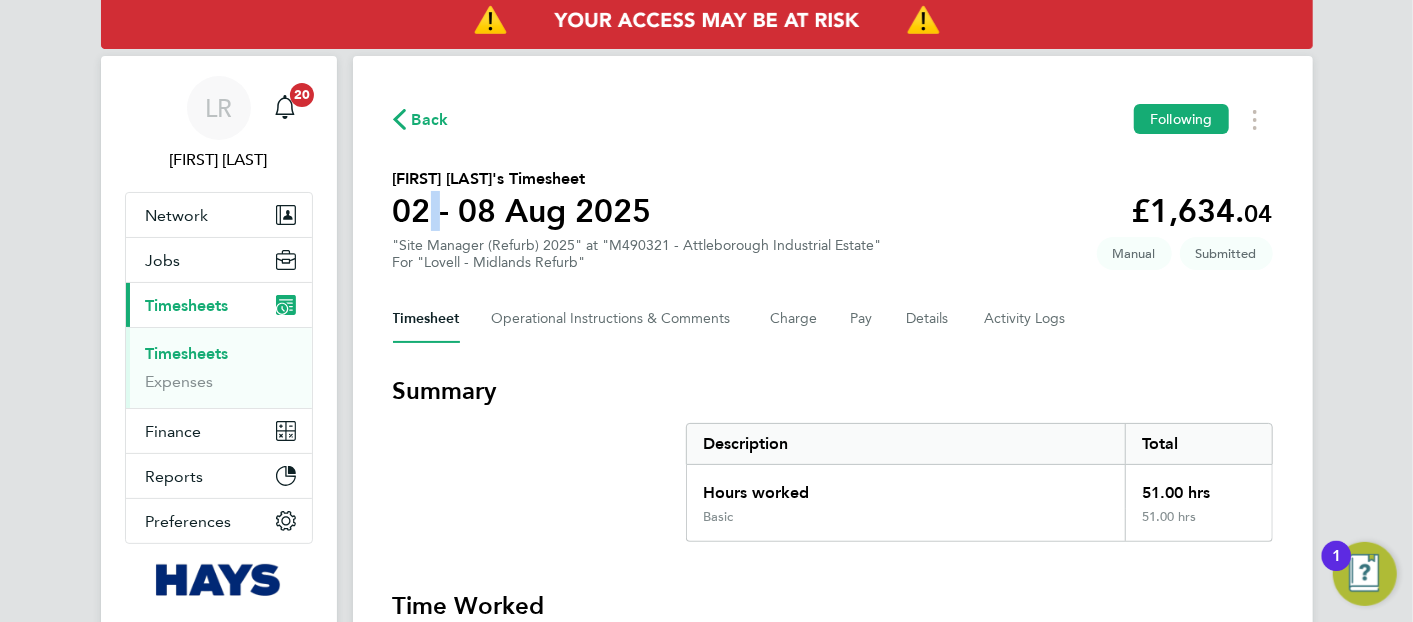 drag, startPoint x: 539, startPoint y: 229, endPoint x: 423, endPoint y: 204, distance: 118.66339 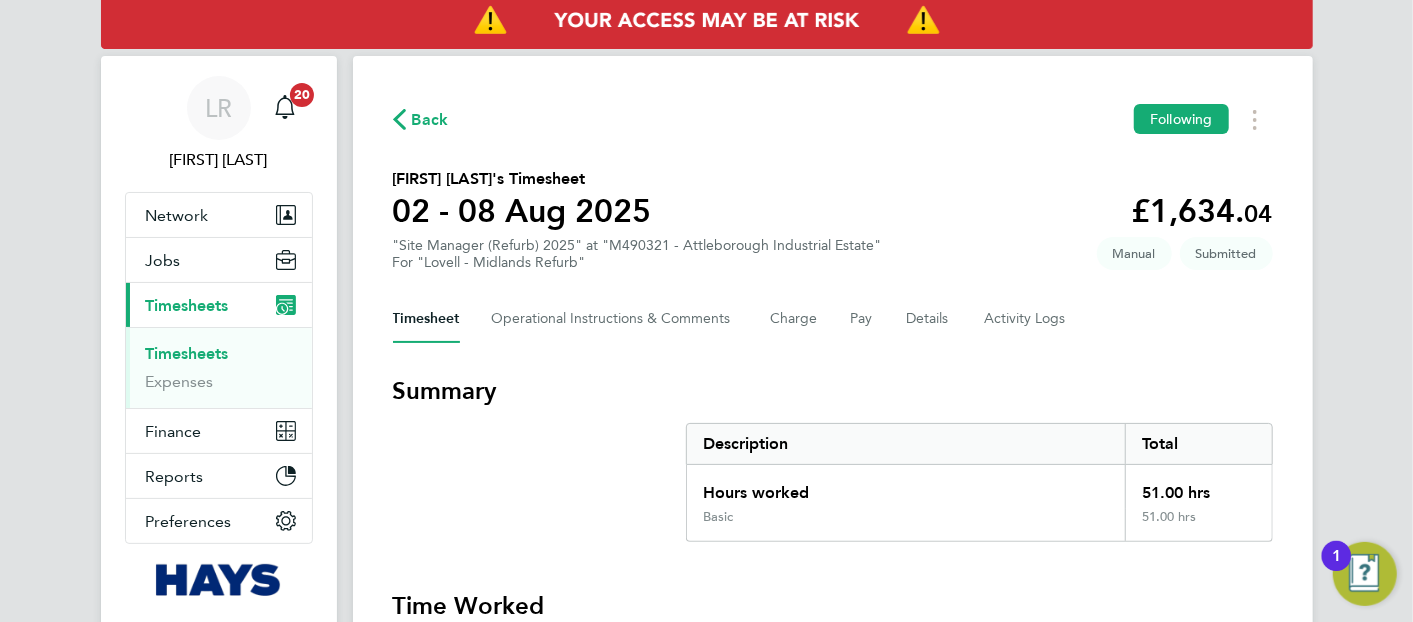 click on "Description" at bounding box center (906, 444) 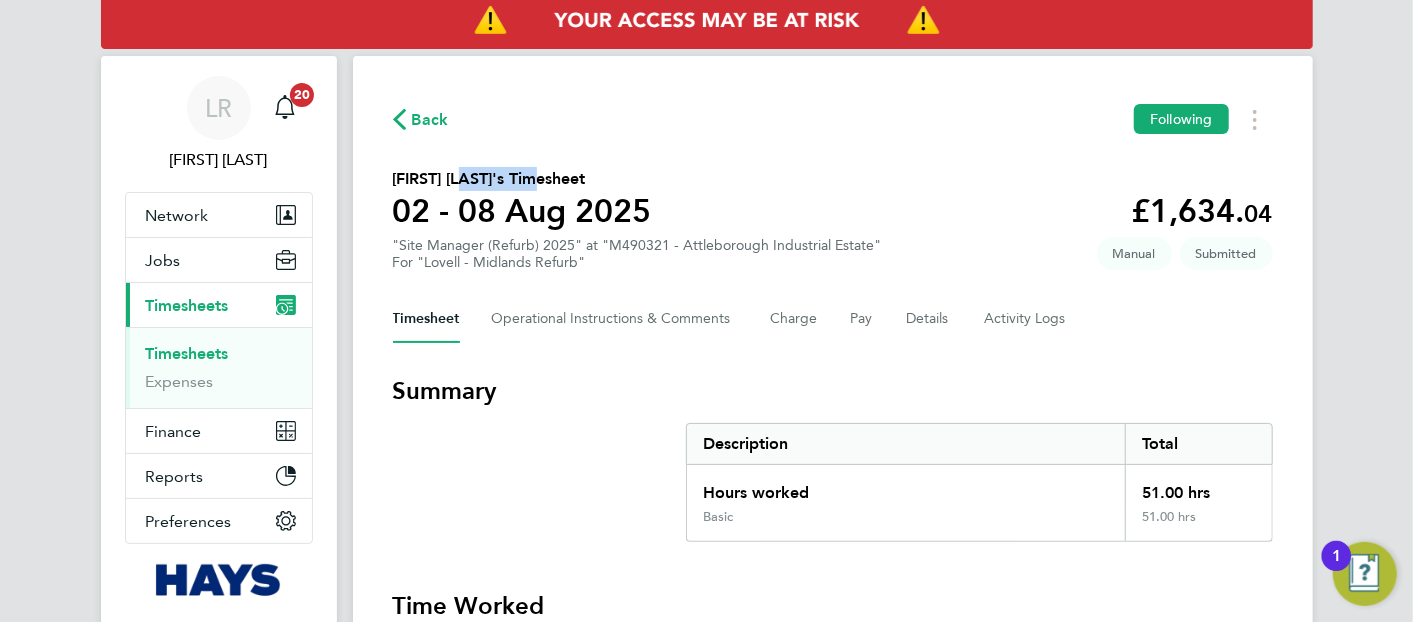 click on "[FIRST] [LAST]'s Timesheet" 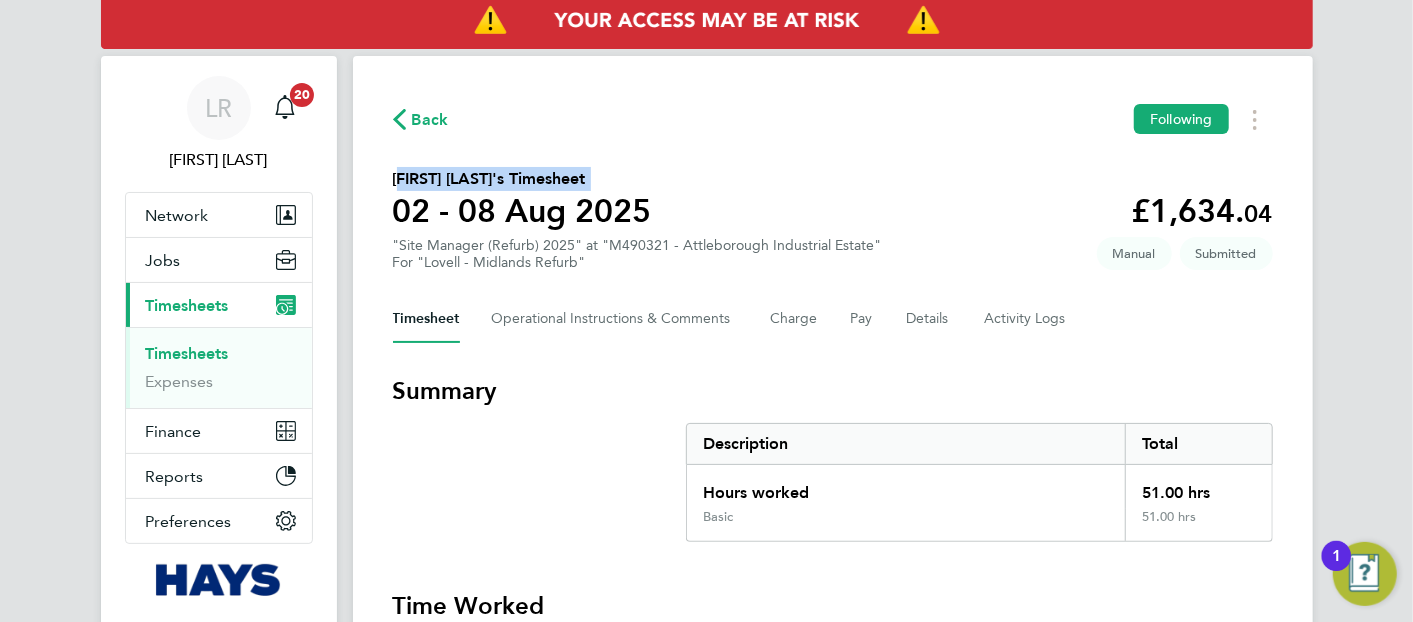 click on "[FIRST] [LAST]'s Timesheet" 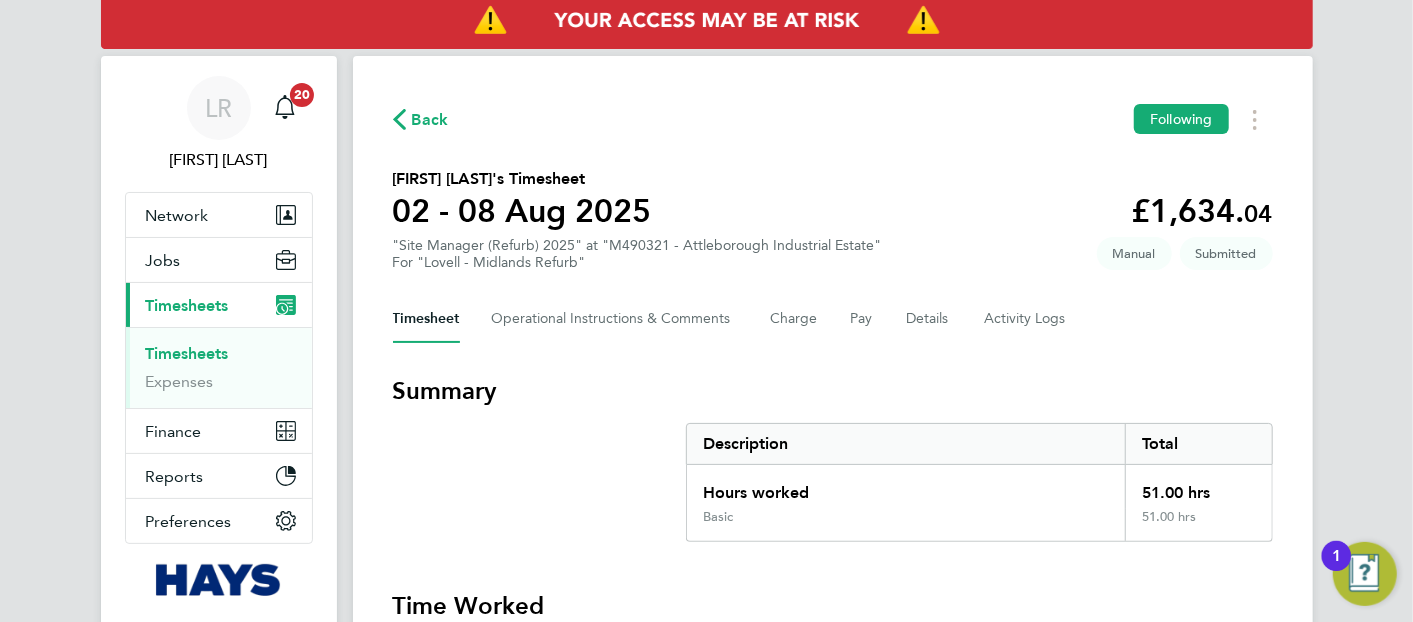 drag, startPoint x: 482, startPoint y: 173, endPoint x: 480, endPoint y: 212, distance: 39.051247 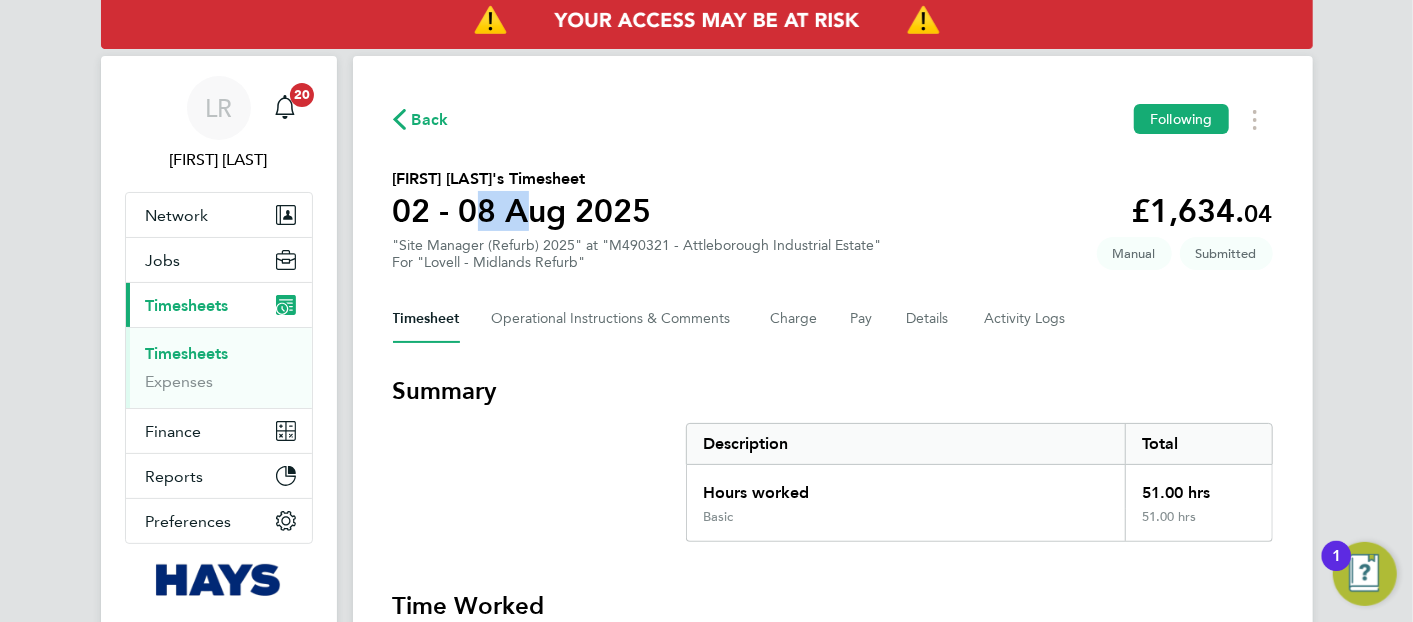click on "02 - 08 Aug 2025" 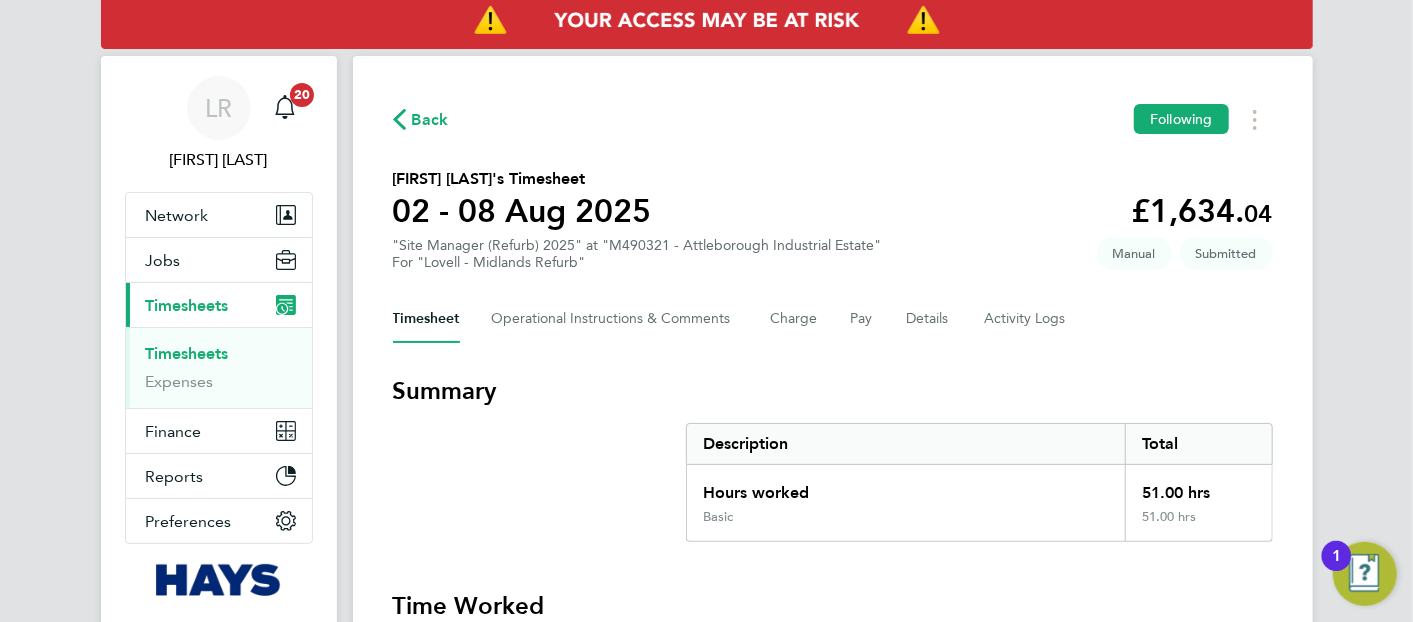 drag, startPoint x: 480, startPoint y: 211, endPoint x: 439, endPoint y: 180, distance: 51.40039 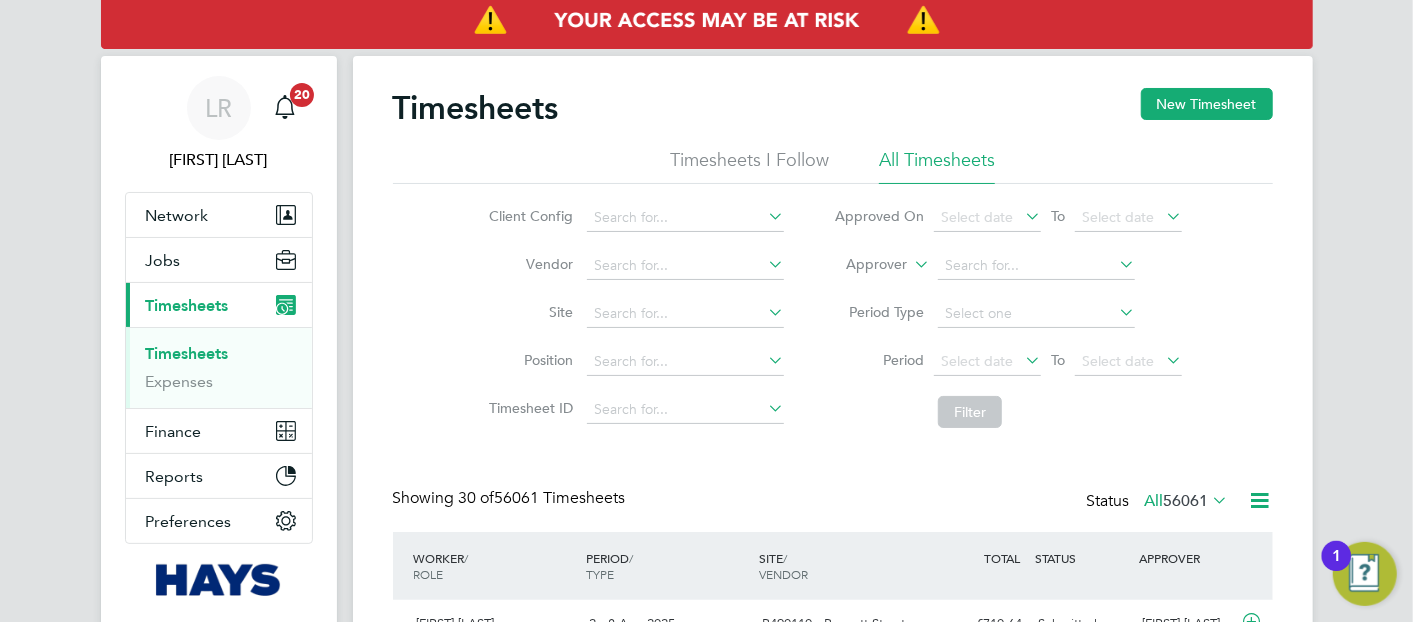 scroll, scrollTop: 10, scrollLeft: 9, axis: both 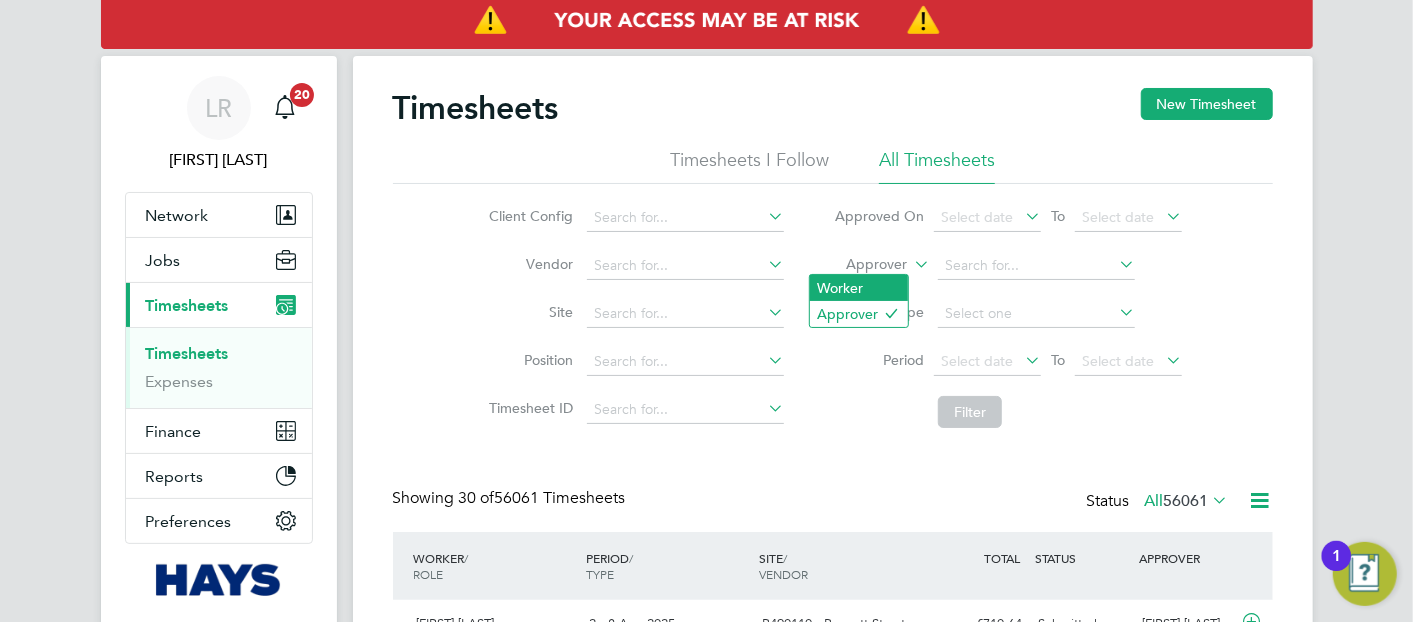 click on "Worker" 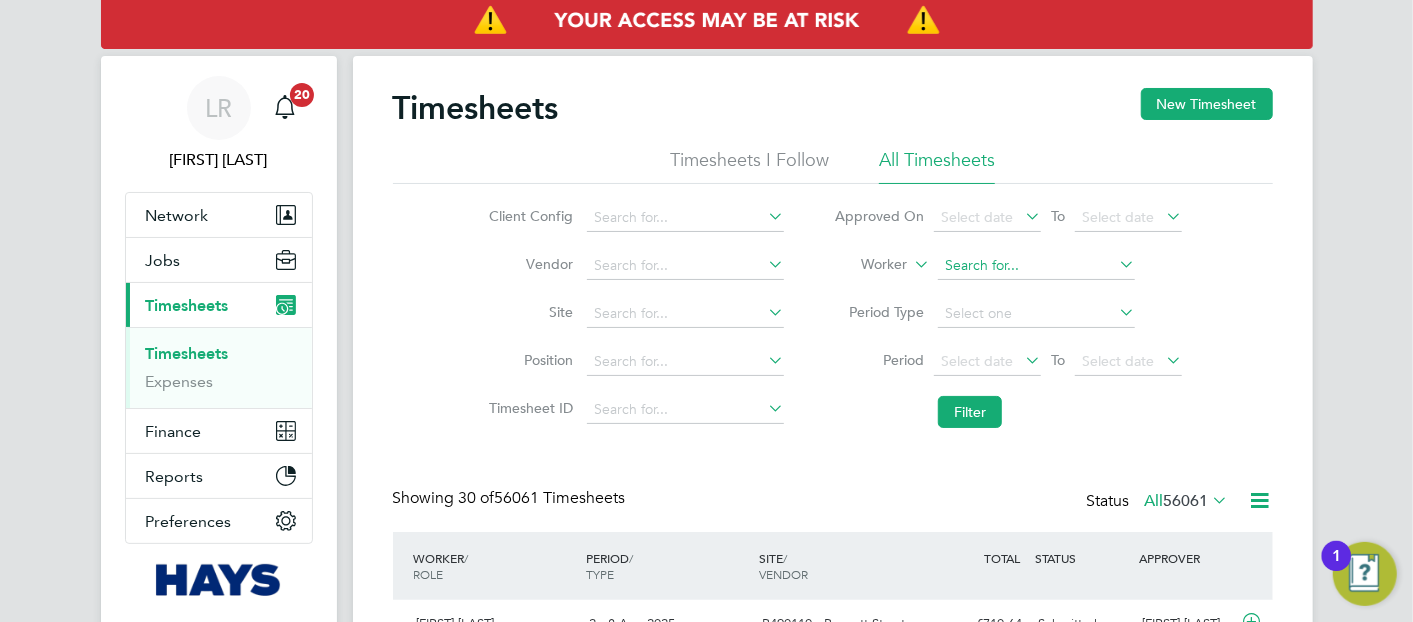 click 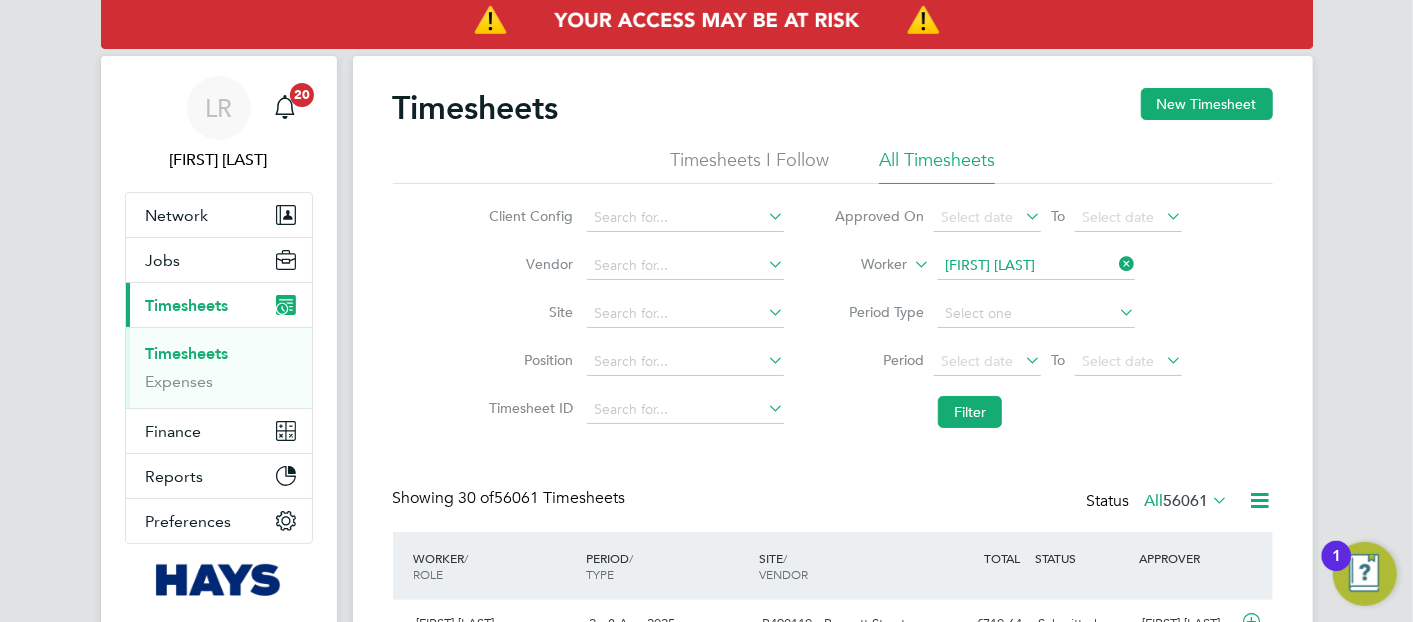 drag, startPoint x: 1015, startPoint y: 287, endPoint x: 1036, endPoint y: 352, distance: 68.30813 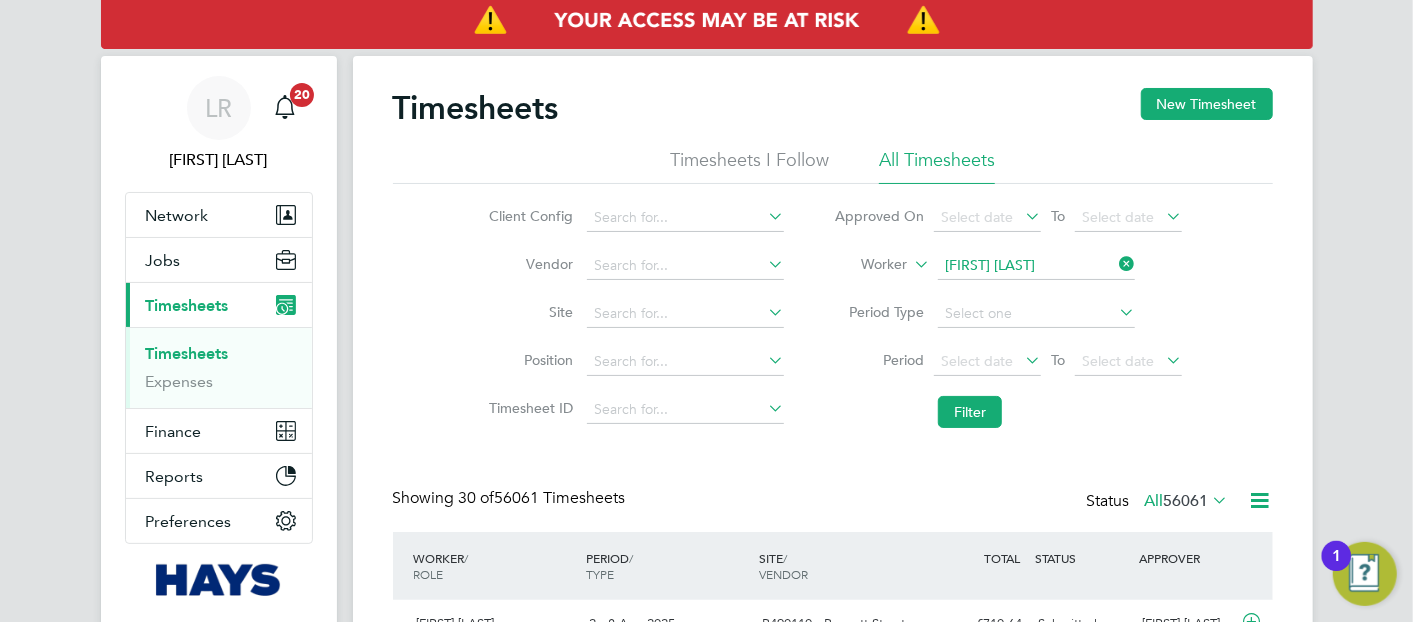 click on "Filter" 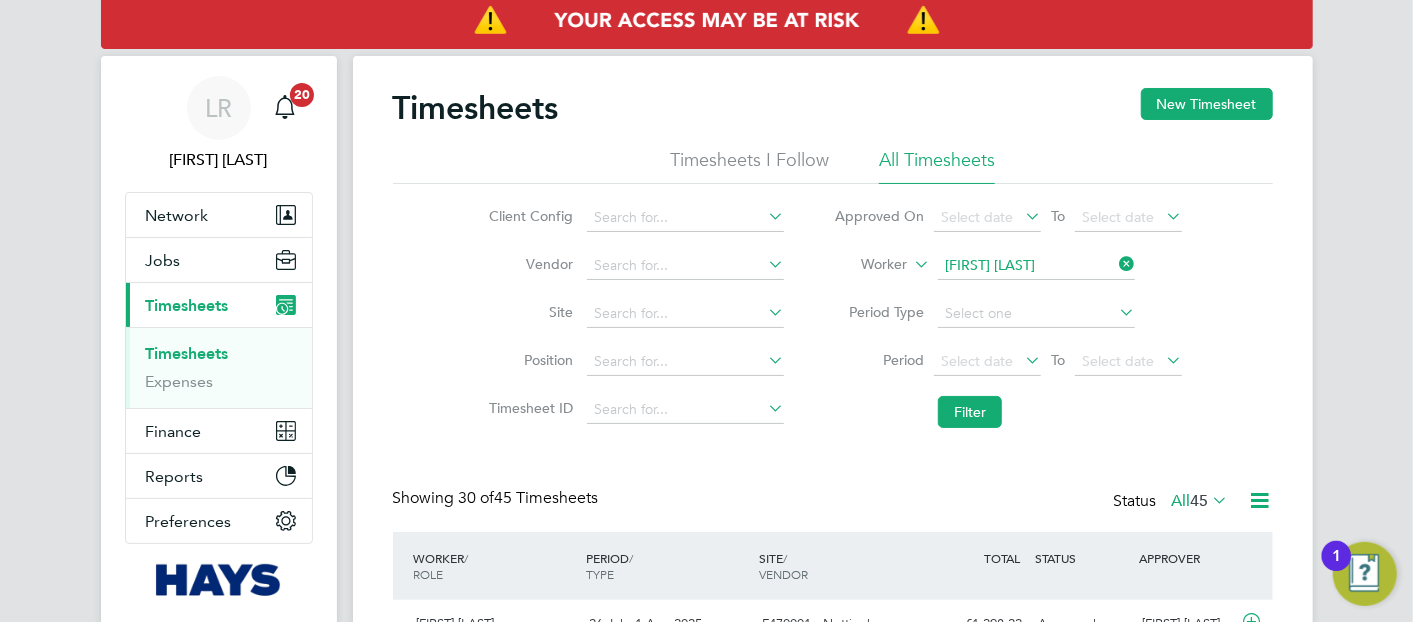 type 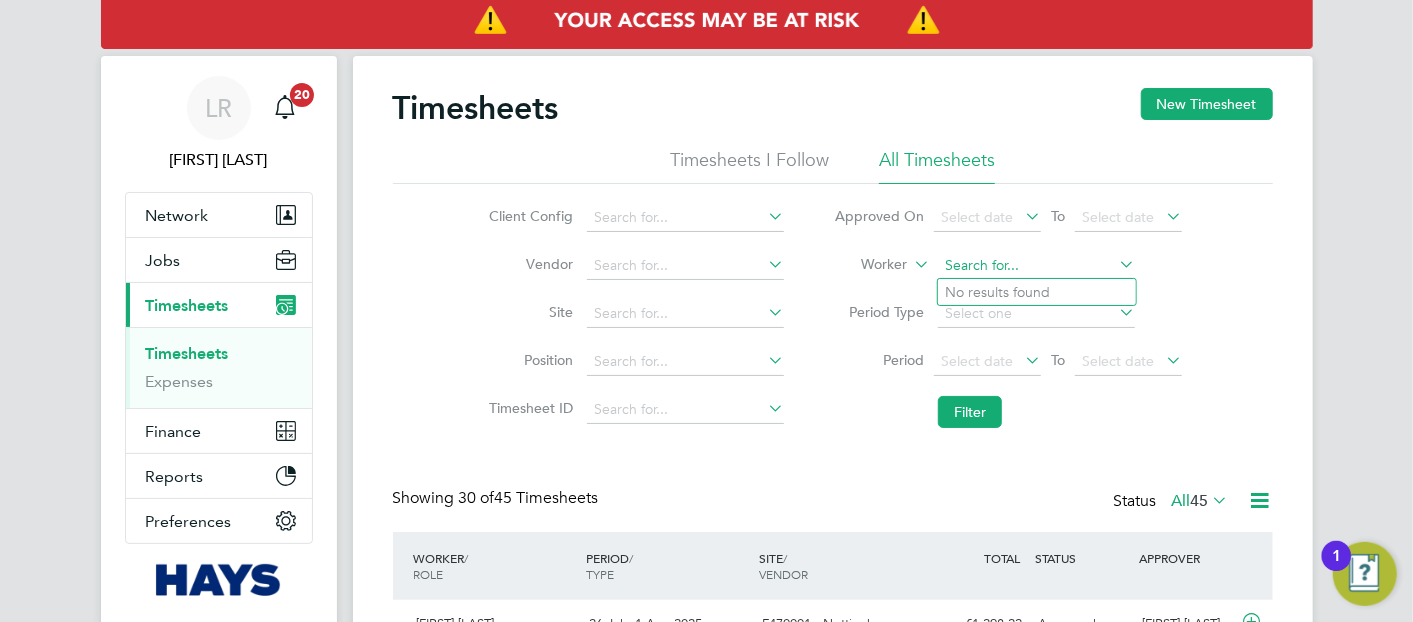 click 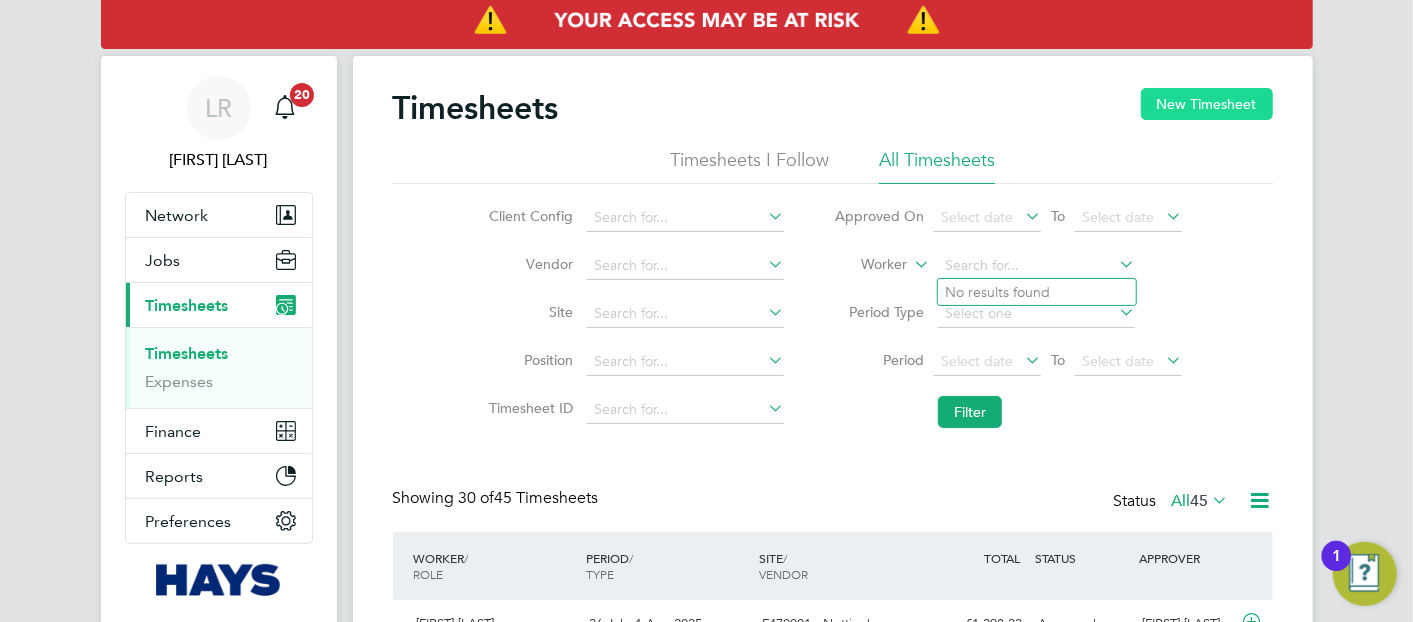 click on "New Timesheet" 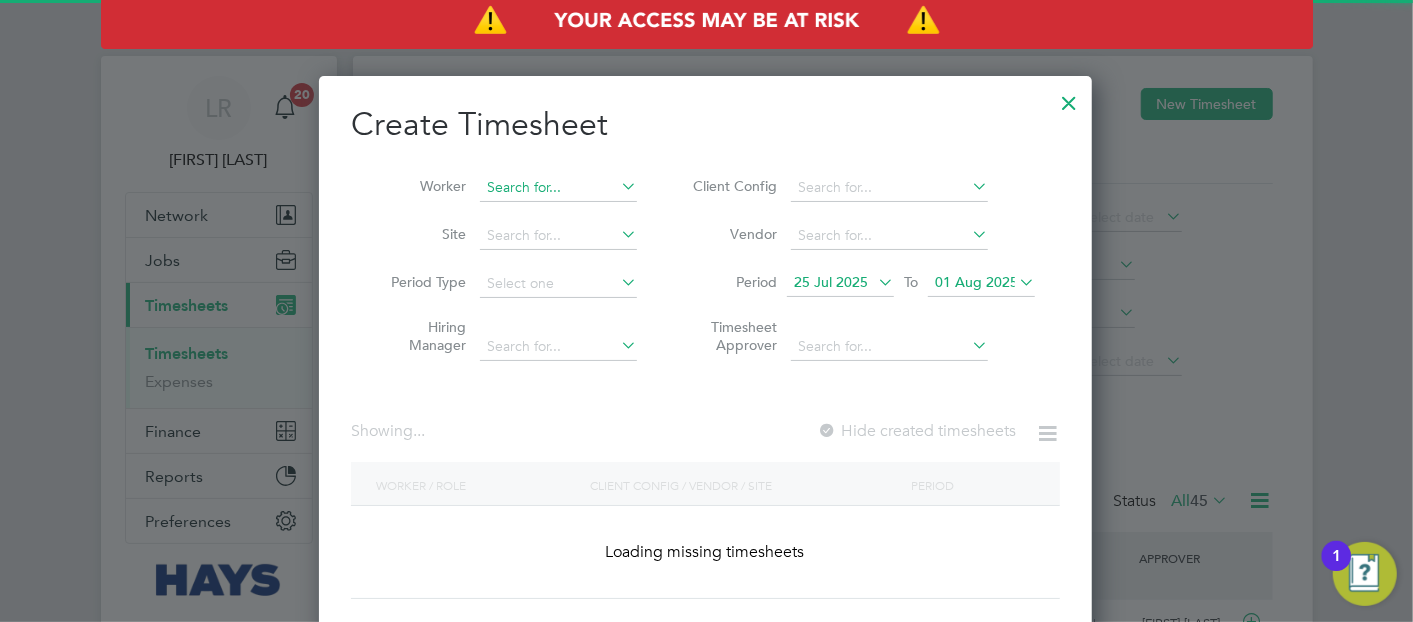 click at bounding box center [558, 188] 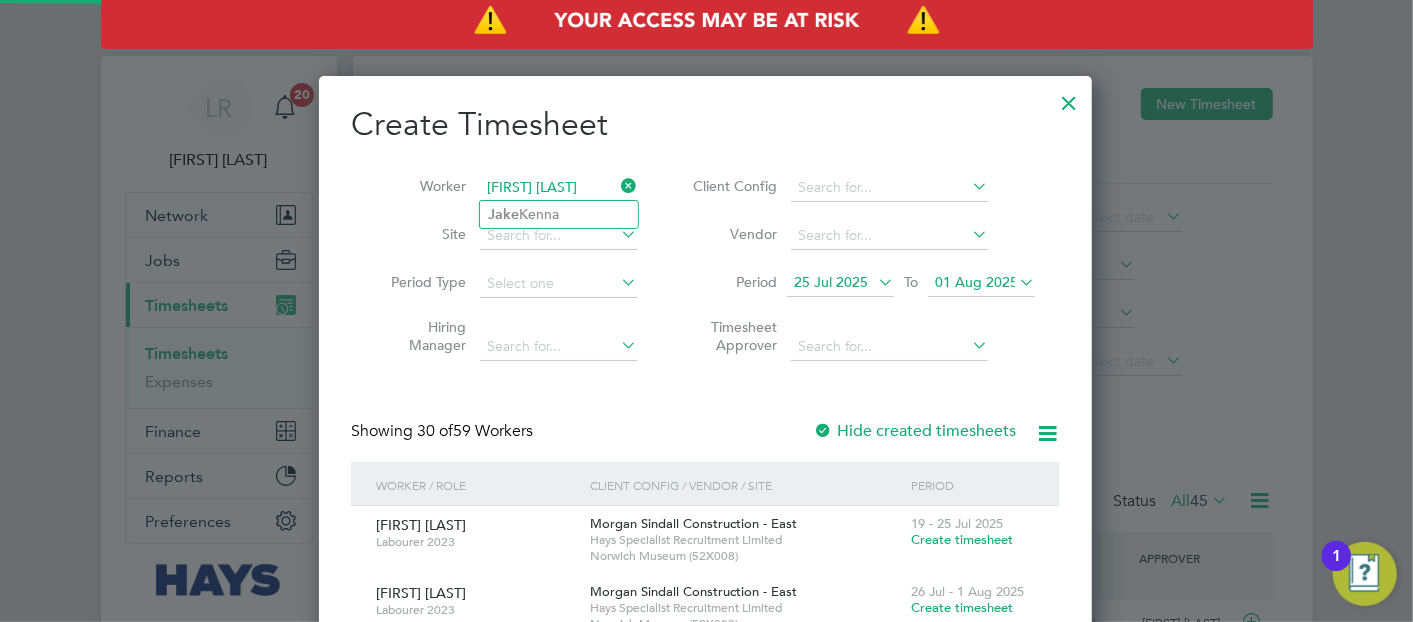 click on "[FIRST]  [LAST]" 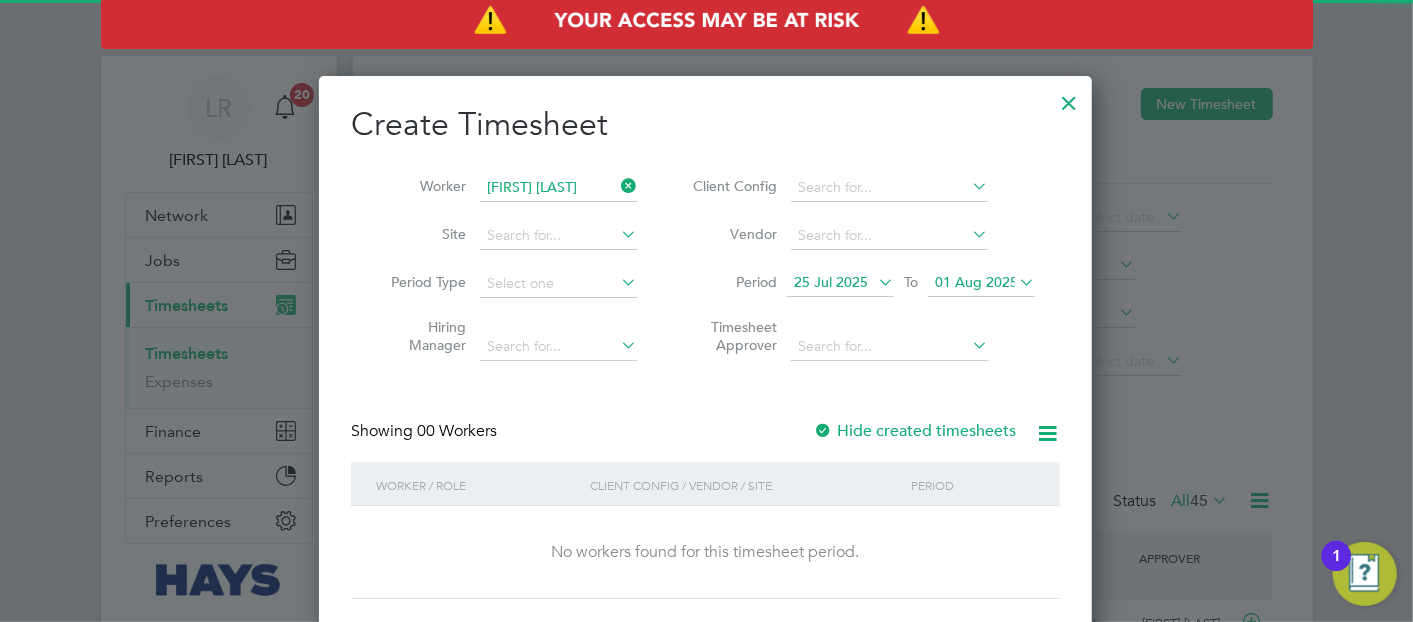 click on "Hide created timesheets" at bounding box center [914, 431] 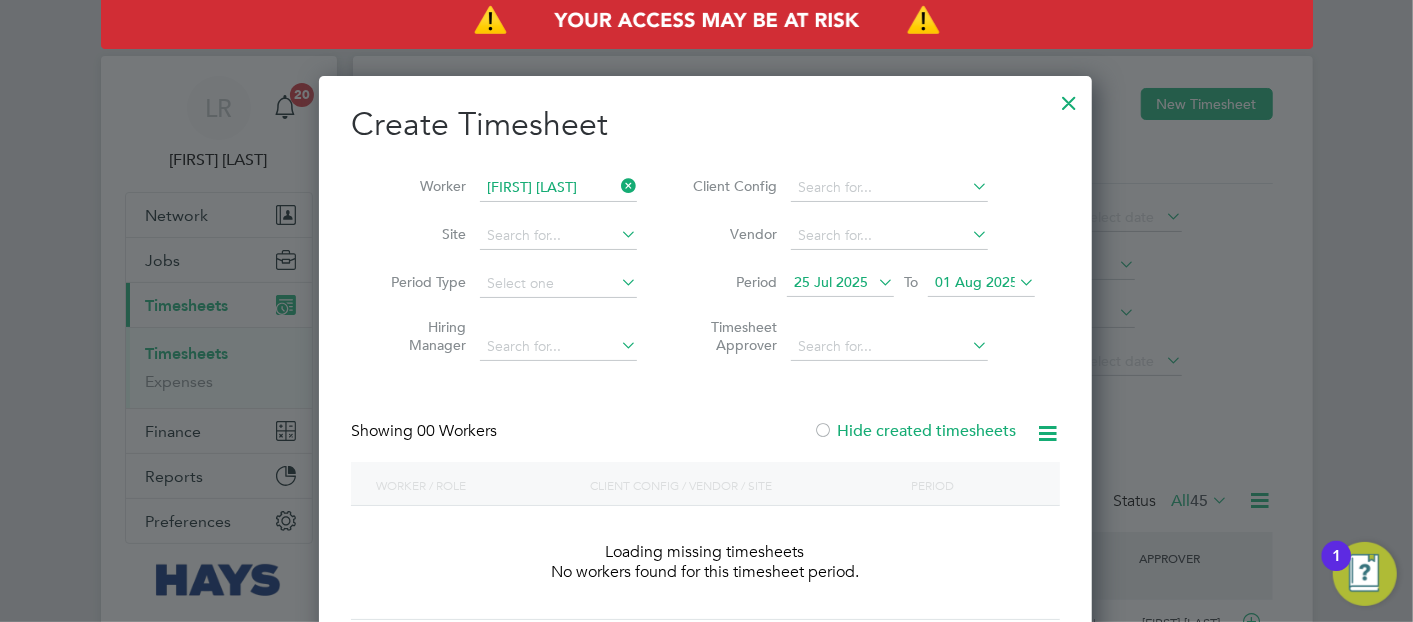 click on "Hide created timesheets" at bounding box center (914, 431) 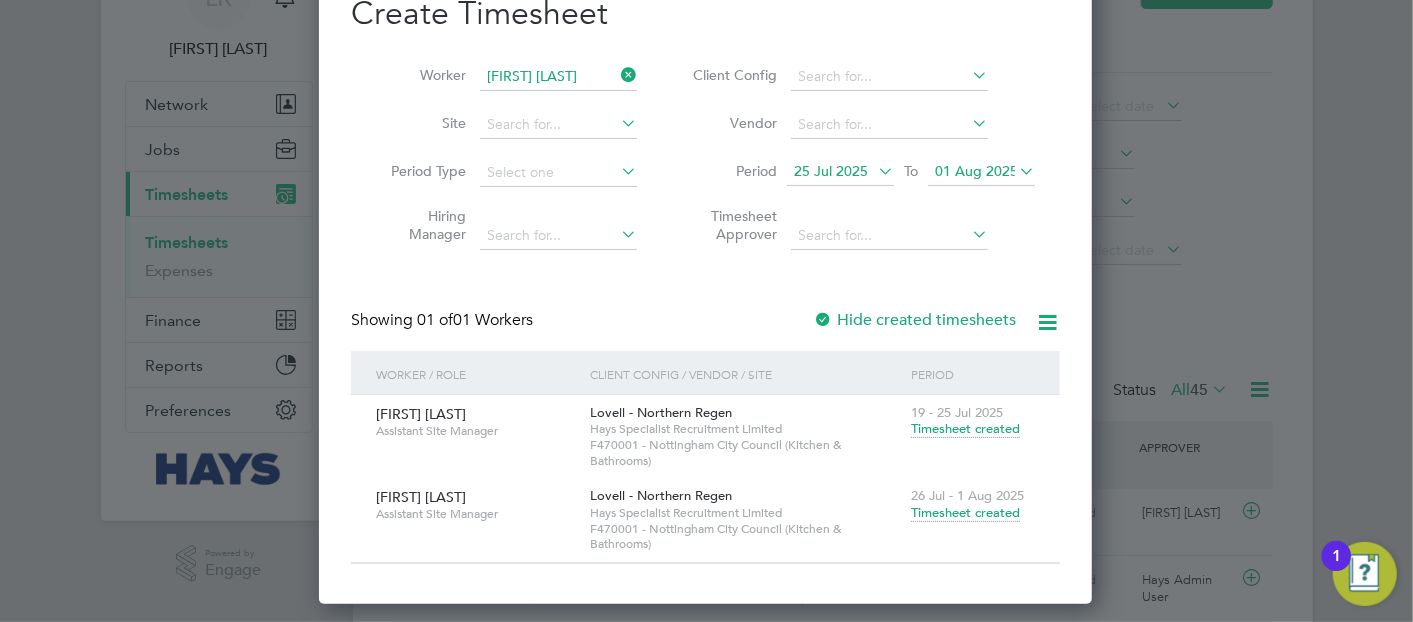 click on "01 Aug 2025" at bounding box center (976, 171) 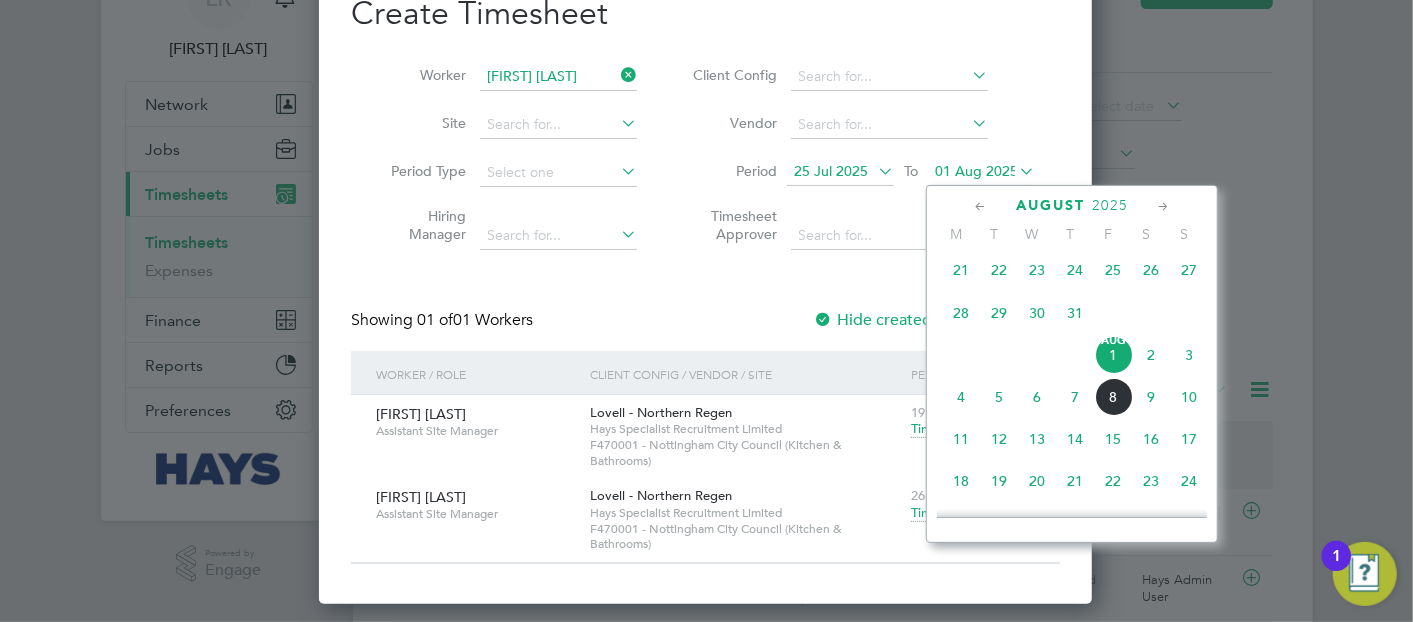 click on "8" 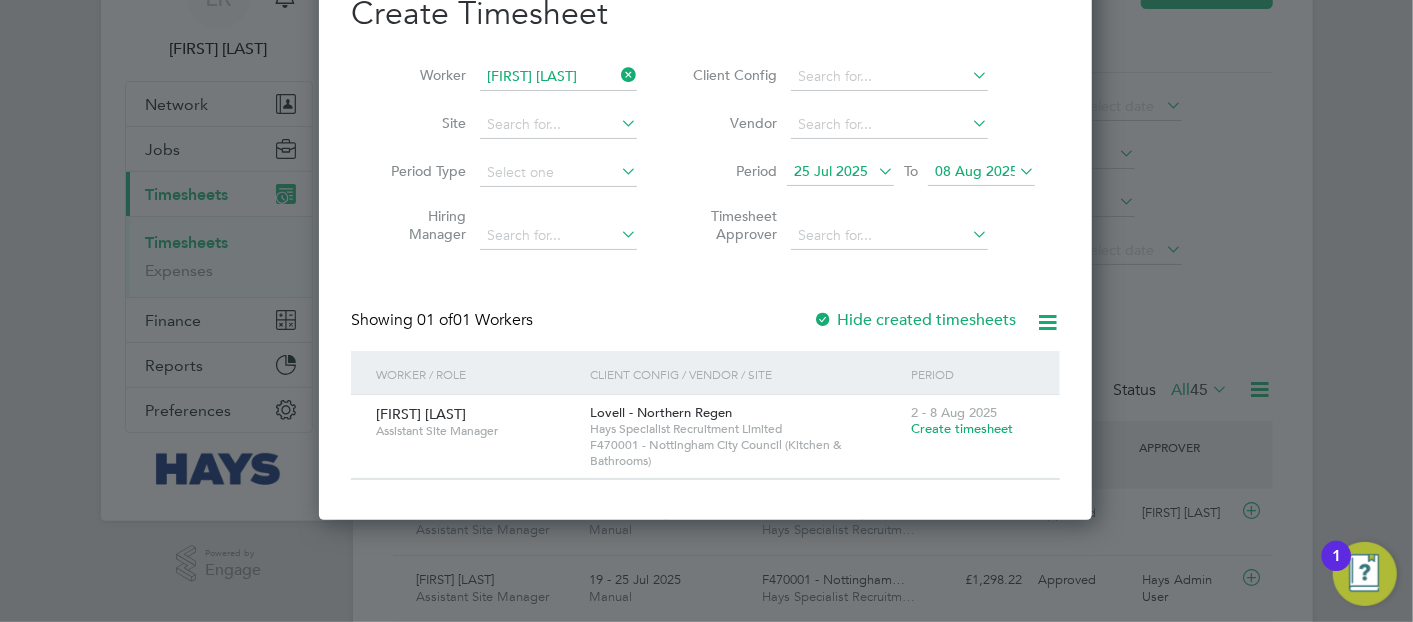click on "Create timesheet" at bounding box center (962, 428) 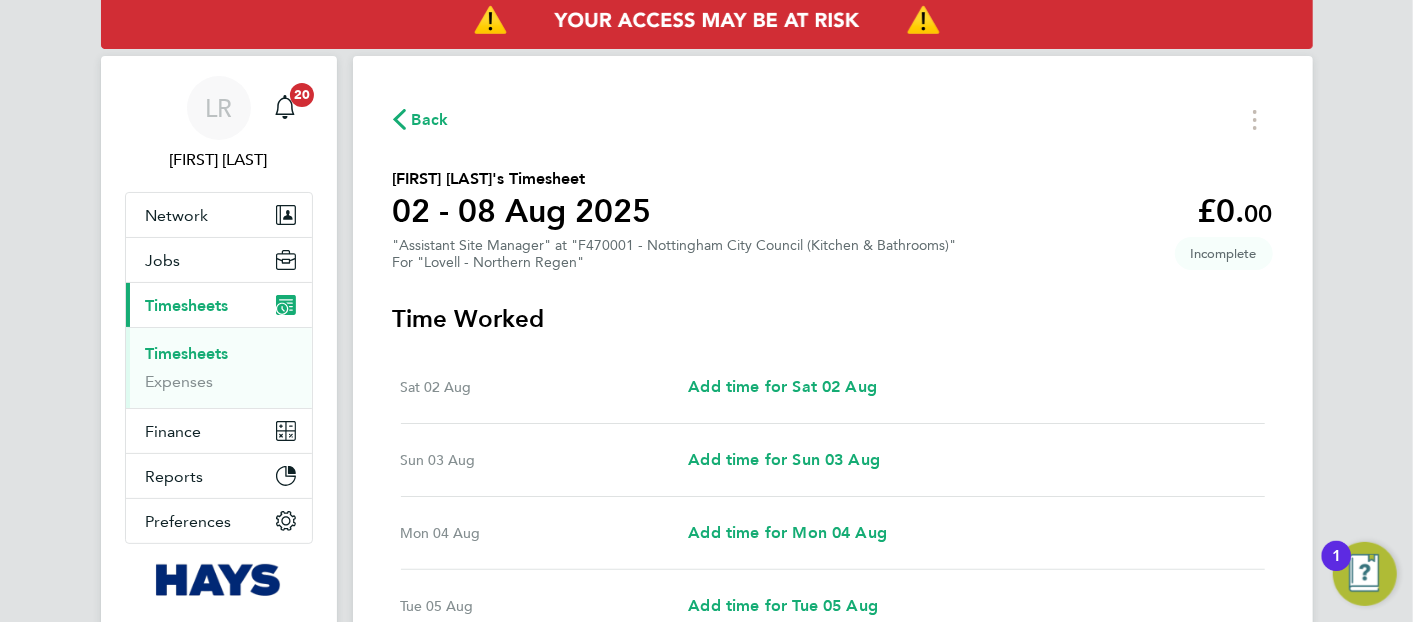 click on "Back" 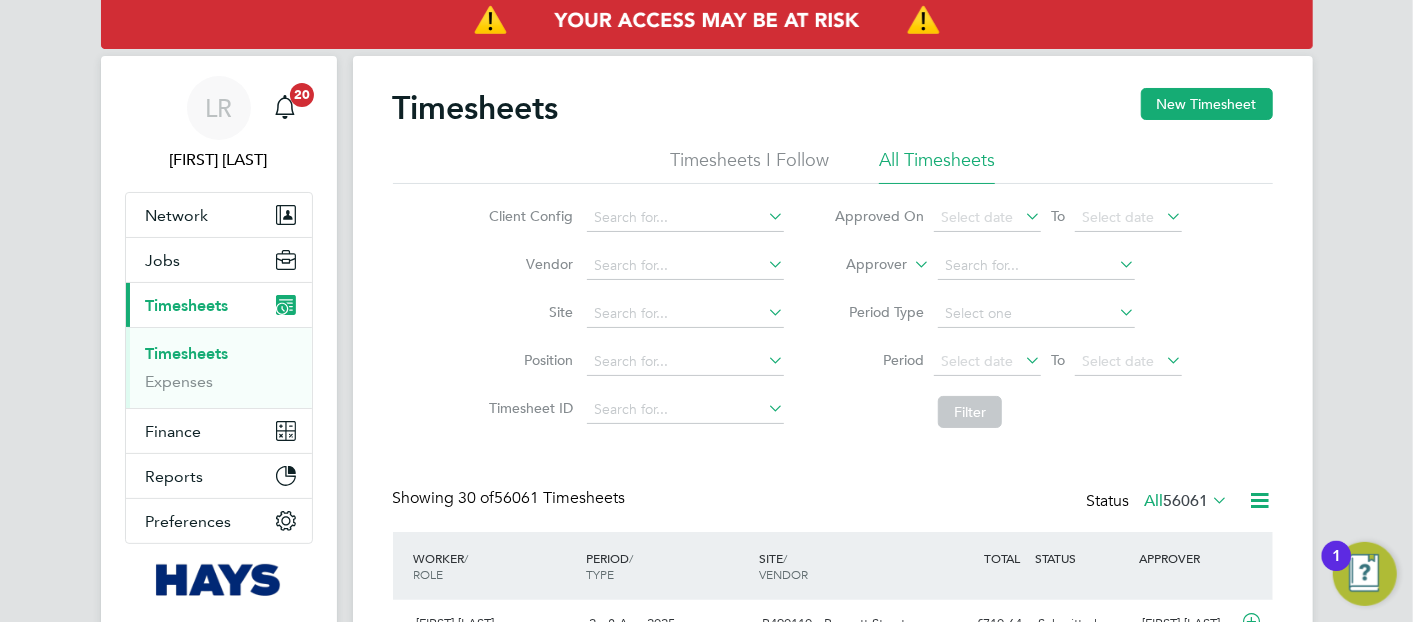 click on "Timesheets New Timesheet" 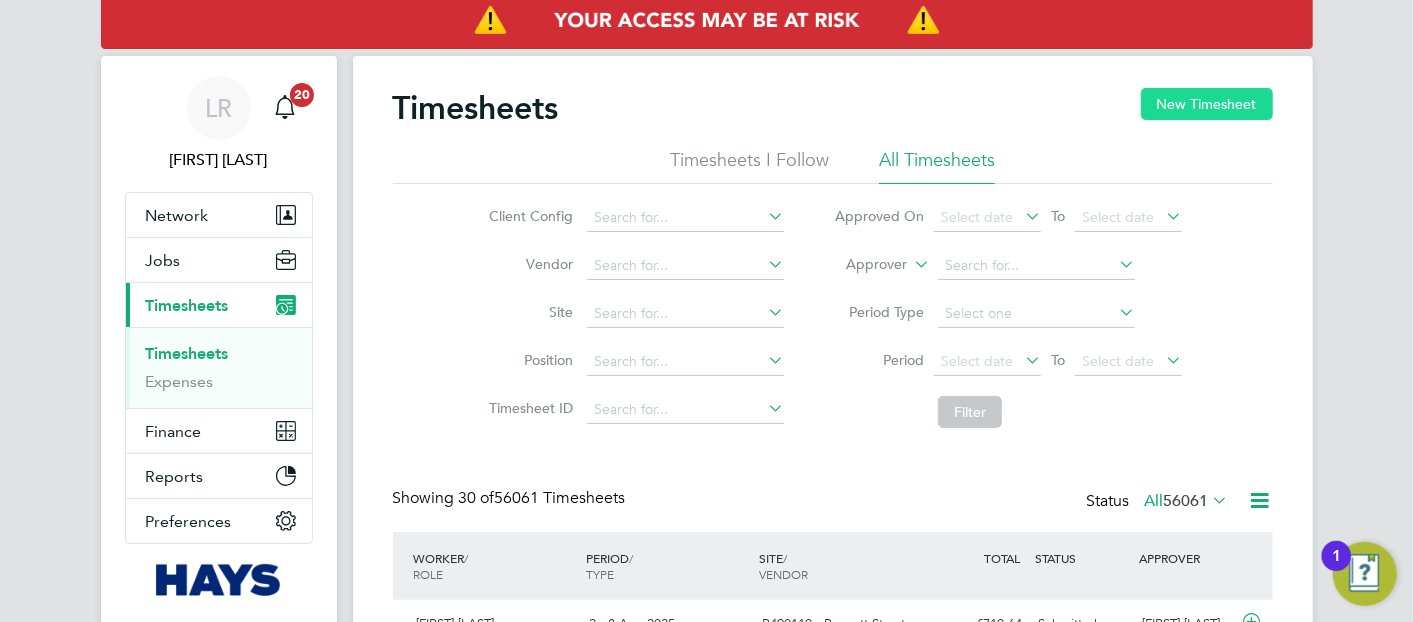 click on "New Timesheet" 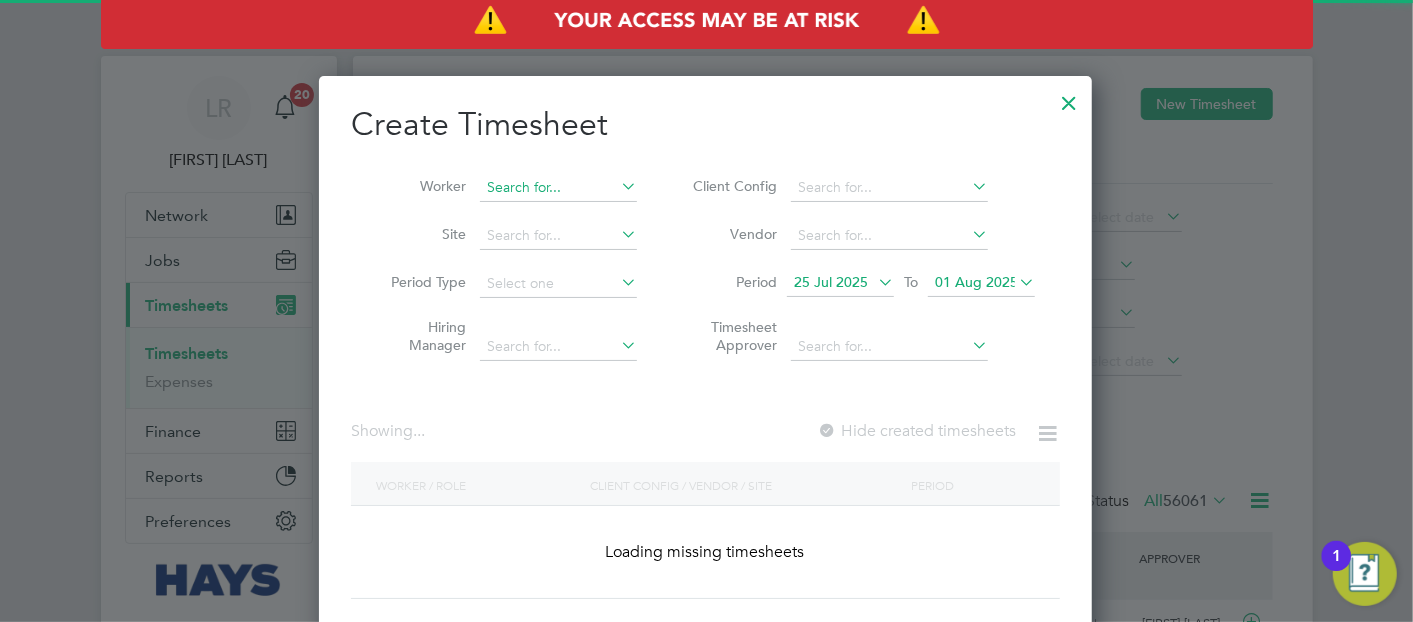 click at bounding box center [558, 188] 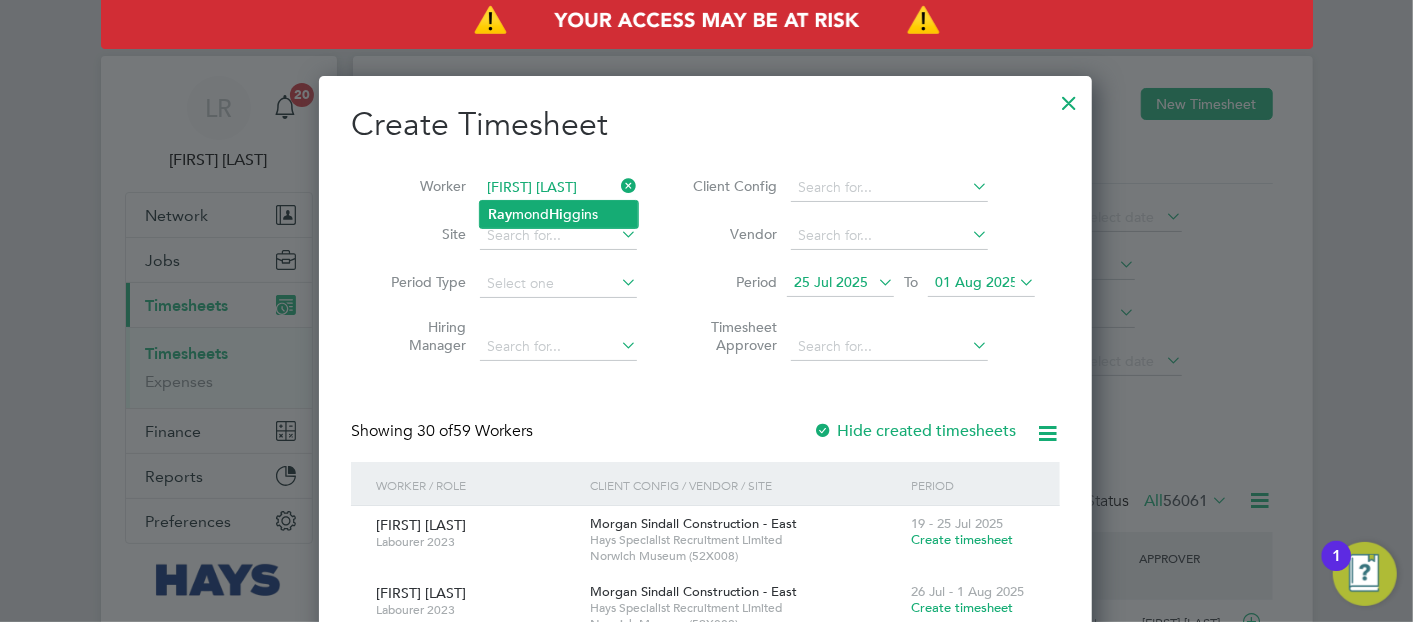 click on "[FIRST]  [LAST]  [LAST]" 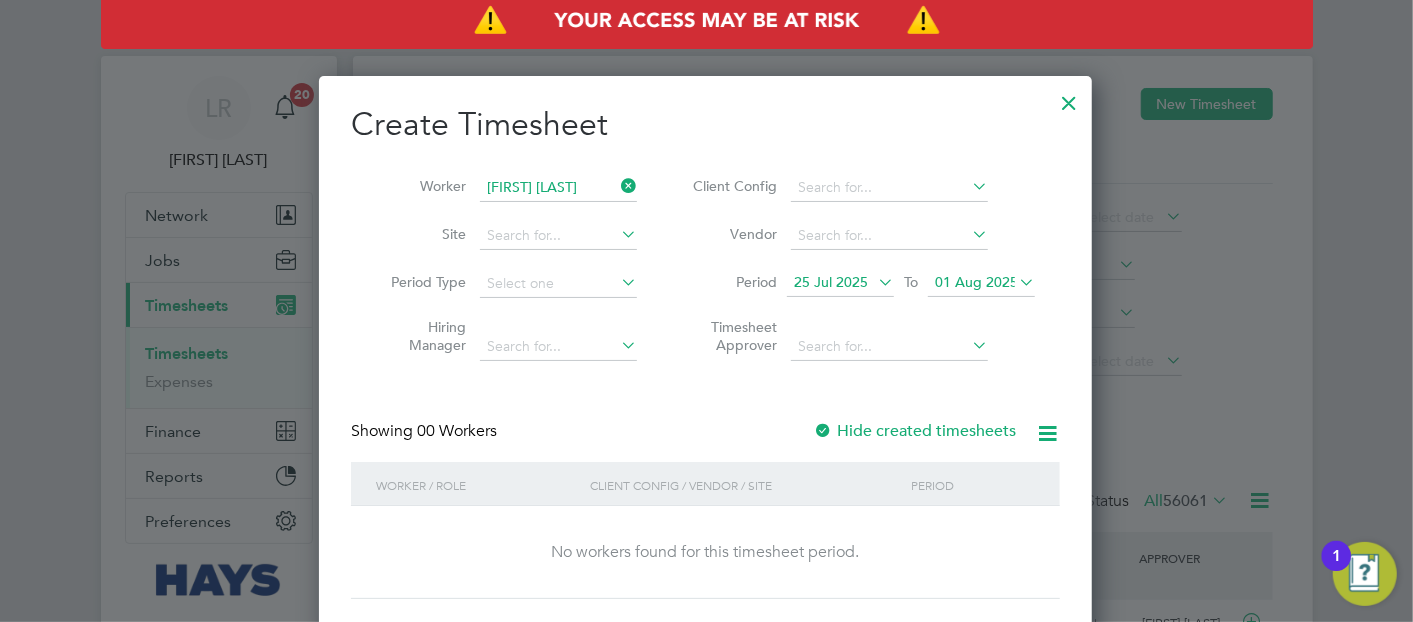 click on "Hide created timesheets" at bounding box center (914, 431) 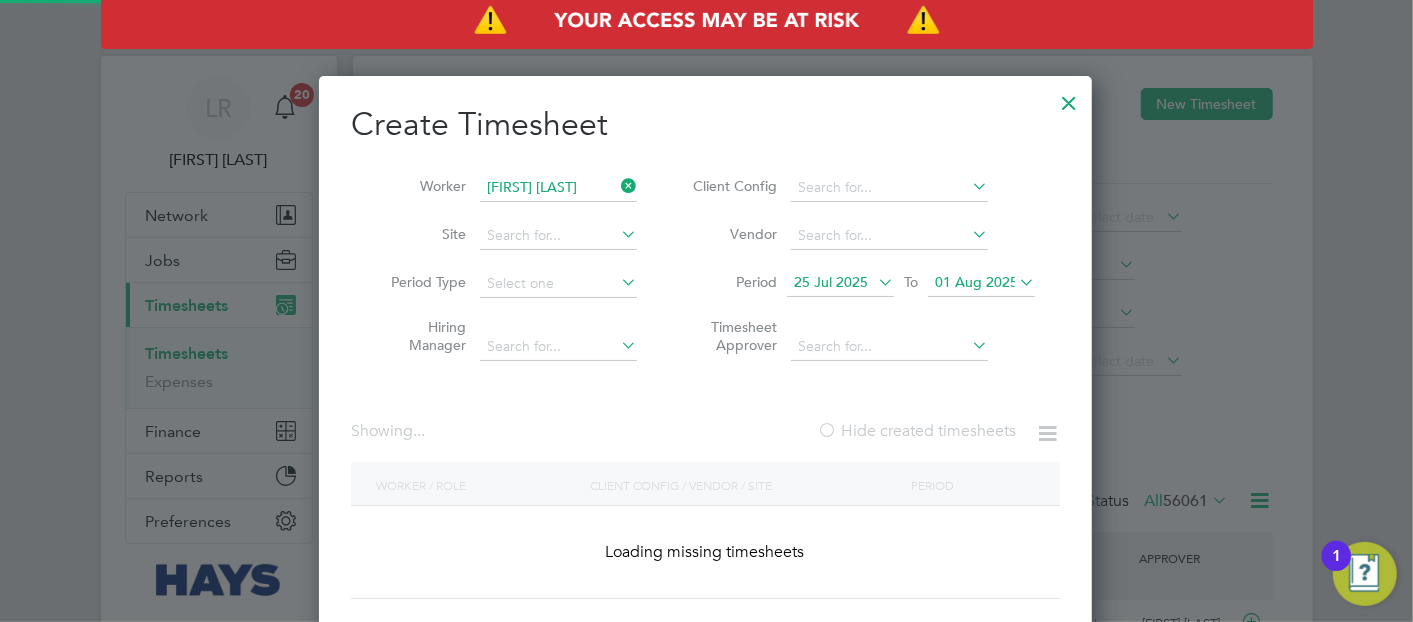 click on "Hide created timesheets" at bounding box center [916, 431] 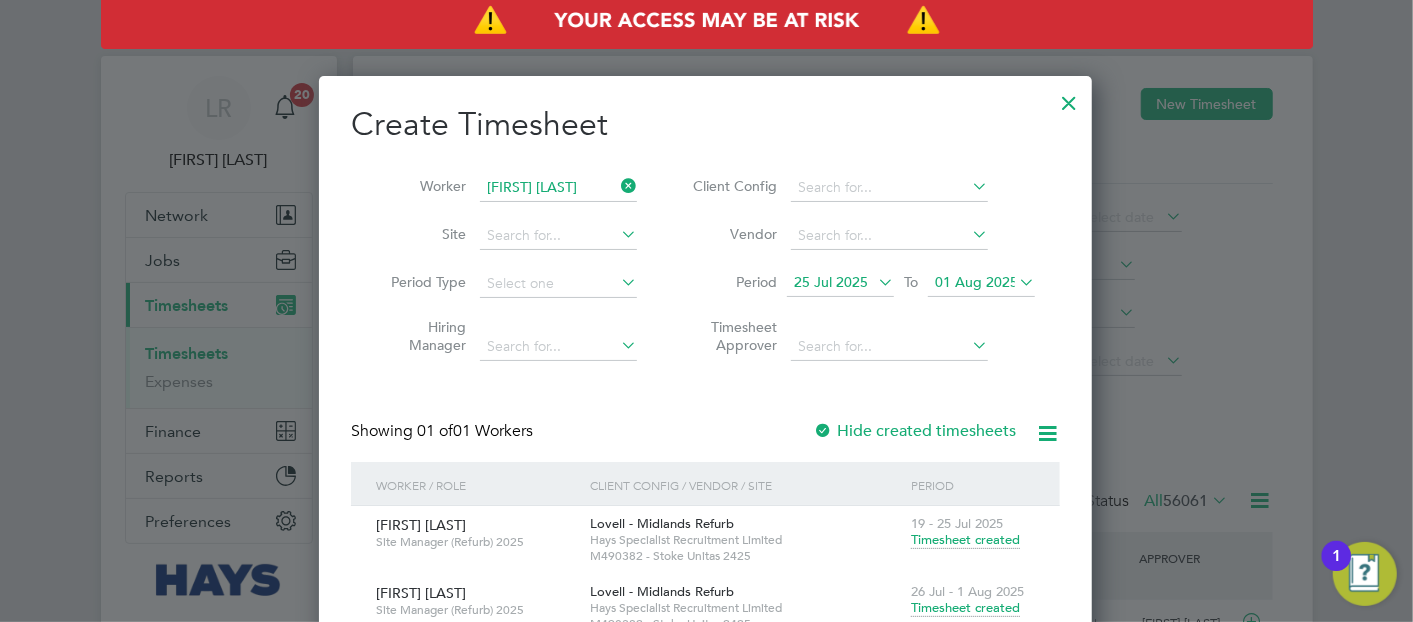 click on "01 Aug 2025" at bounding box center (976, 282) 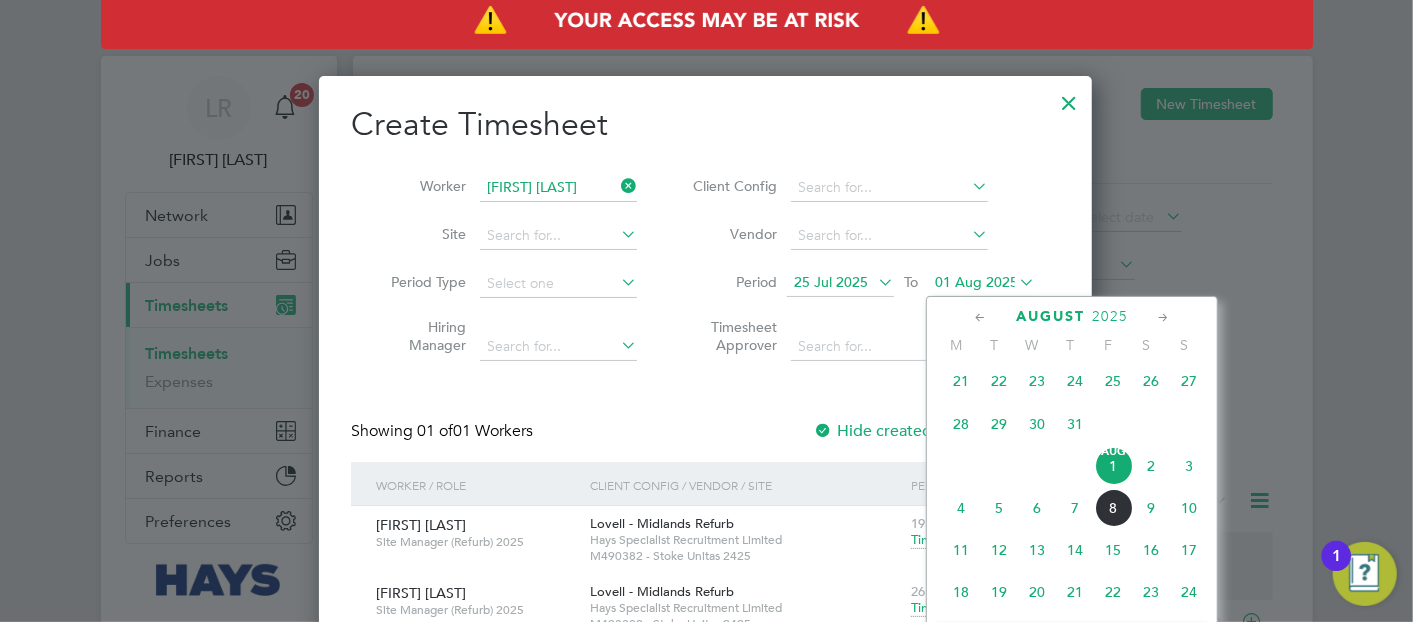 click on "8" 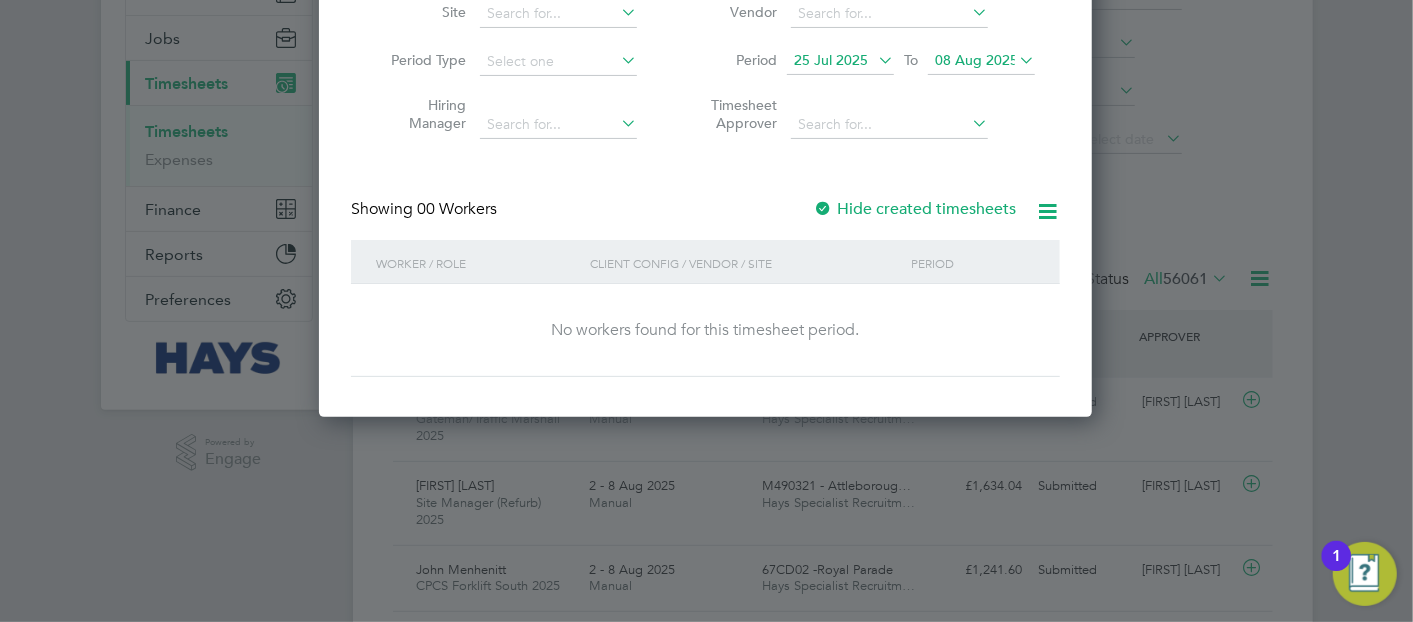 click on "Hide created timesheets" at bounding box center [914, 209] 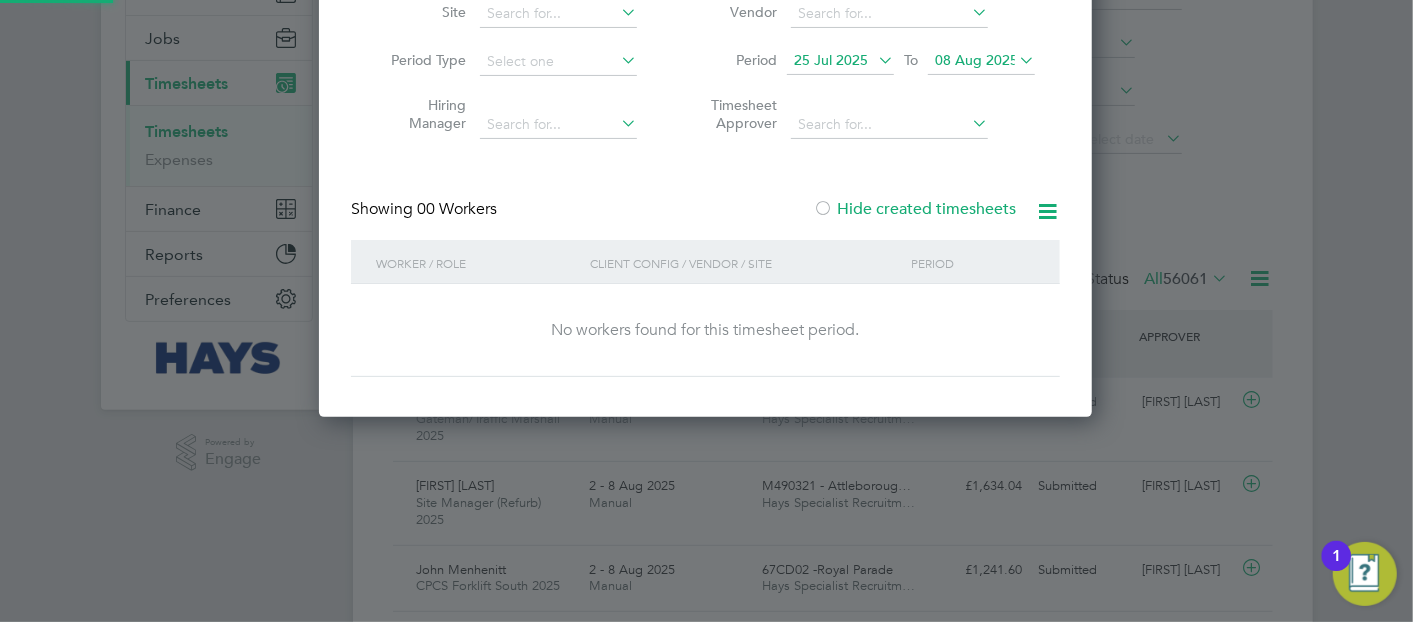 click on "Hide created timesheets" at bounding box center (914, 209) 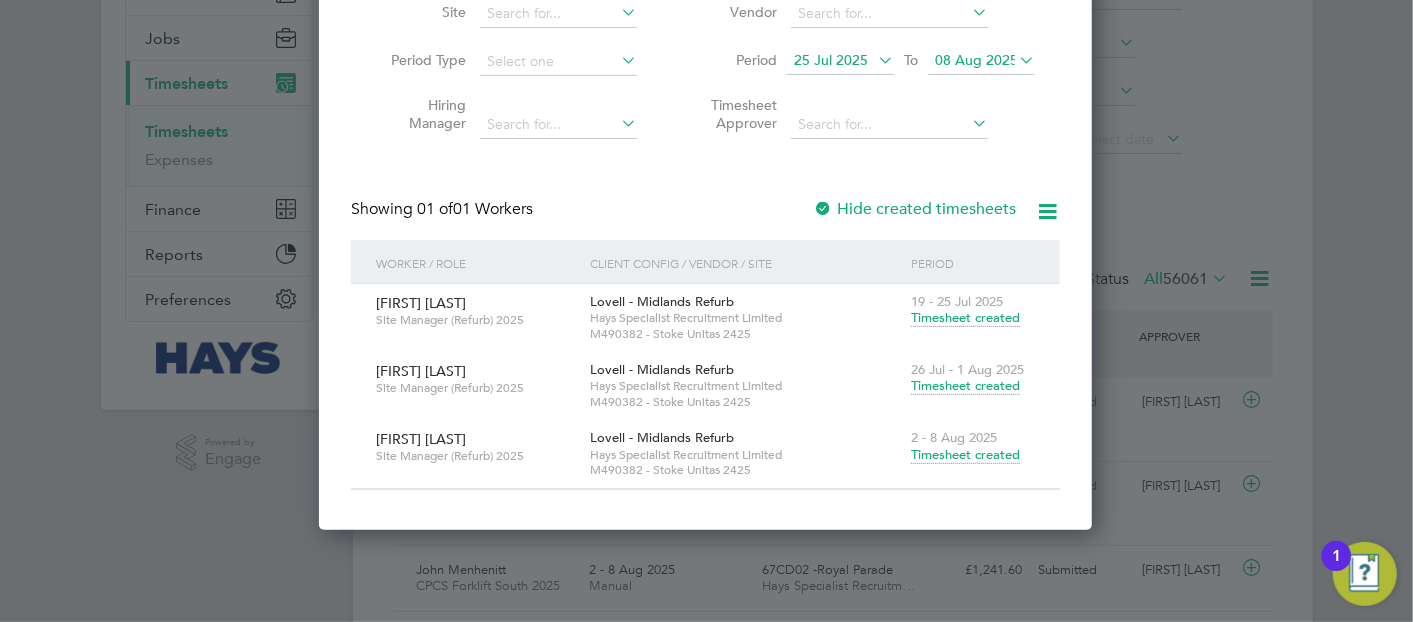 click on "Timesheet created" at bounding box center [965, 455] 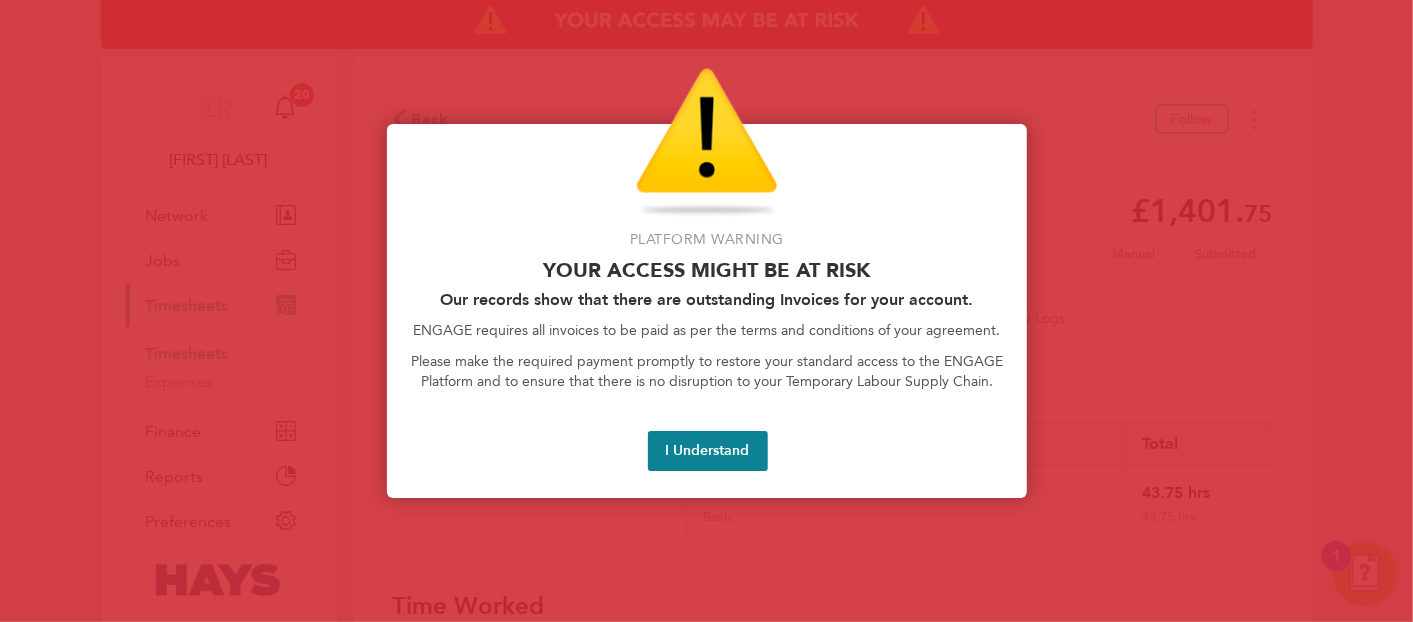 click on "I Understand" at bounding box center (708, 451) 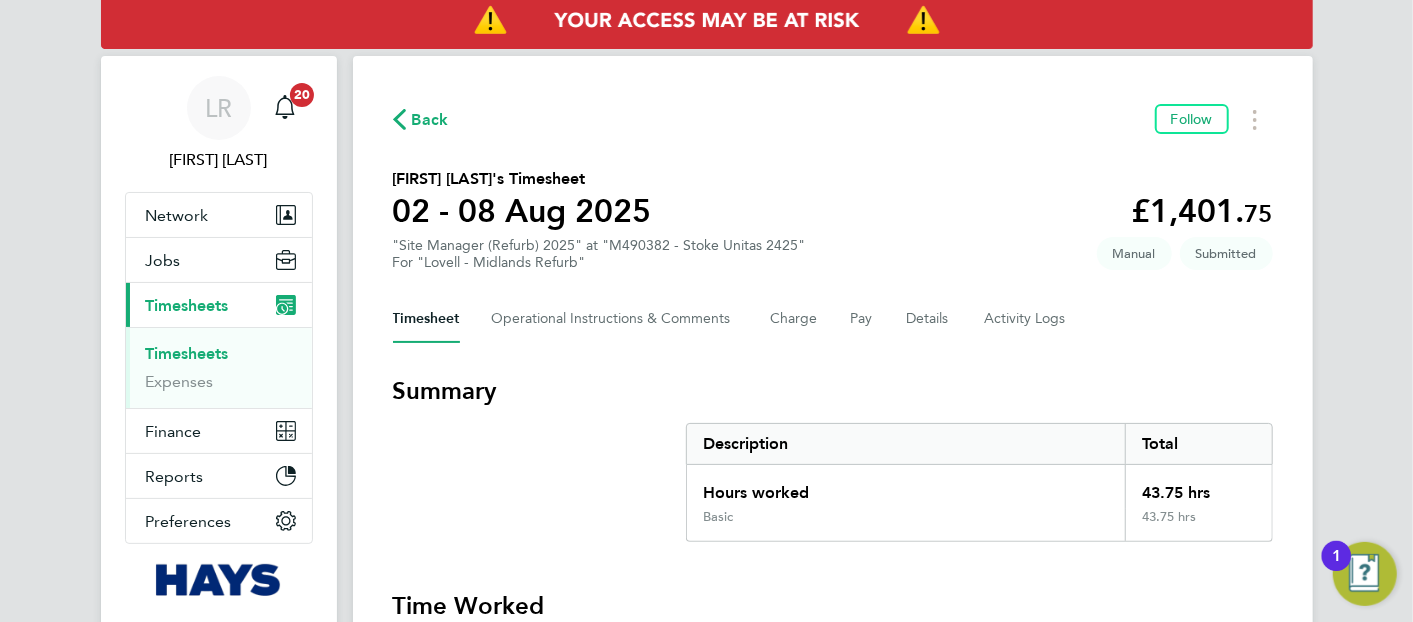 click on "Back  Follow
[FIRST] [LAST]'s Timesheet   02 - 08 Aug 2025   £1,401. 75  "Site Manager (Refurb) 2025" at "M490382 - Stoke Unitas 2425"  For "Lovell - Midlands Refurb"  Submitted   Manual   Timesheet   Operational Instructions & Comments   Charge   Pay   Details   Activity Logs   Summary   Description   Total   Hours worked   43.75 hrs   Basic   43.75 hrs   Time Worked   Sat 02 Aug   Add time for Sat 02 Aug   Add time for Sat 02 Aug   Sun 03 Aug   Add time for Sun 03 Aug   Add time for Sun 03 Aug   Mon 04 Aug   07:30 to 16:30   |   15 min   8.75 hrs   |   Basic   (£32.04) =   £280.35   Edit   Tue 05 Aug   07:30 to 16:30   |   15 min   8.75 hrs   |   Basic   (£32.04) =   £280.35   Edit   Wed 06 Aug   07:30 to 16:30   |   15 min   8.75 hrs   |   Basic   (£32.04) =   £280.35   Edit   Thu 07 Aug   07:30 to 16:30   |   15 min   8.75 hrs   |   Basic   (£32.04) =   £280.35   Edit   Fri 08 Aug   07:30 to 16:30   |   15 min   8.75 hrs   |   Basic   (£32.04) =   £280.35   Edit" 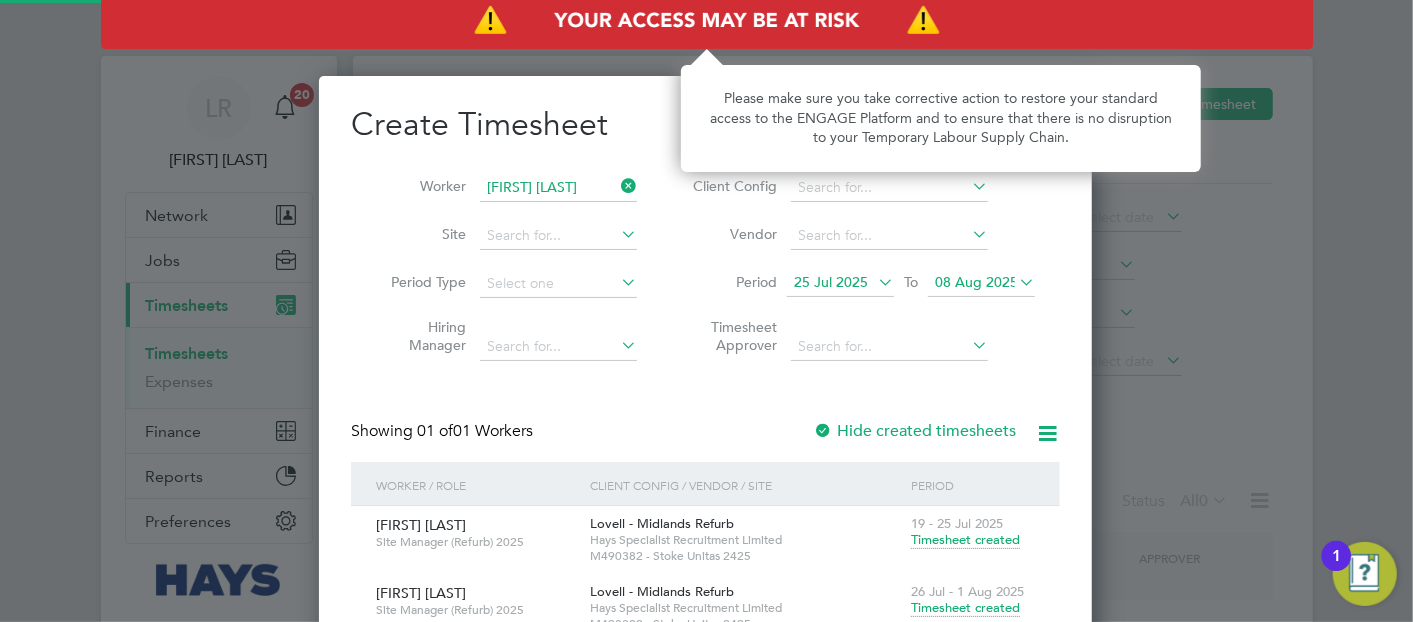 scroll, scrollTop: 675, scrollLeft: 774, axis: both 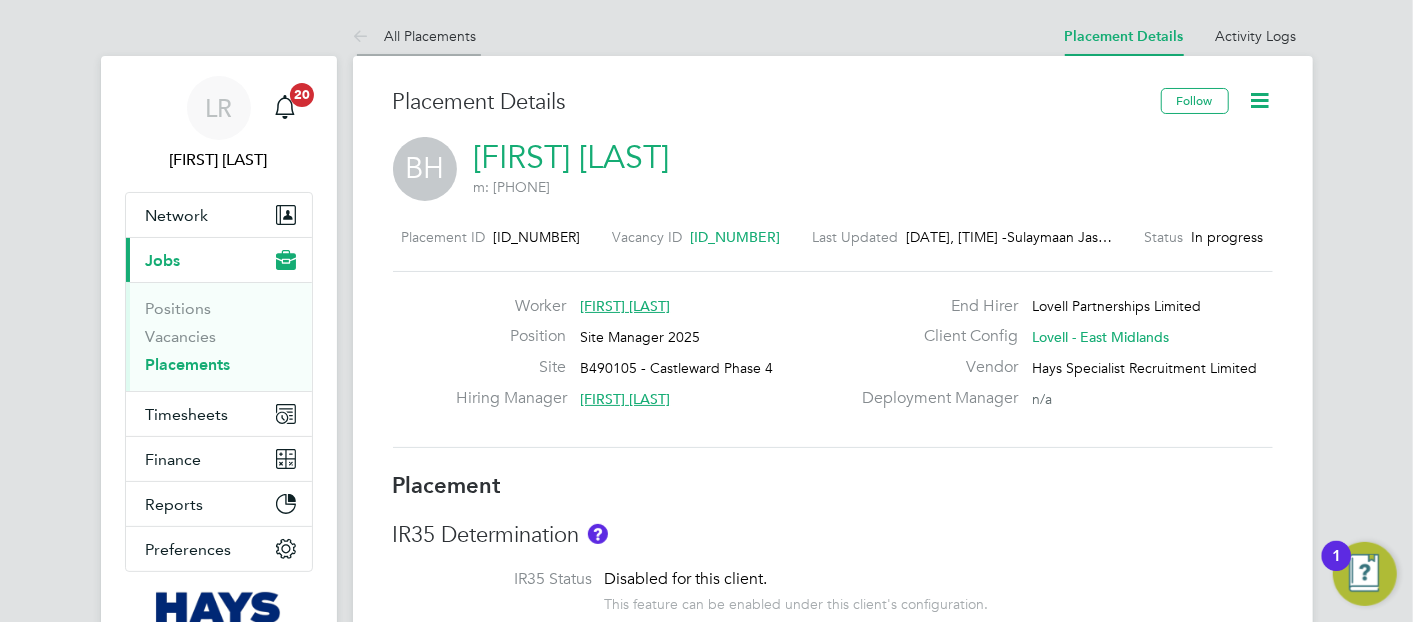 click on "All Placements" at bounding box center [415, 36] 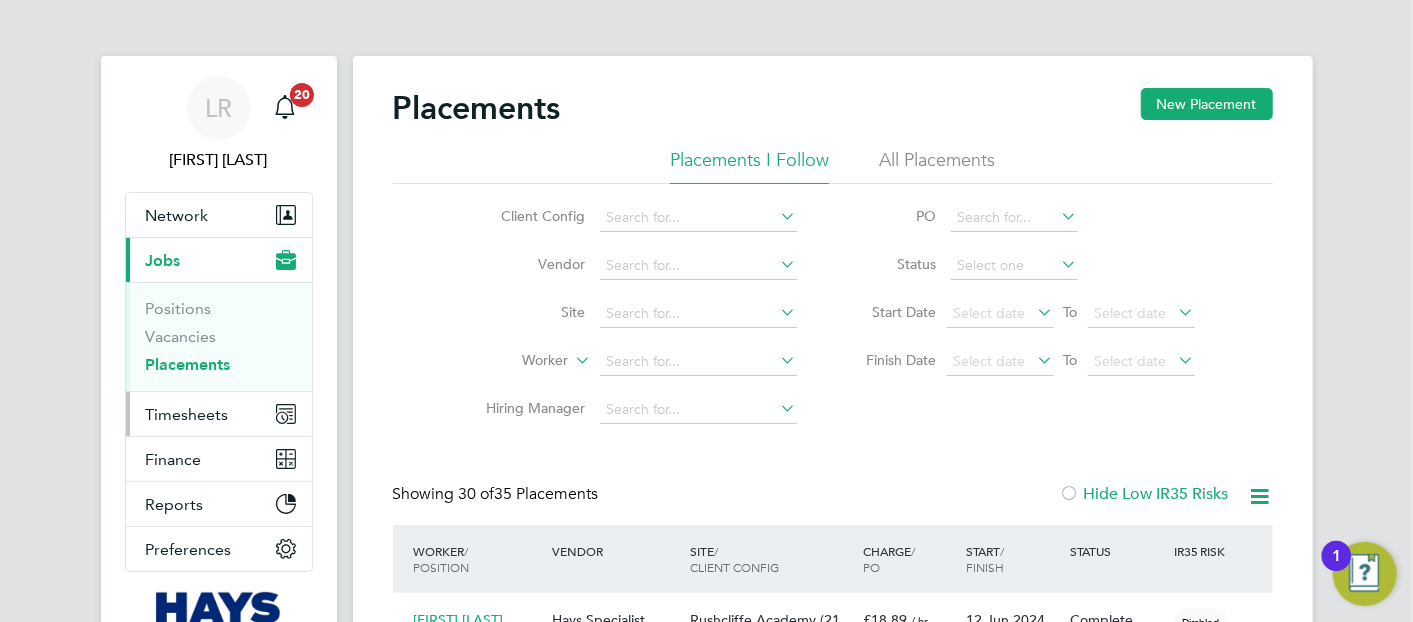 click on "Timesheets" at bounding box center [219, 414] 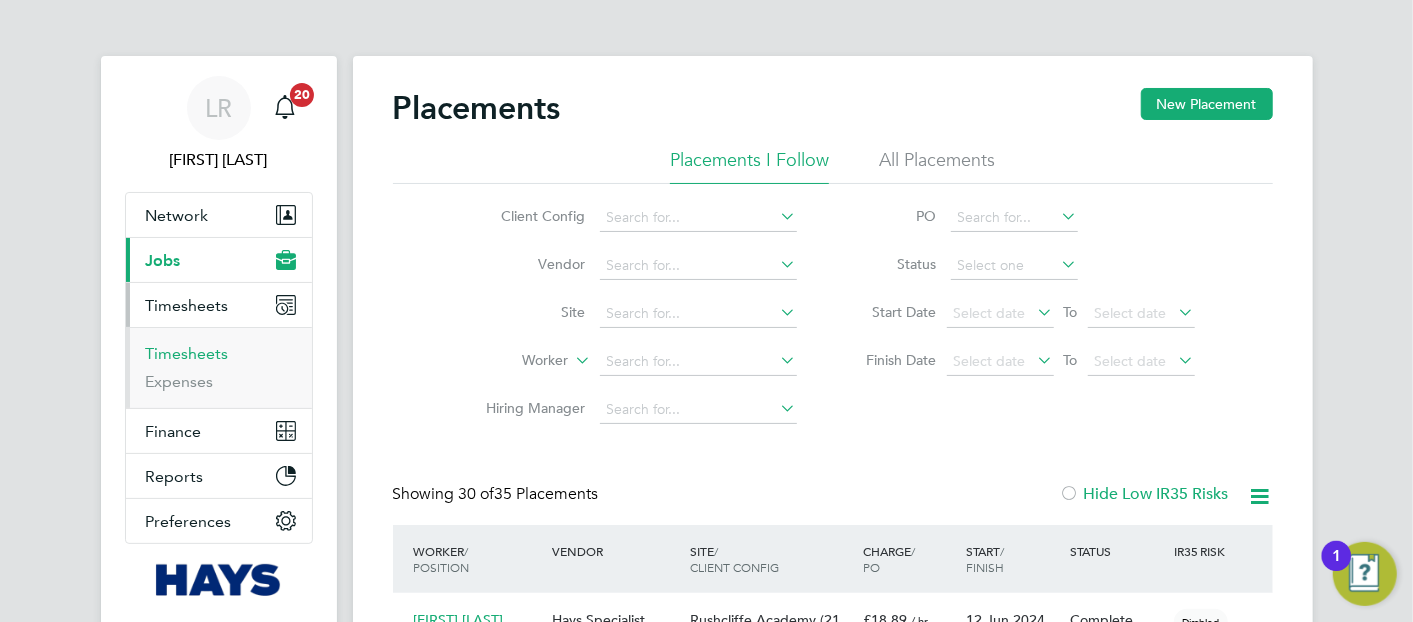 click on "Timesheets" at bounding box center [187, 353] 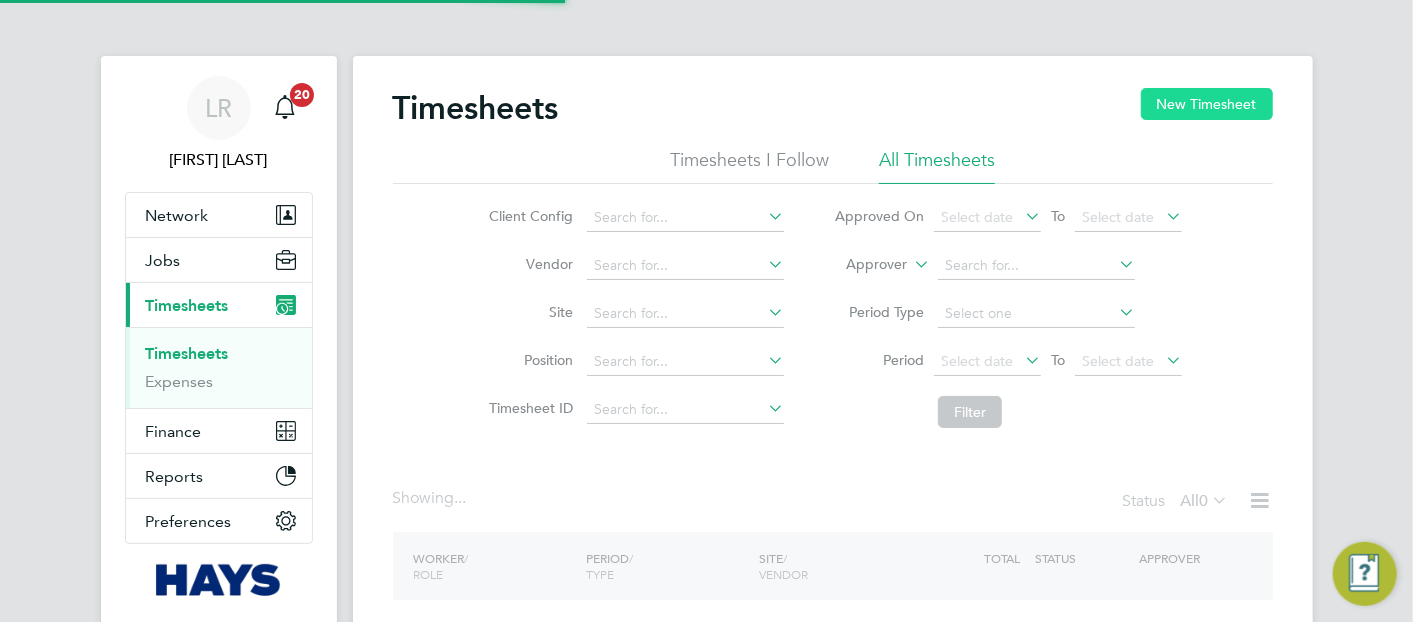 click on "New Timesheet" 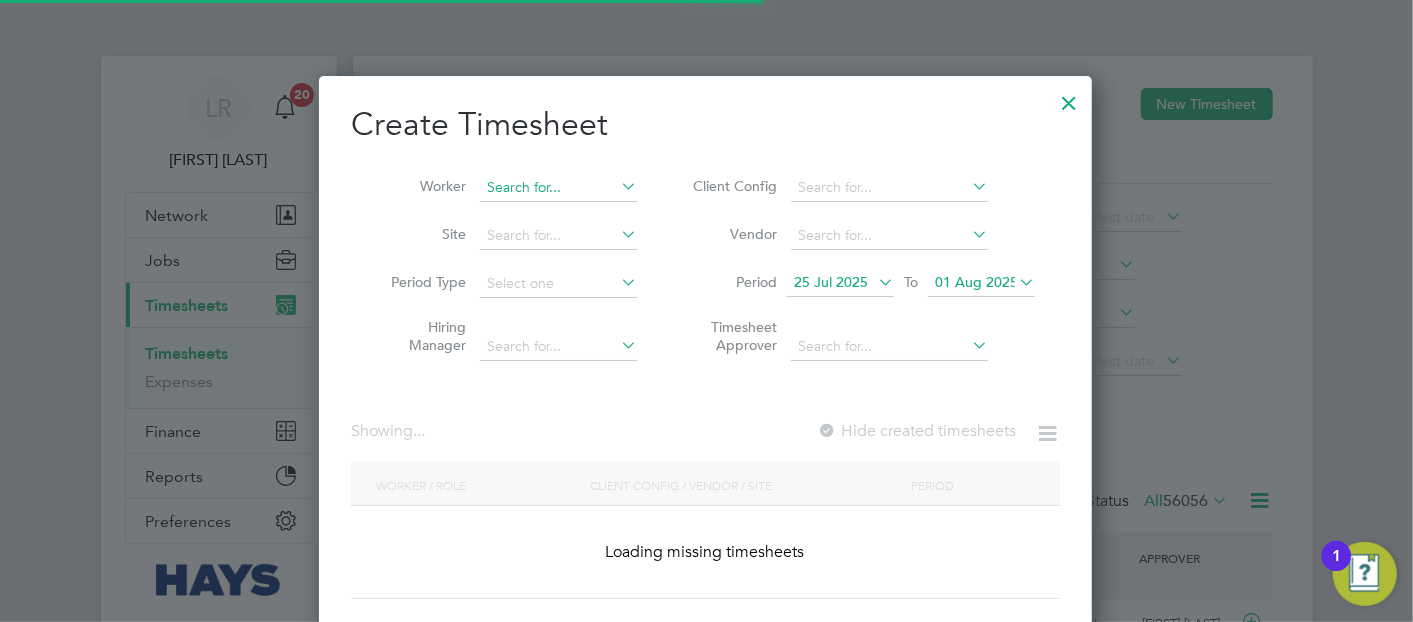click at bounding box center (558, 188) 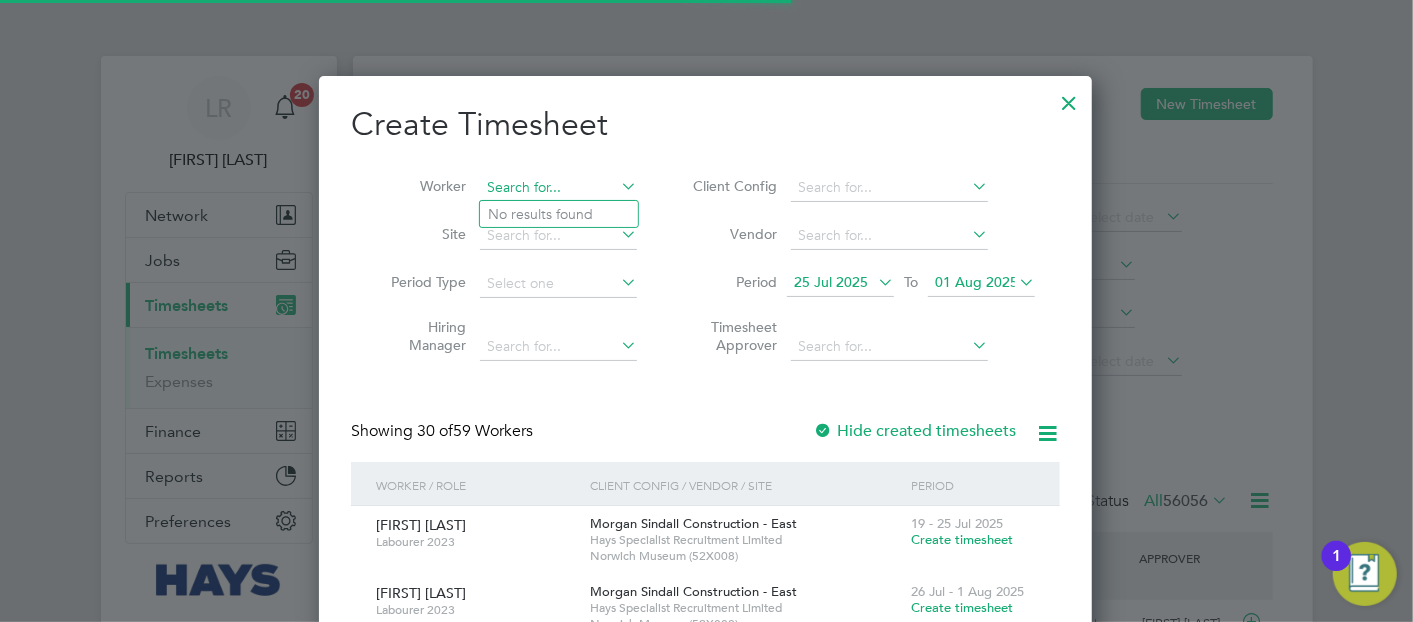 click at bounding box center (558, 188) 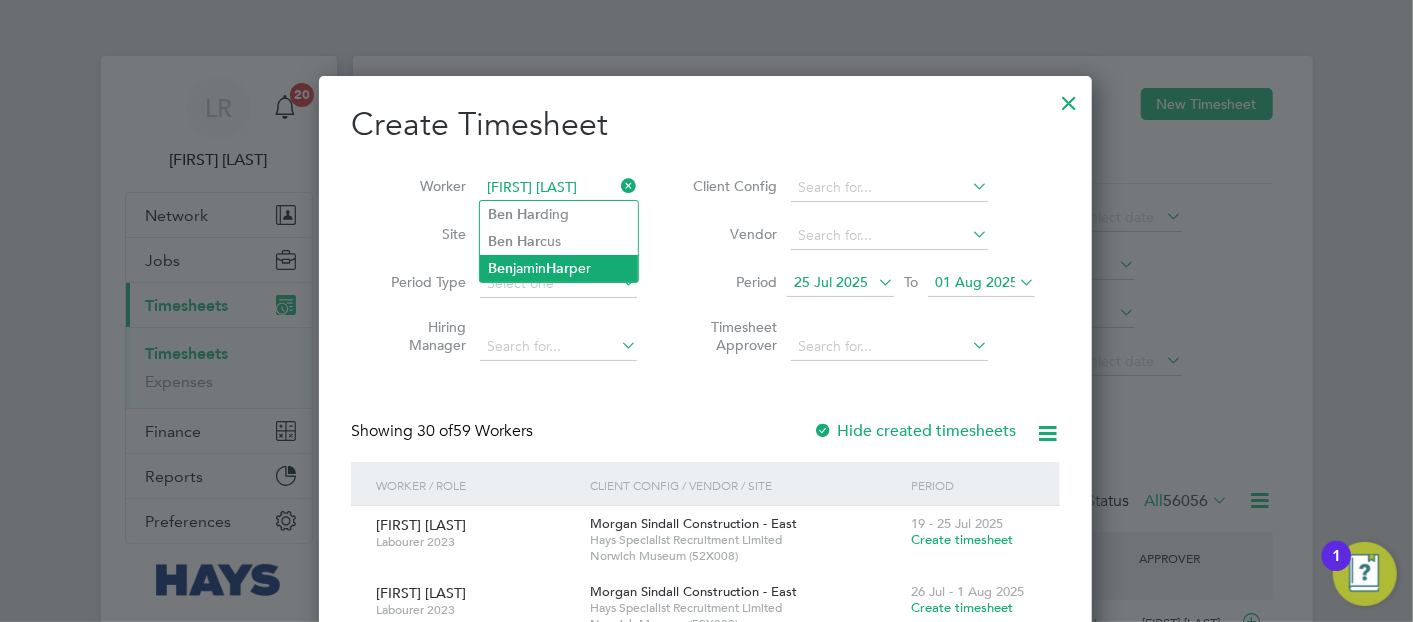 click on "Har" 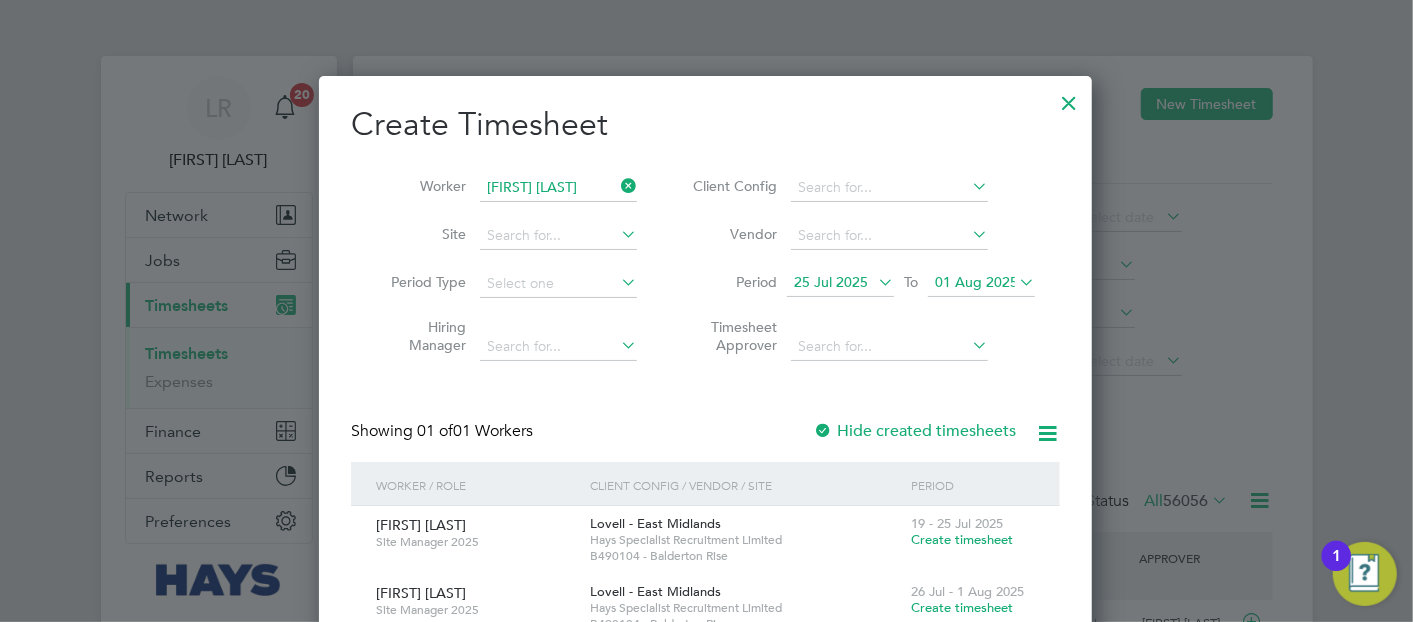click on "Period
25 Jul 2025
To
01 Aug 2025" at bounding box center [861, 284] 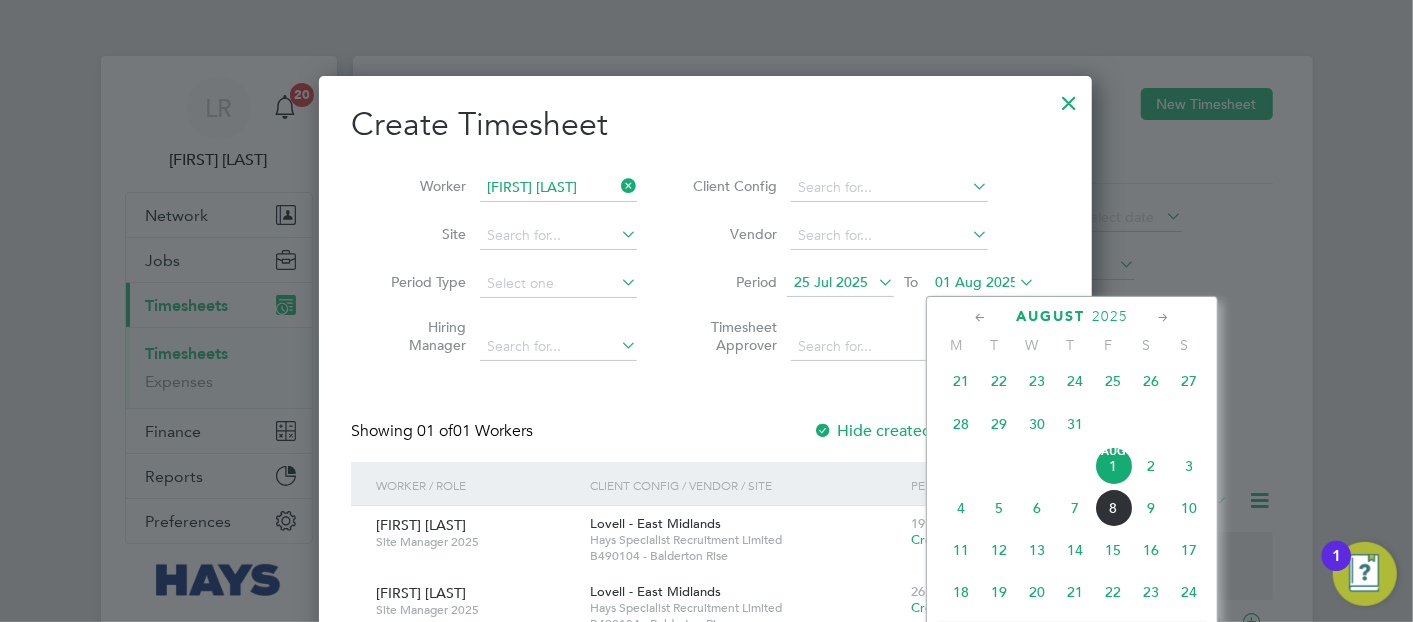 click on "8" 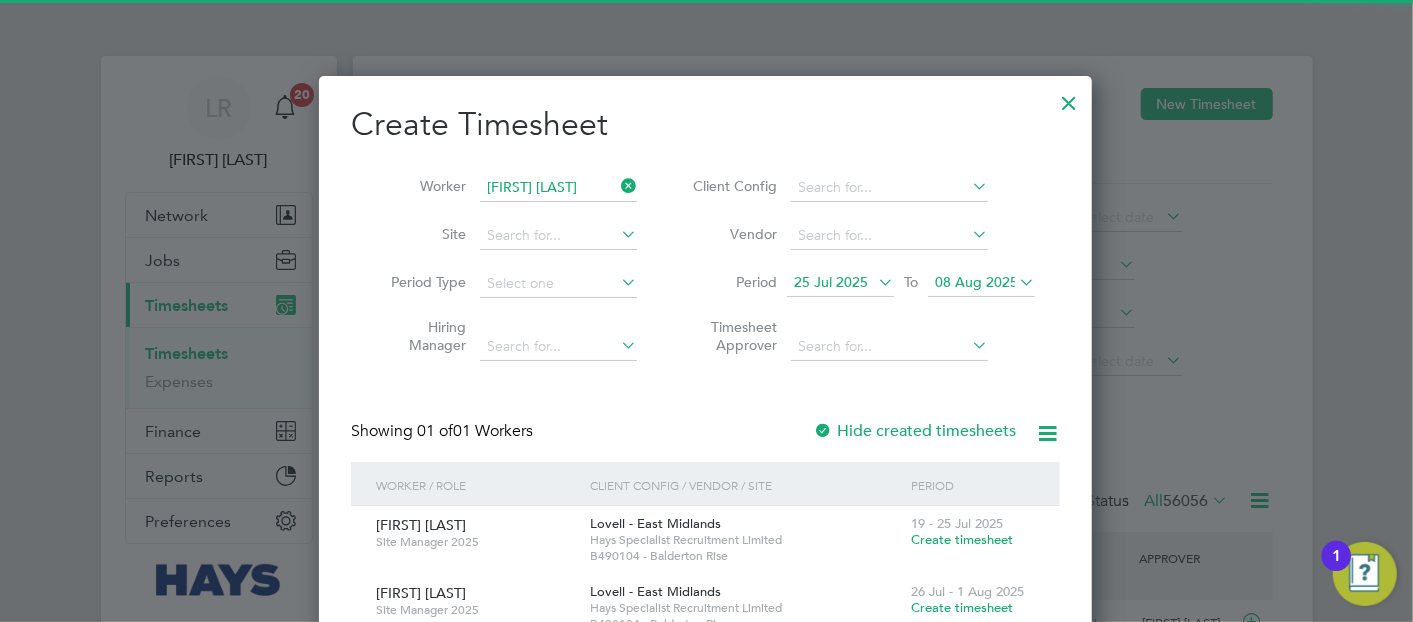 click on "Hide created timesheets" at bounding box center (914, 431) 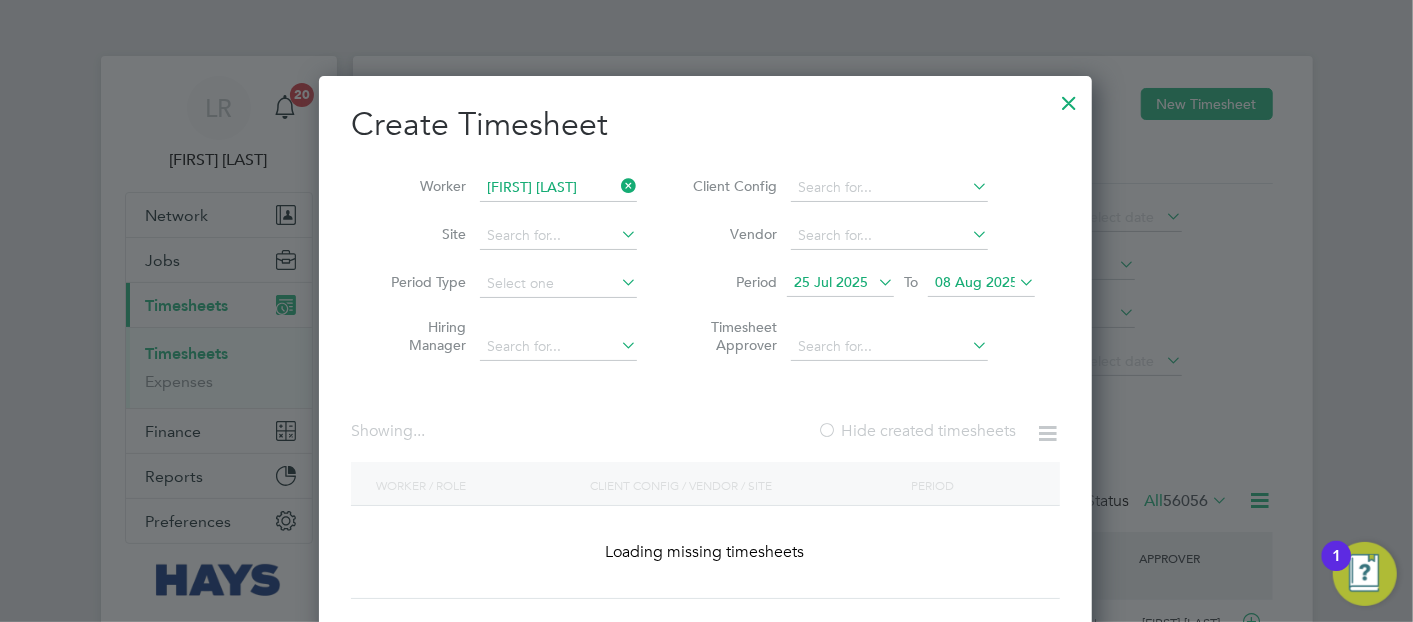 click on "Hide created timesheets" at bounding box center [916, 431] 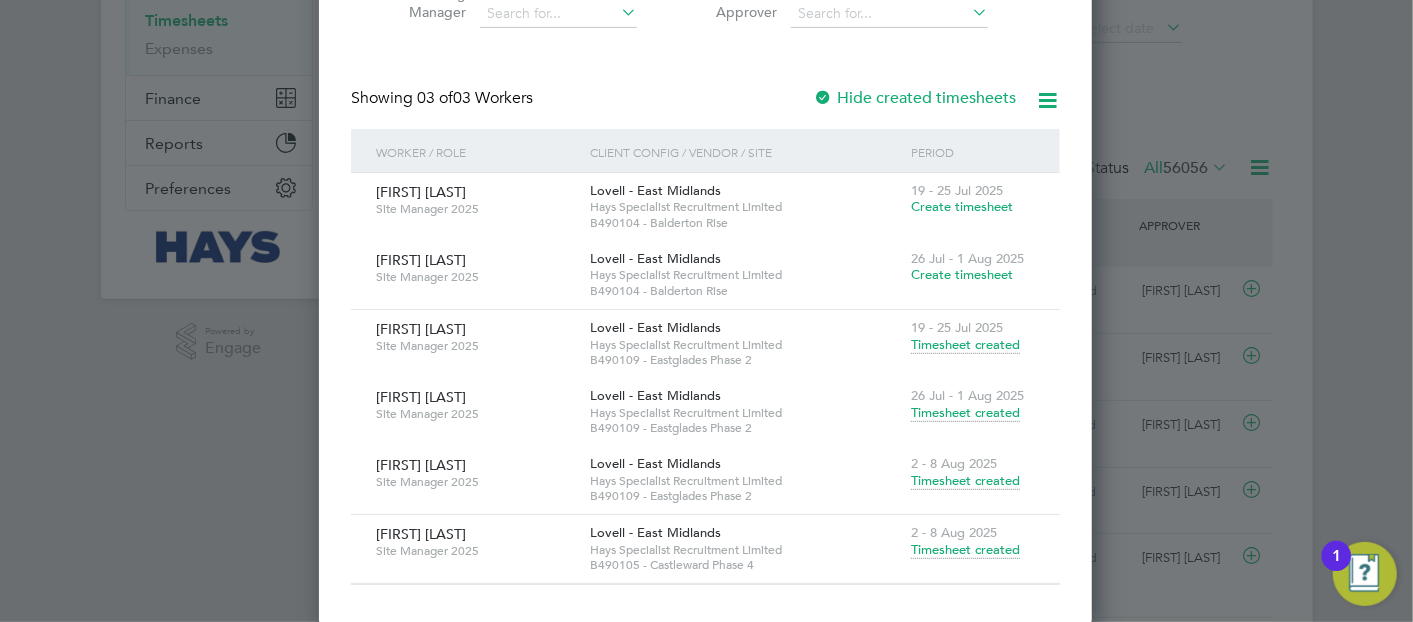 click on "Timesheet created" at bounding box center (965, 481) 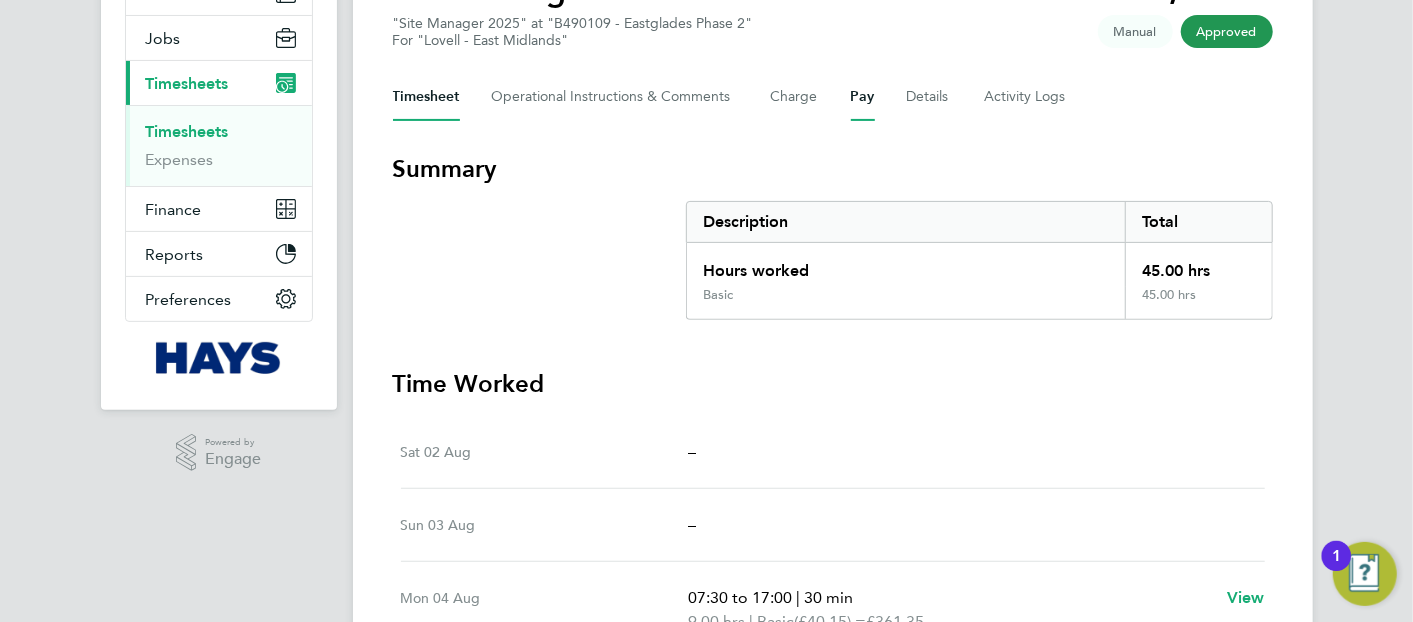 click on "Pay" at bounding box center (863, 97) 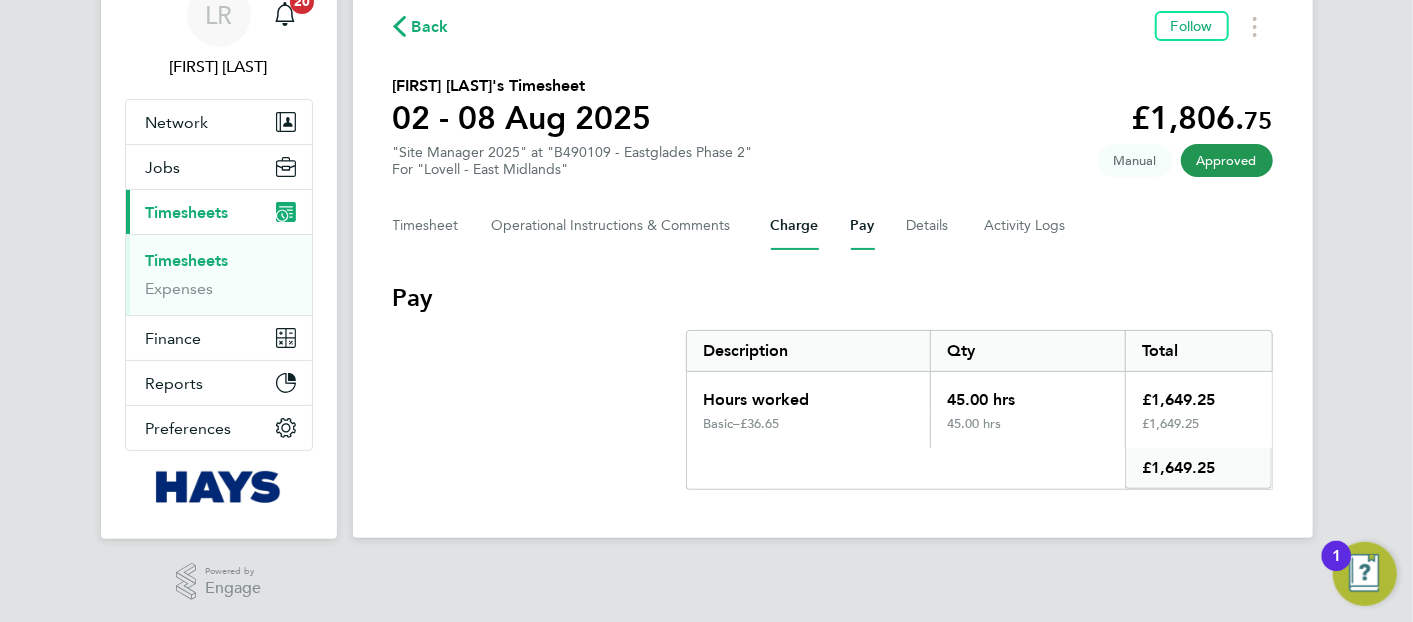 click on "Charge" at bounding box center [795, 226] 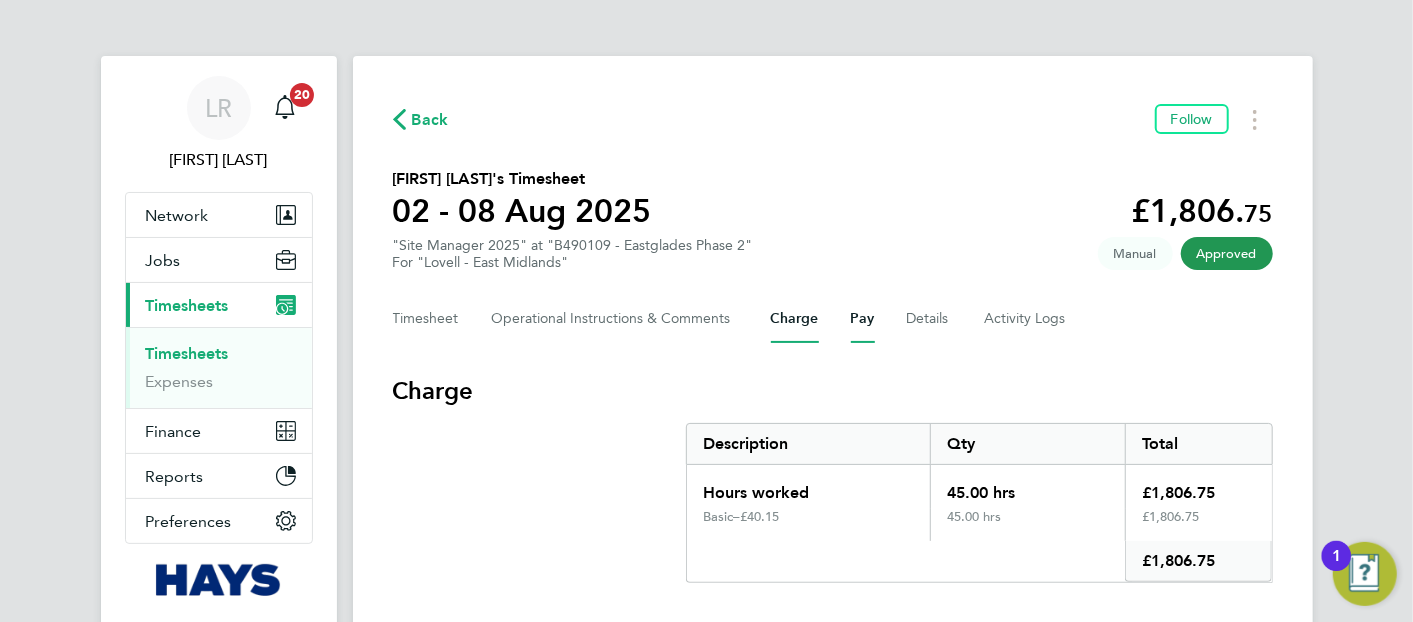 click on "Pay" at bounding box center (863, 319) 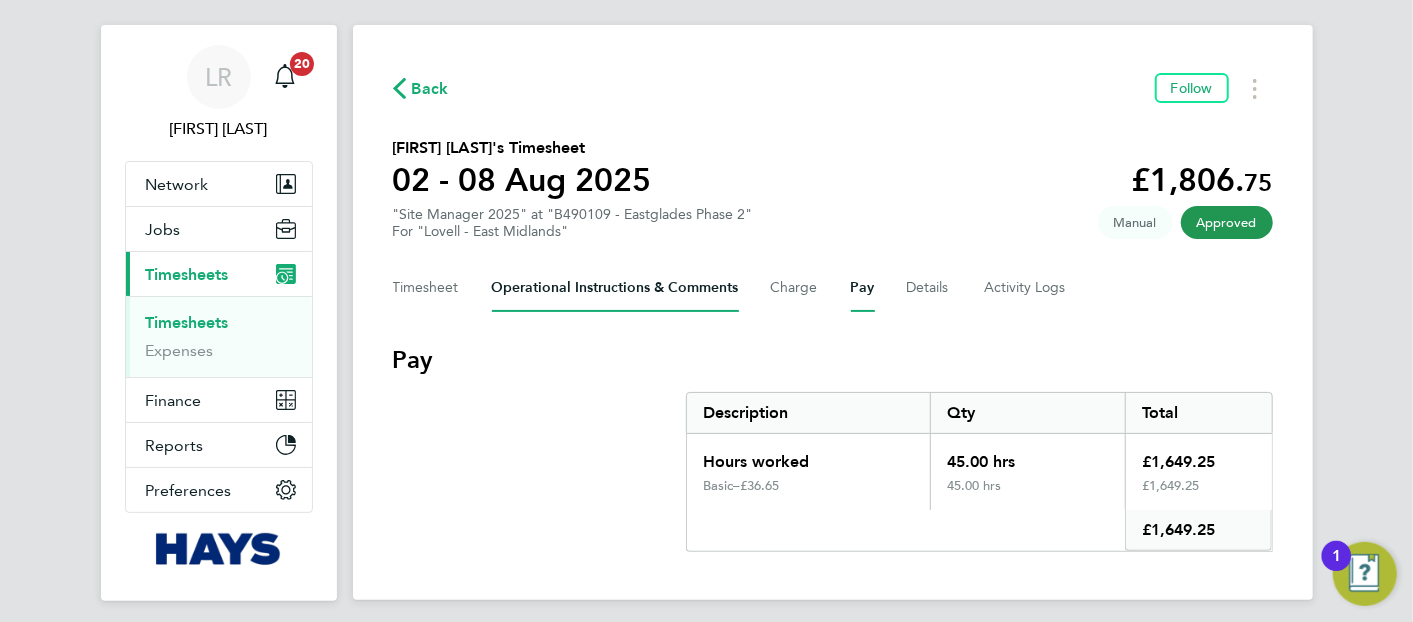 scroll, scrollTop: 0, scrollLeft: 0, axis: both 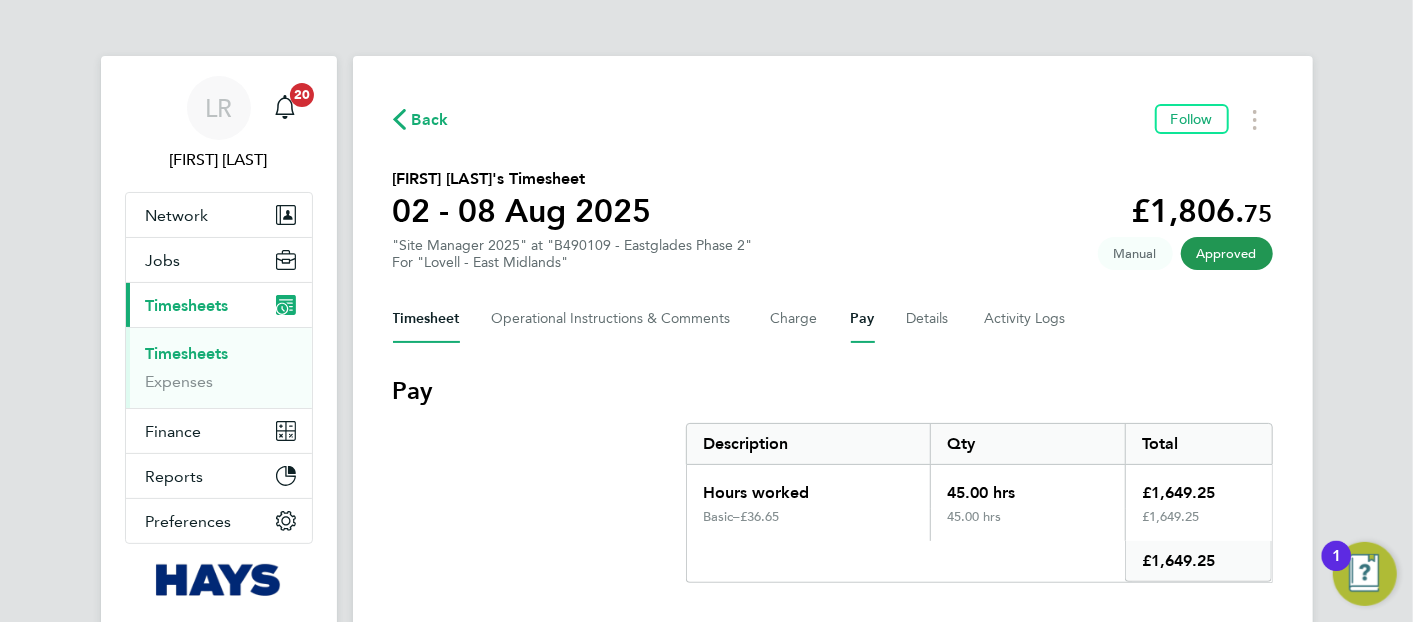 click on "Timesheet" at bounding box center (426, 319) 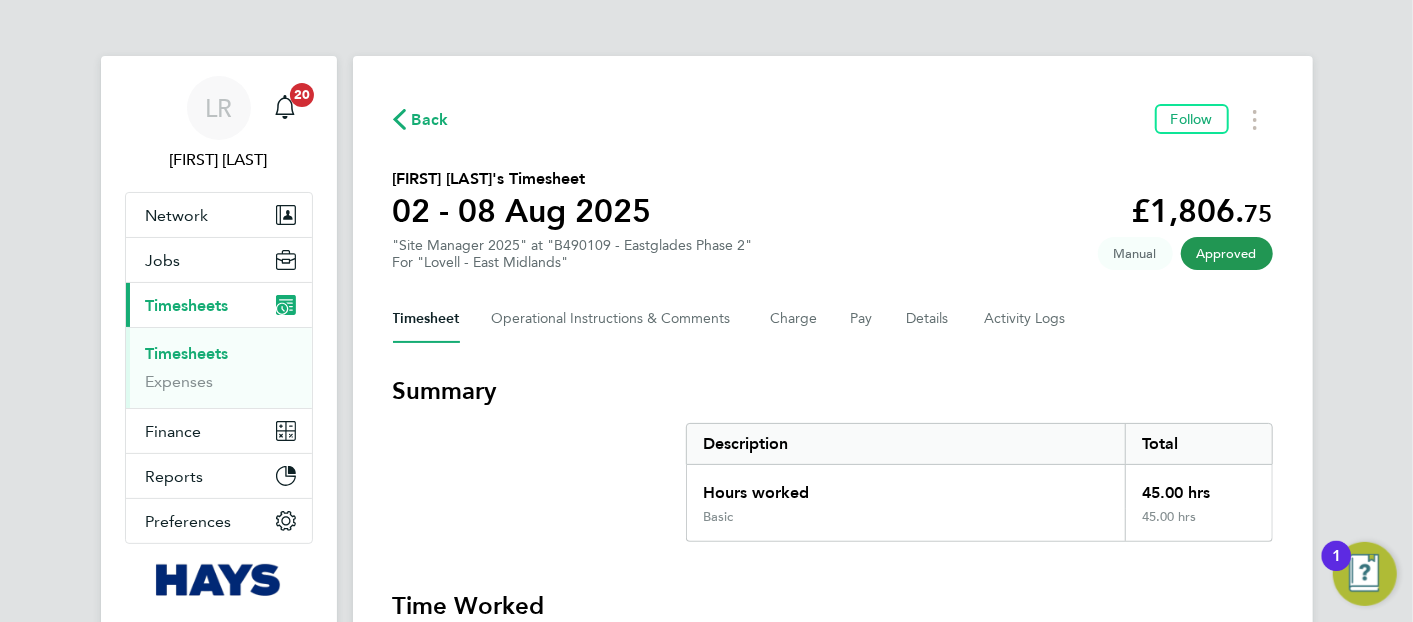 click on "Timesheet" at bounding box center (426, 319) 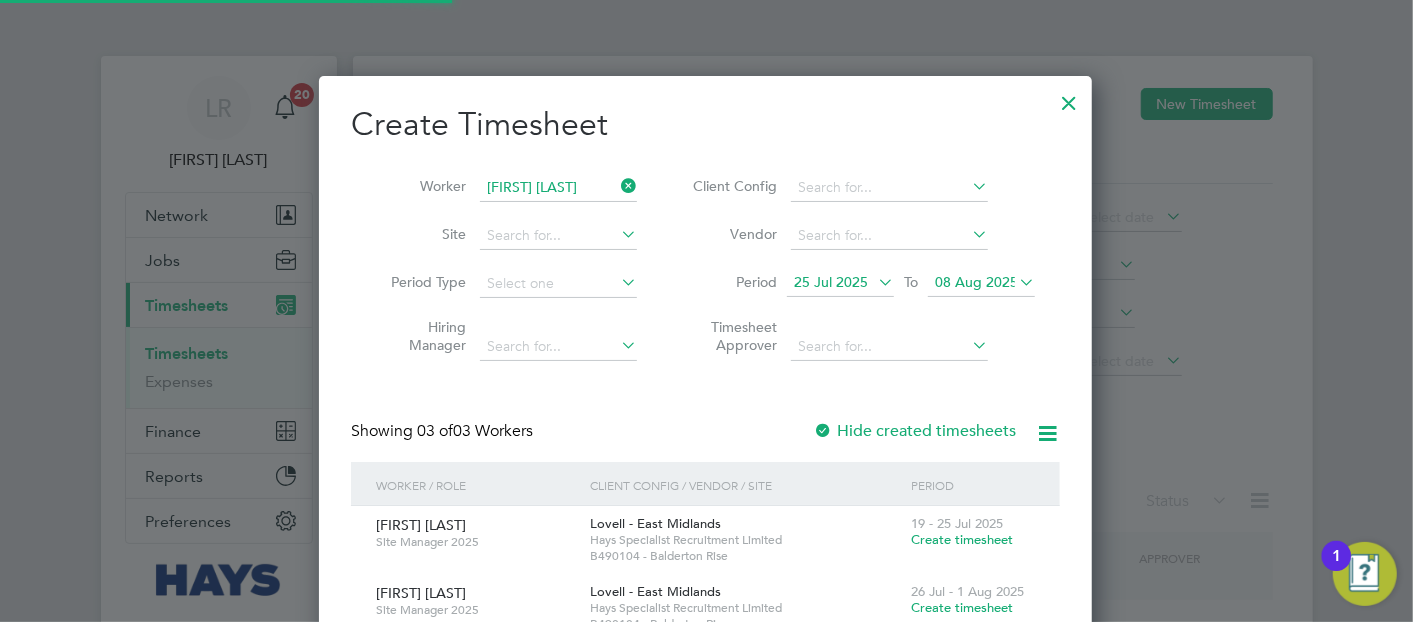 scroll, scrollTop: 10, scrollLeft: 9, axis: both 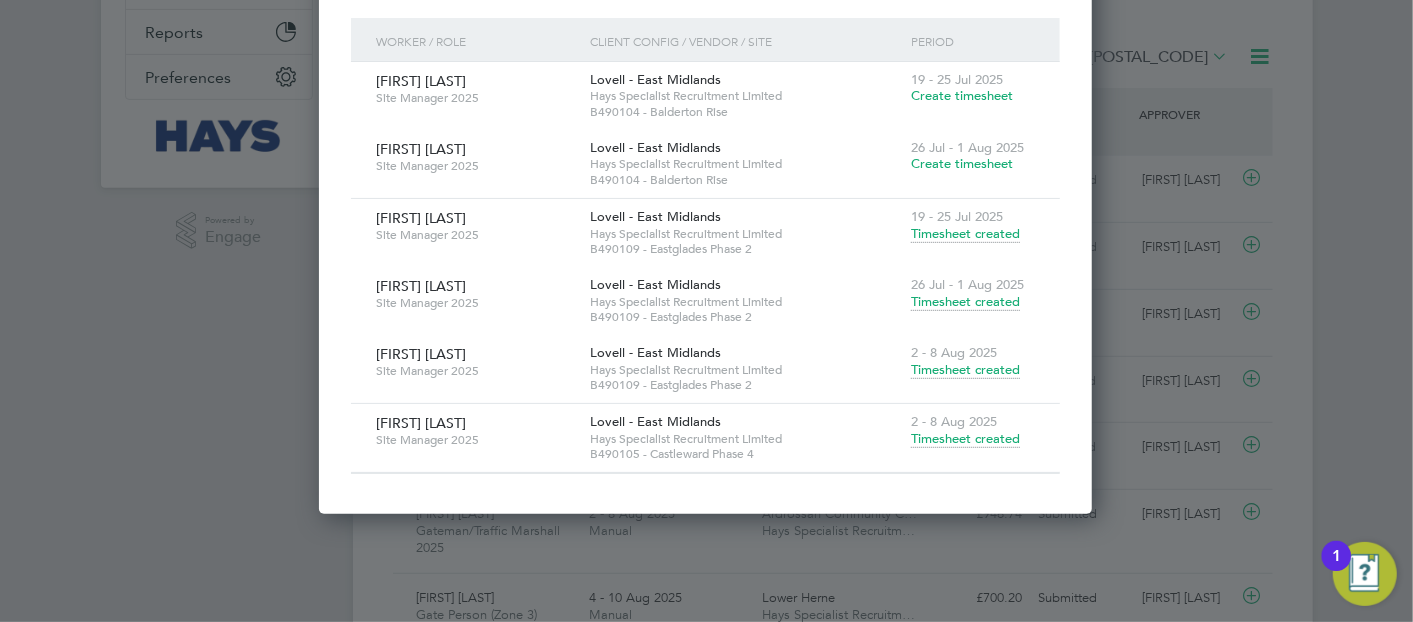 click on "B490109 - Eastglades Phase 2" at bounding box center [745, 385] 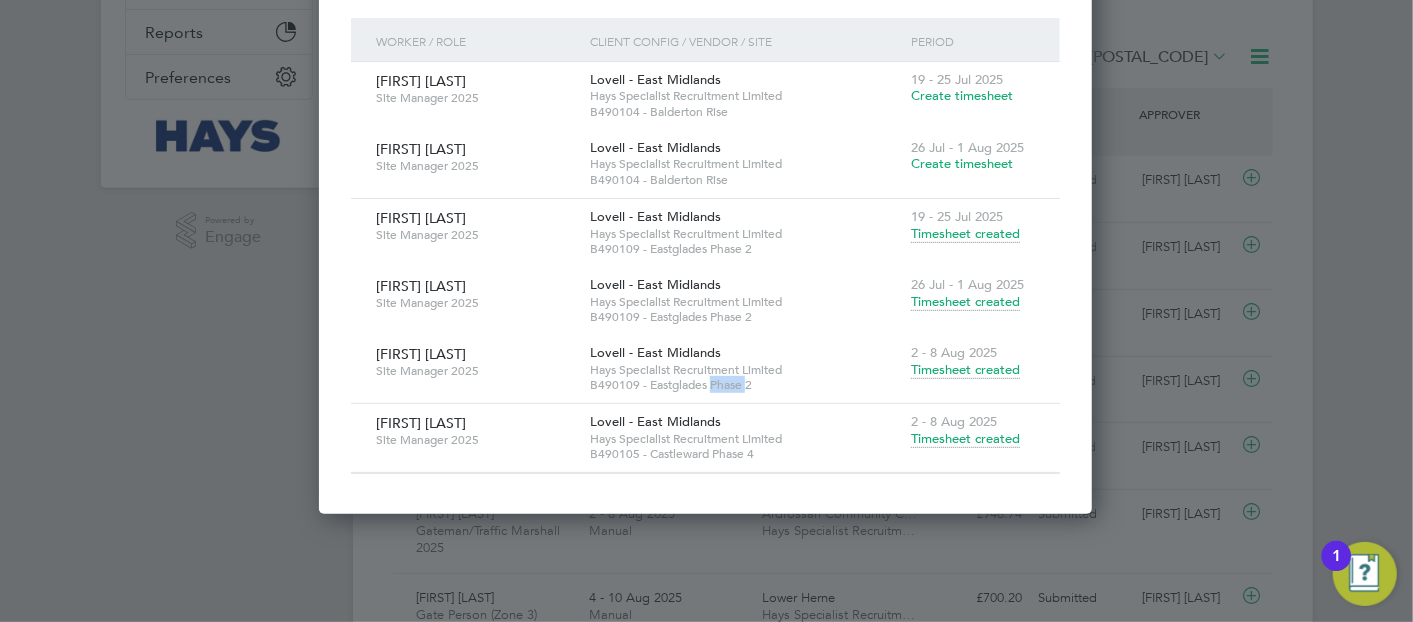 click on "B490109 - Eastglades Phase 2" at bounding box center (745, 385) 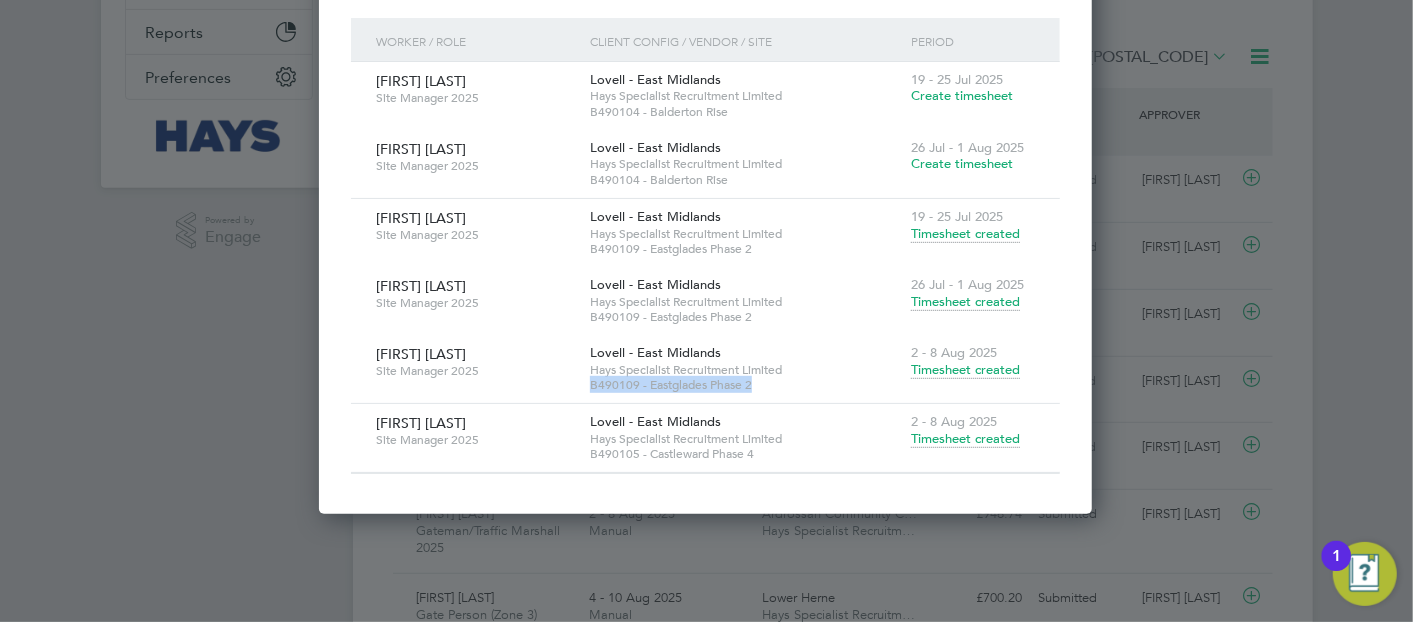 drag, startPoint x: 726, startPoint y: 376, endPoint x: 797, endPoint y: 386, distance: 71.70077 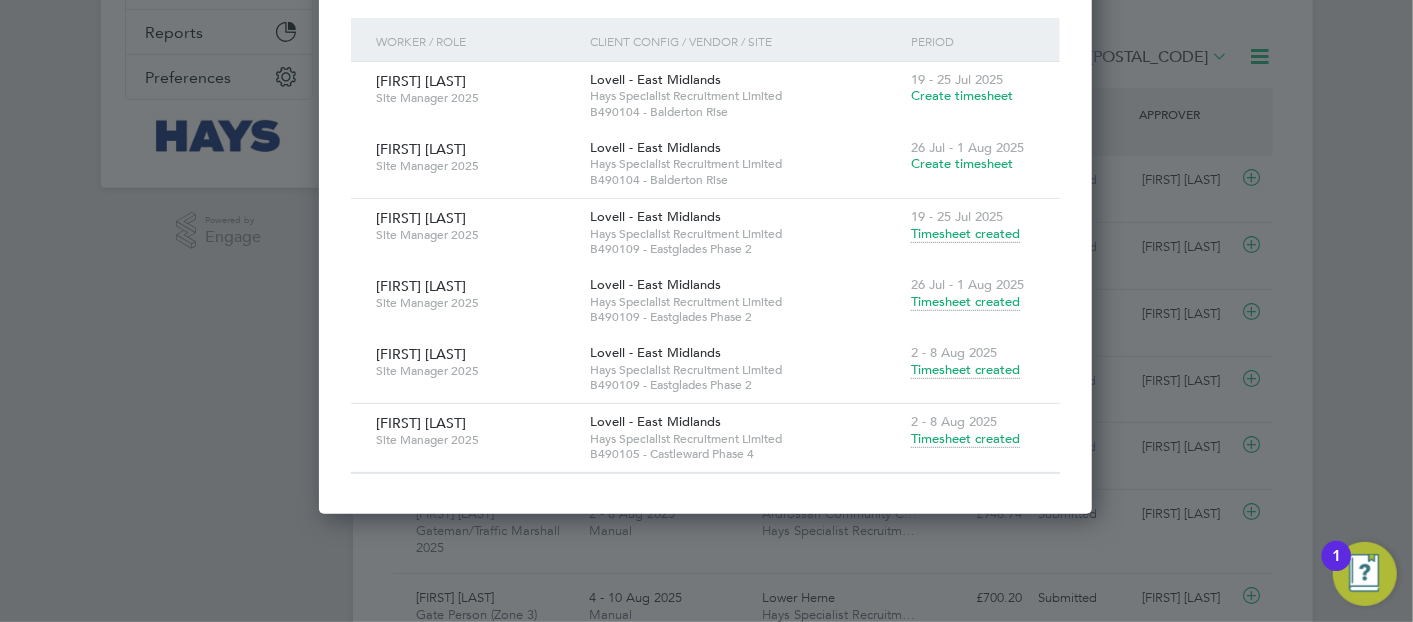 click on "Timesheet created" at bounding box center [965, 370] 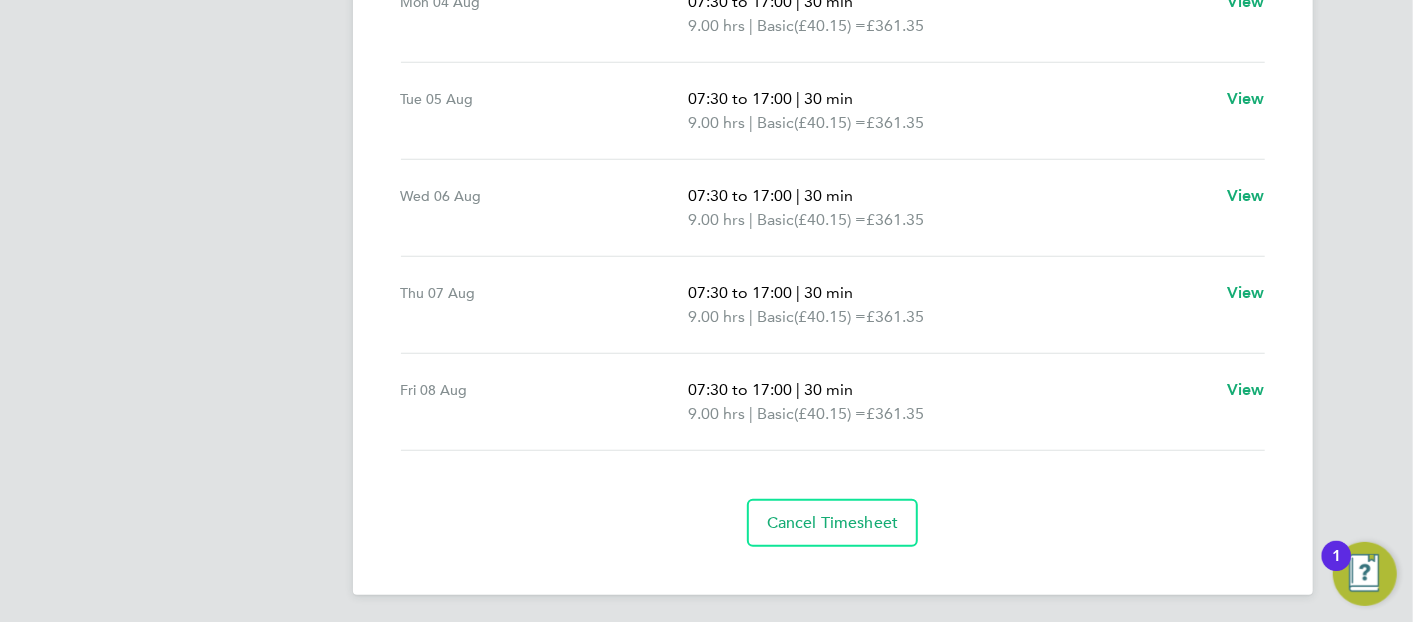 click on "07:30 to 17:00" at bounding box center (740, 389) 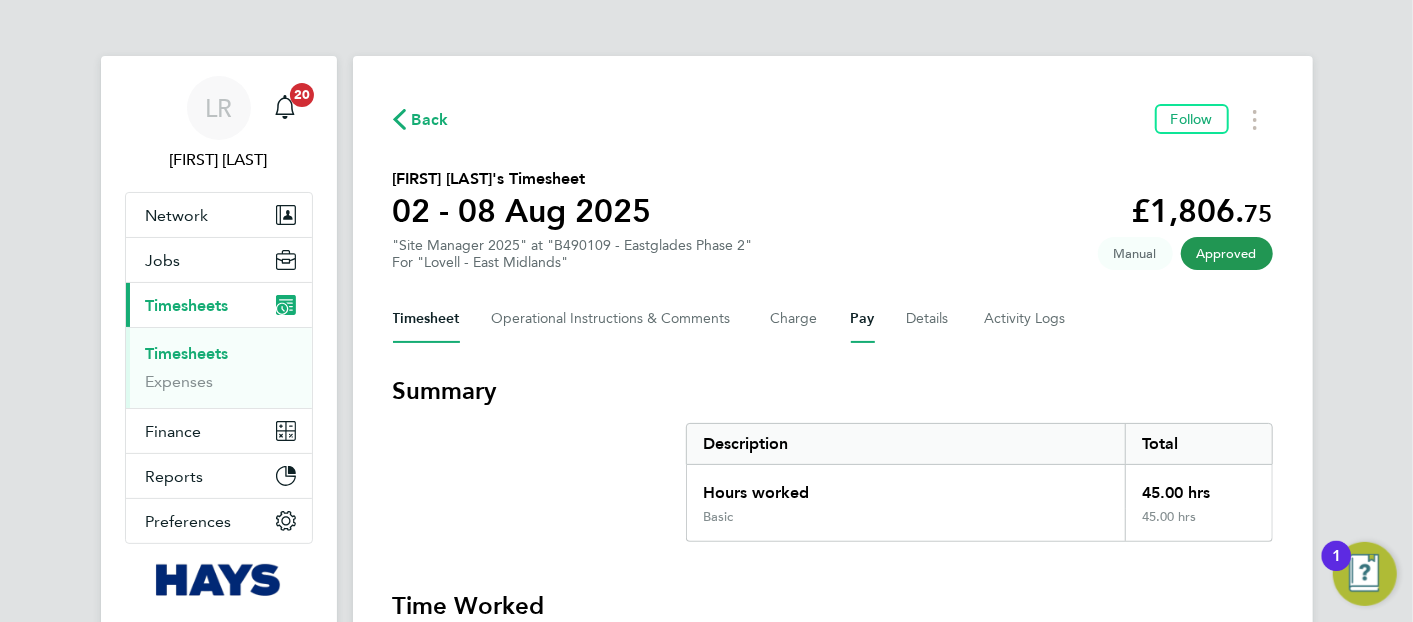 click on "Pay" at bounding box center (863, 319) 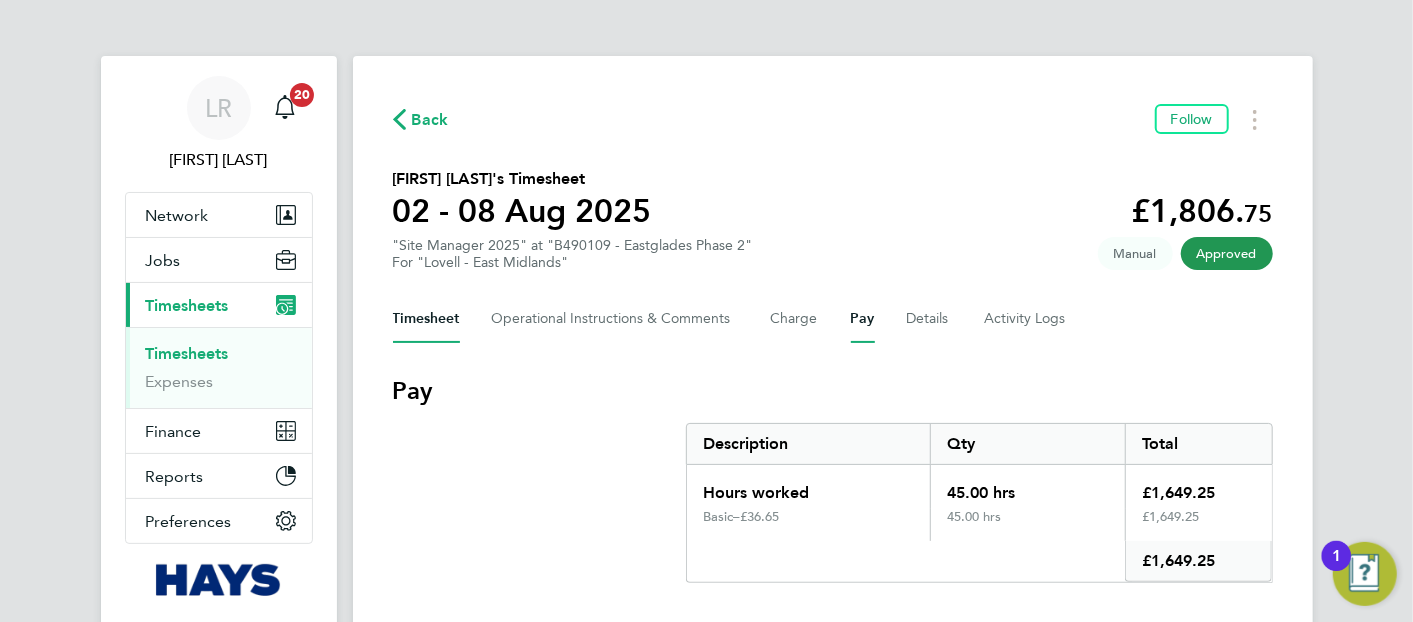 click on "Timesheet" at bounding box center [426, 319] 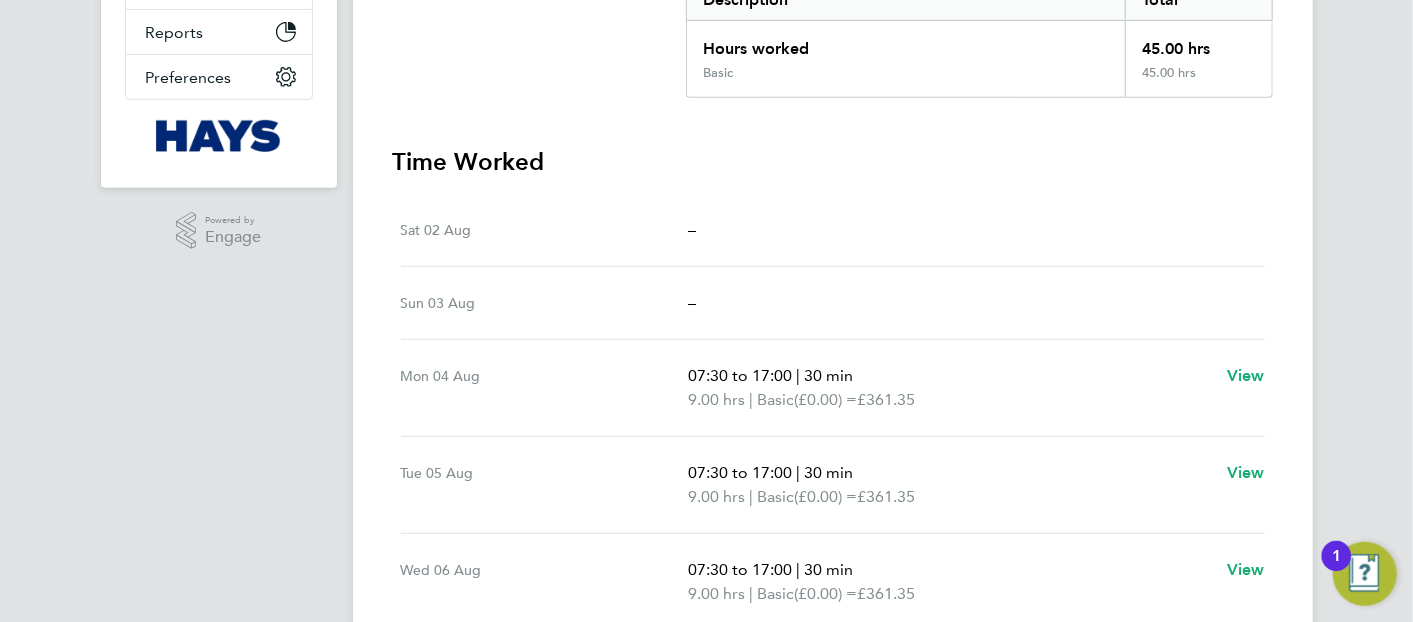 scroll, scrollTop: 0, scrollLeft: 0, axis: both 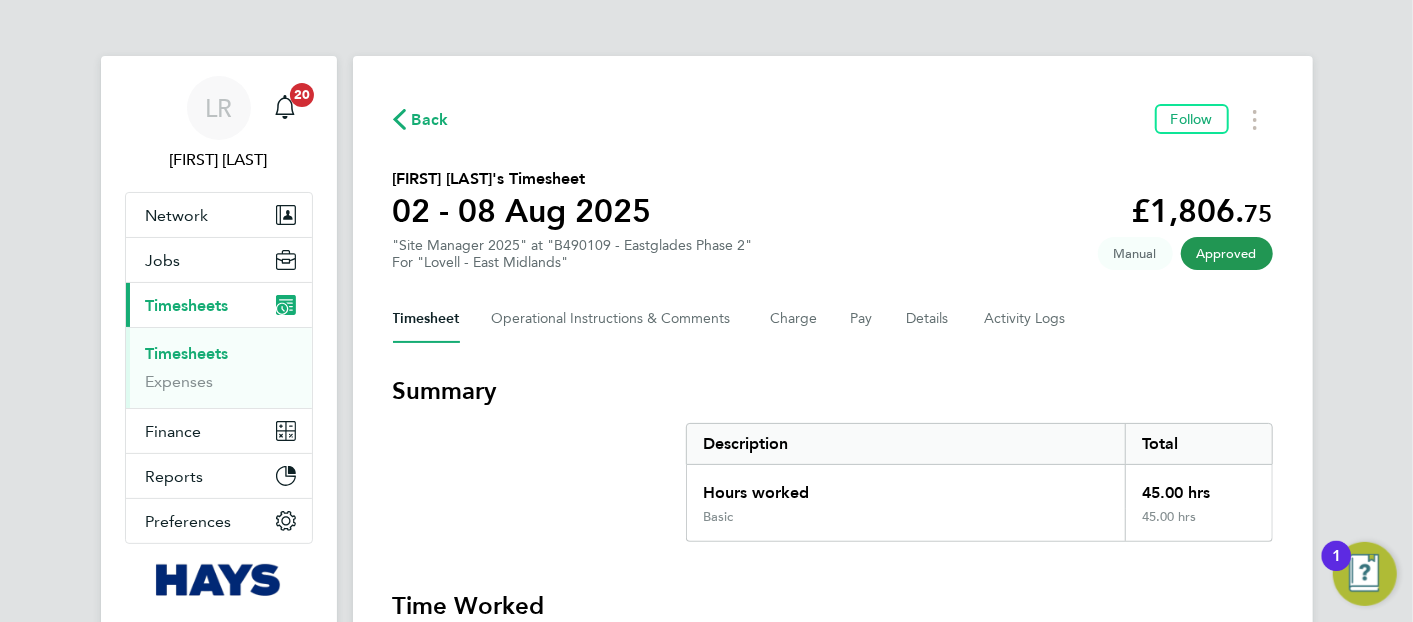 click on "Back" 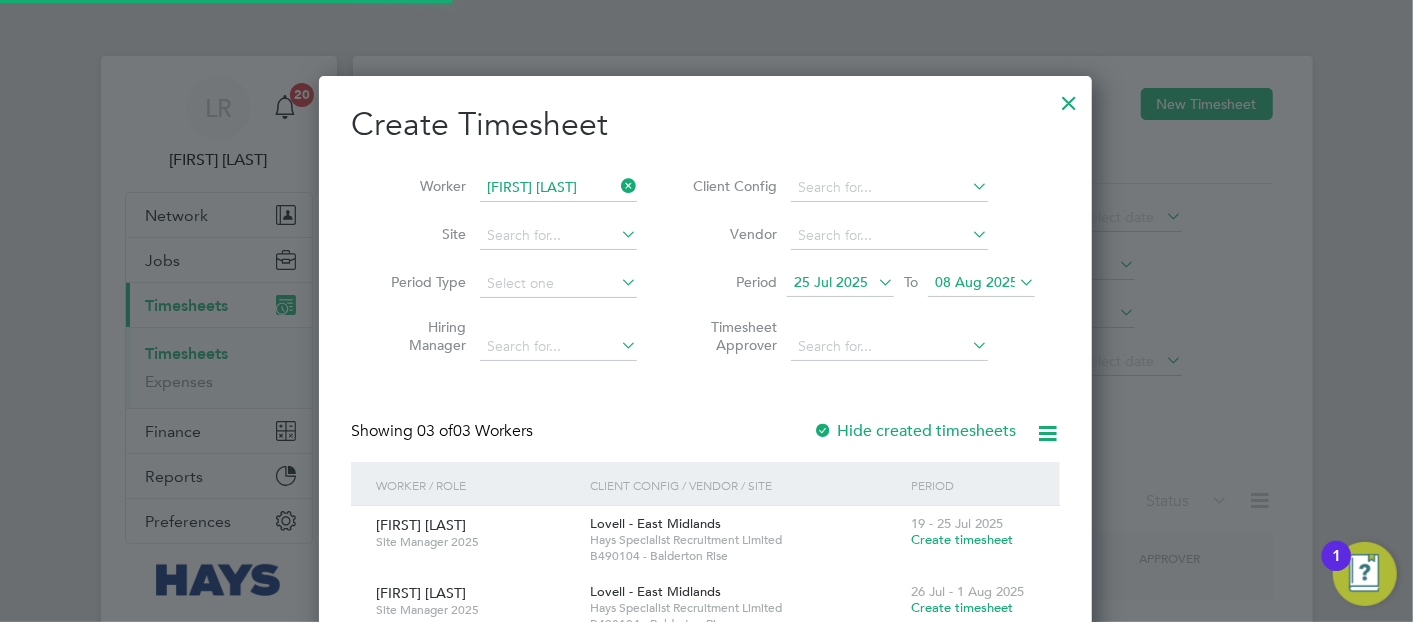 scroll, scrollTop: 10, scrollLeft: 9, axis: both 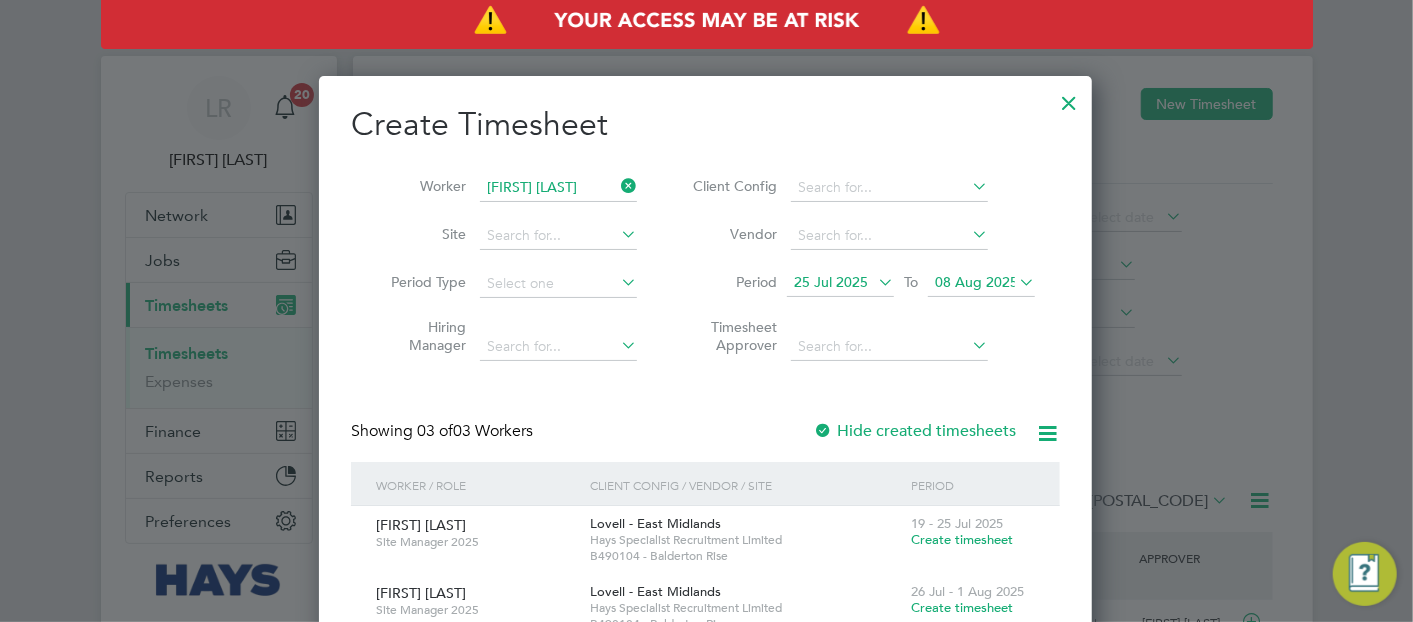 click on "[FIRST] [LAST]" at bounding box center [558, 188] 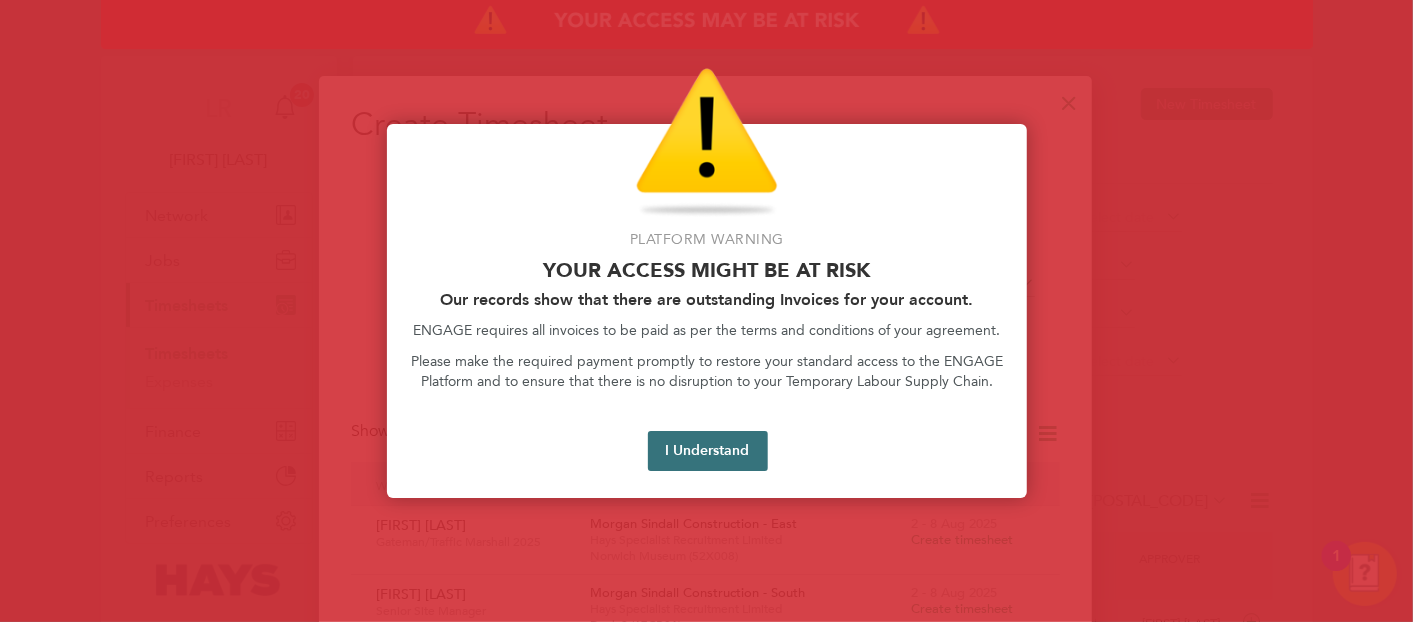 click on "I Understand" at bounding box center [708, 451] 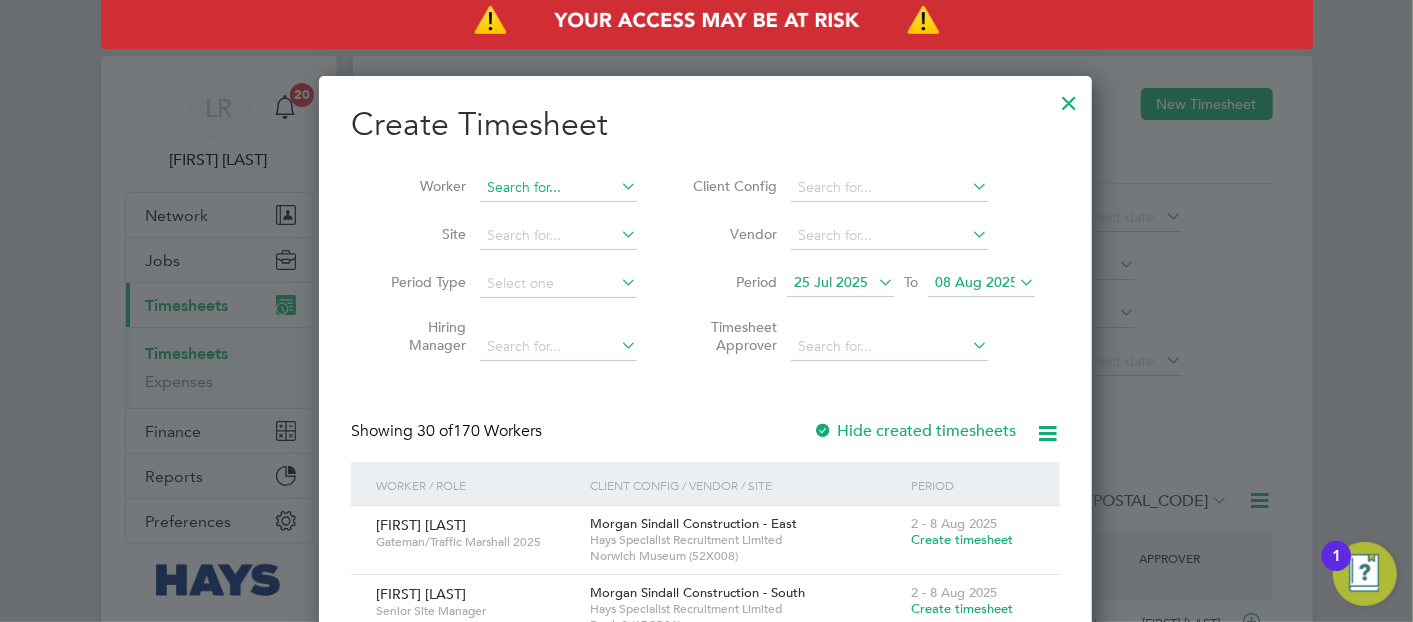 click at bounding box center [558, 188] 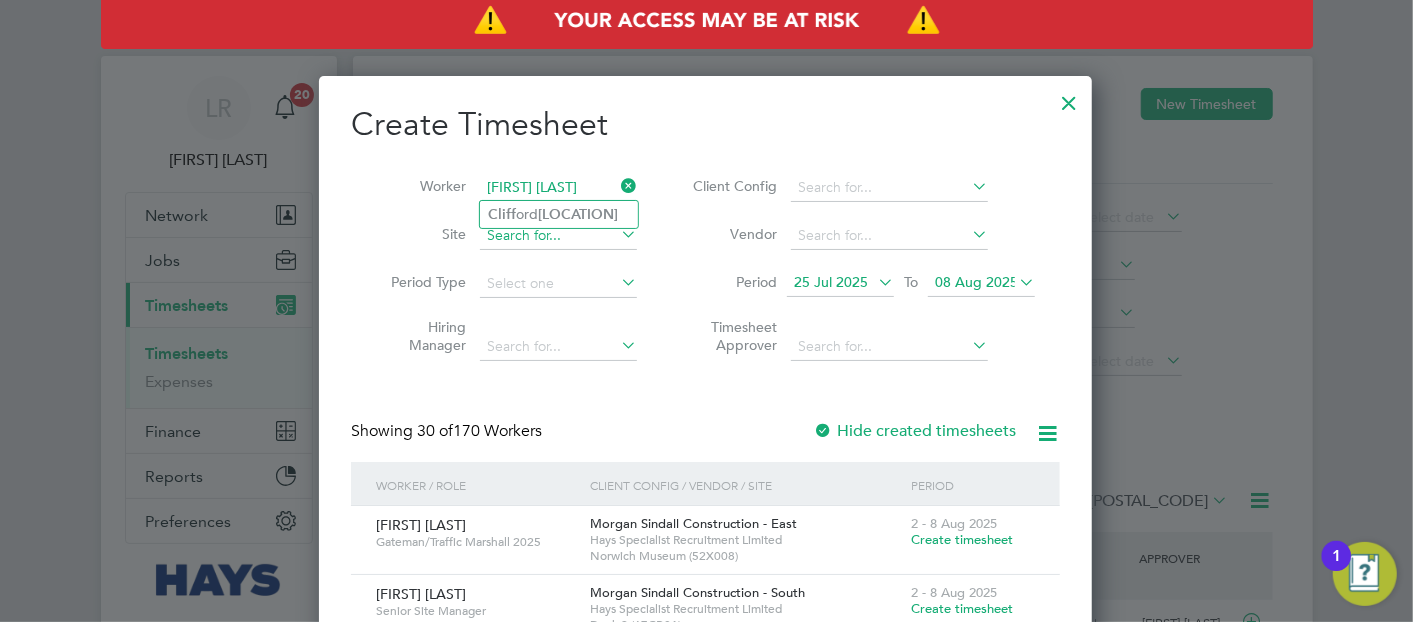 type on "[FIRST] [LAST]" 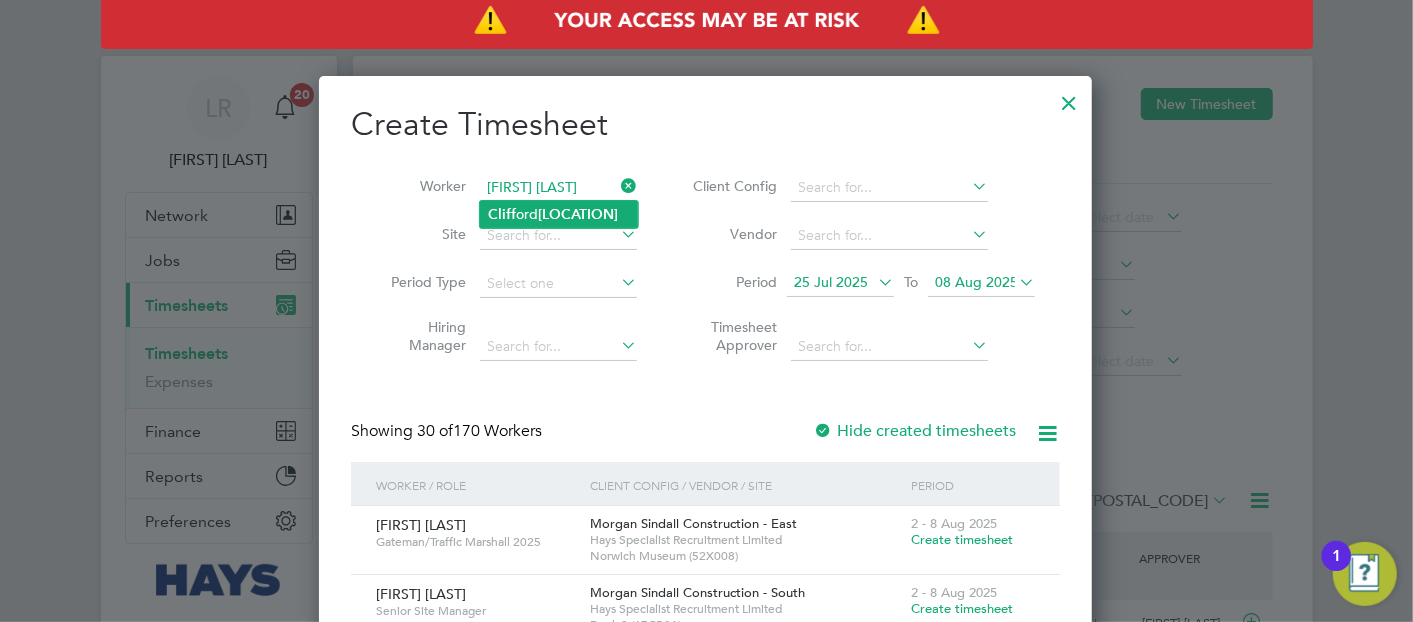 click at bounding box center (558, 236) 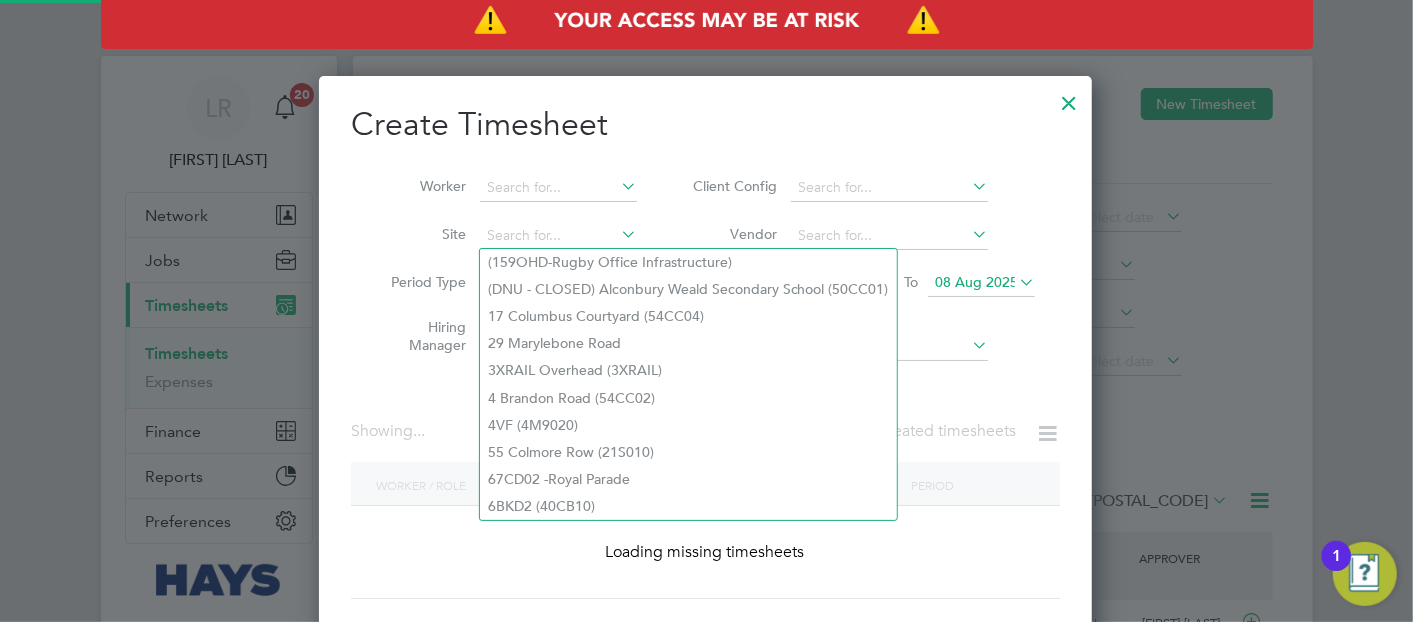 click on "Site" at bounding box center (506, 236) 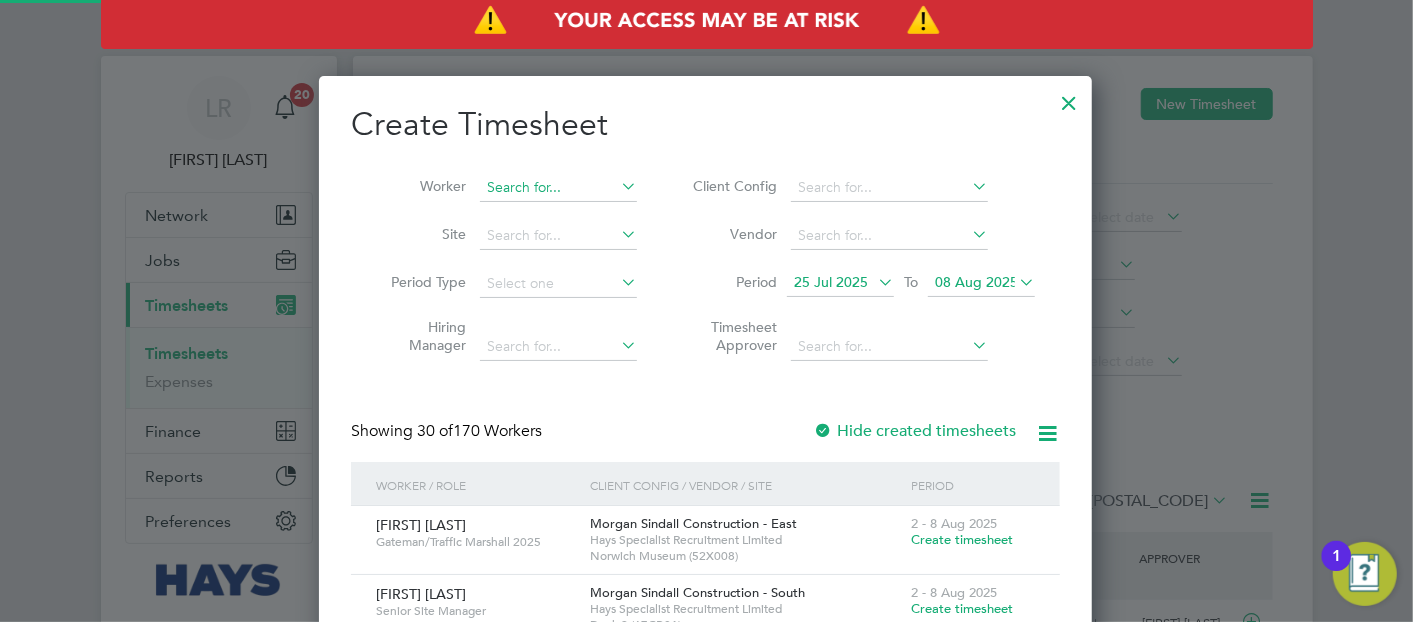 click at bounding box center (558, 188) 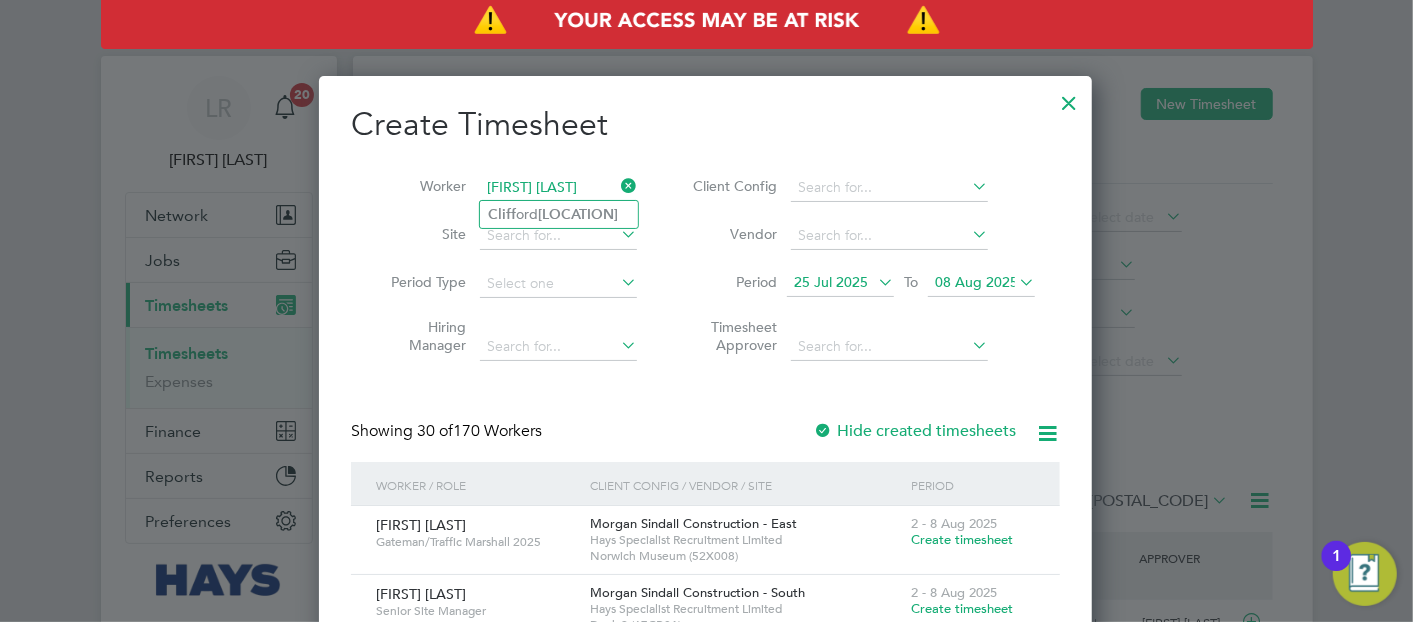 click on "[LAST]" 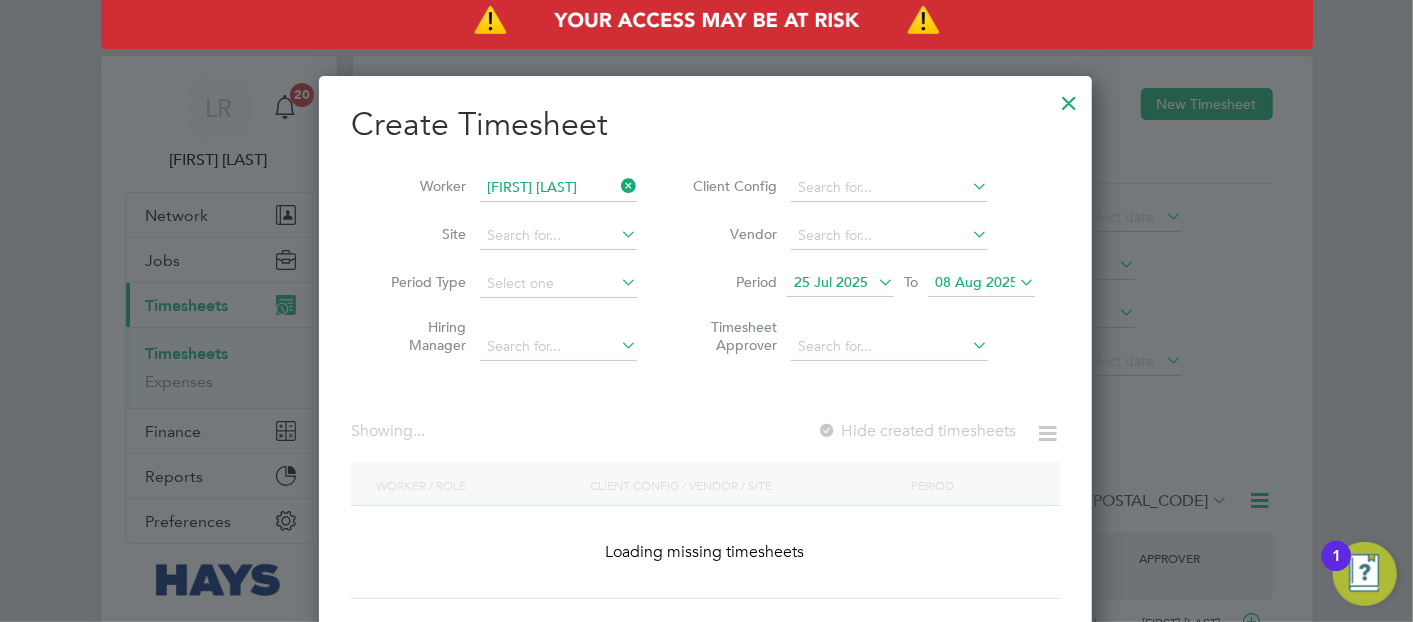type on "[FIRST] [LAST]" 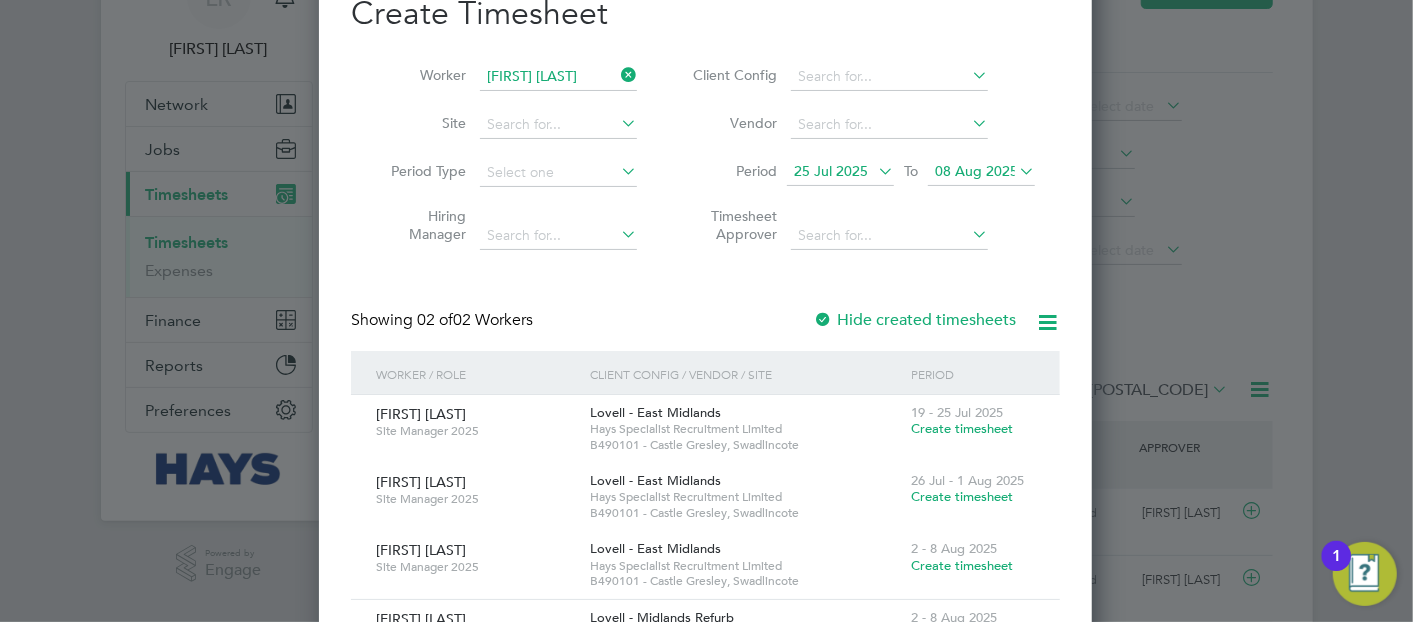 click on "Hide created timesheets" at bounding box center (914, 320) 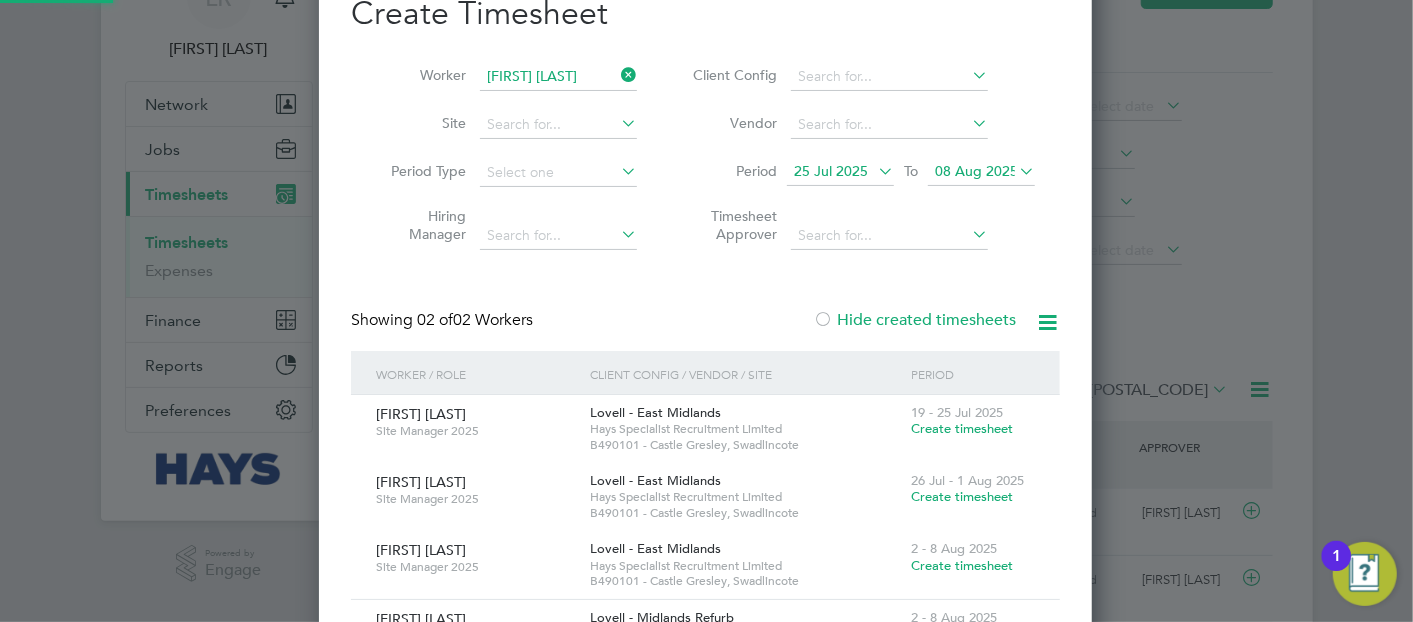 click on "Hide created timesheets" at bounding box center (914, 320) 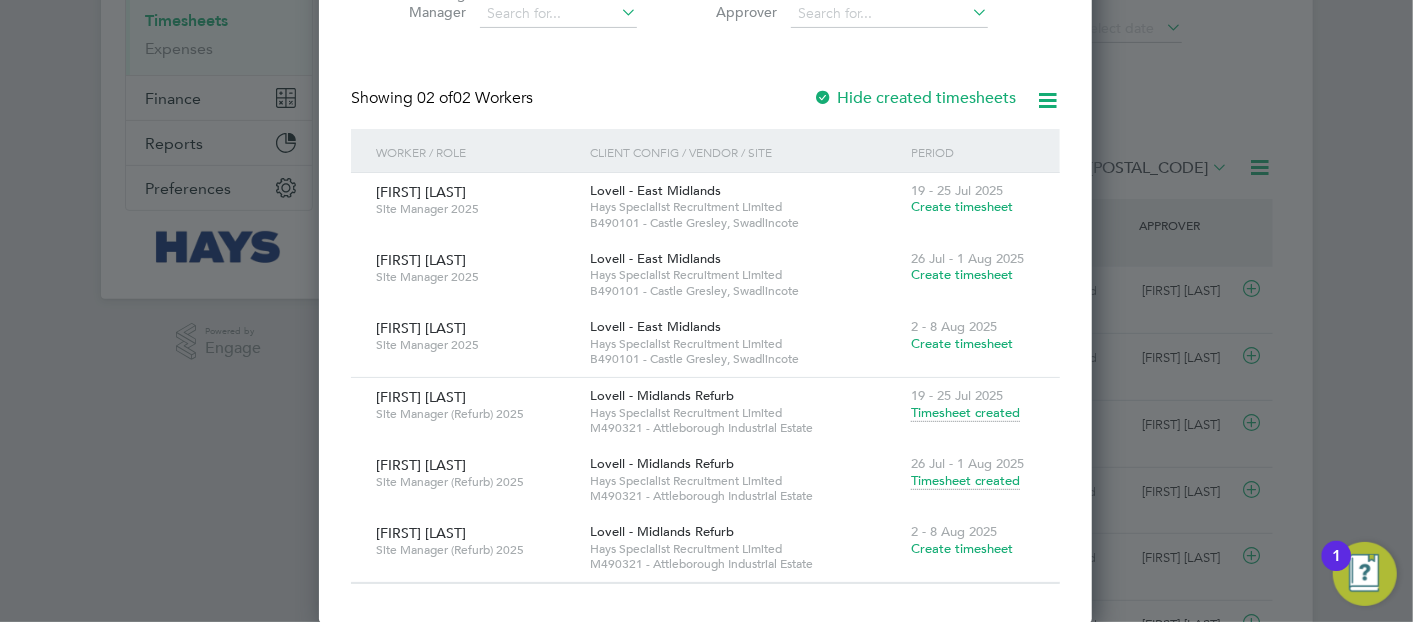 click on "Hide created timesheets" at bounding box center [914, 98] 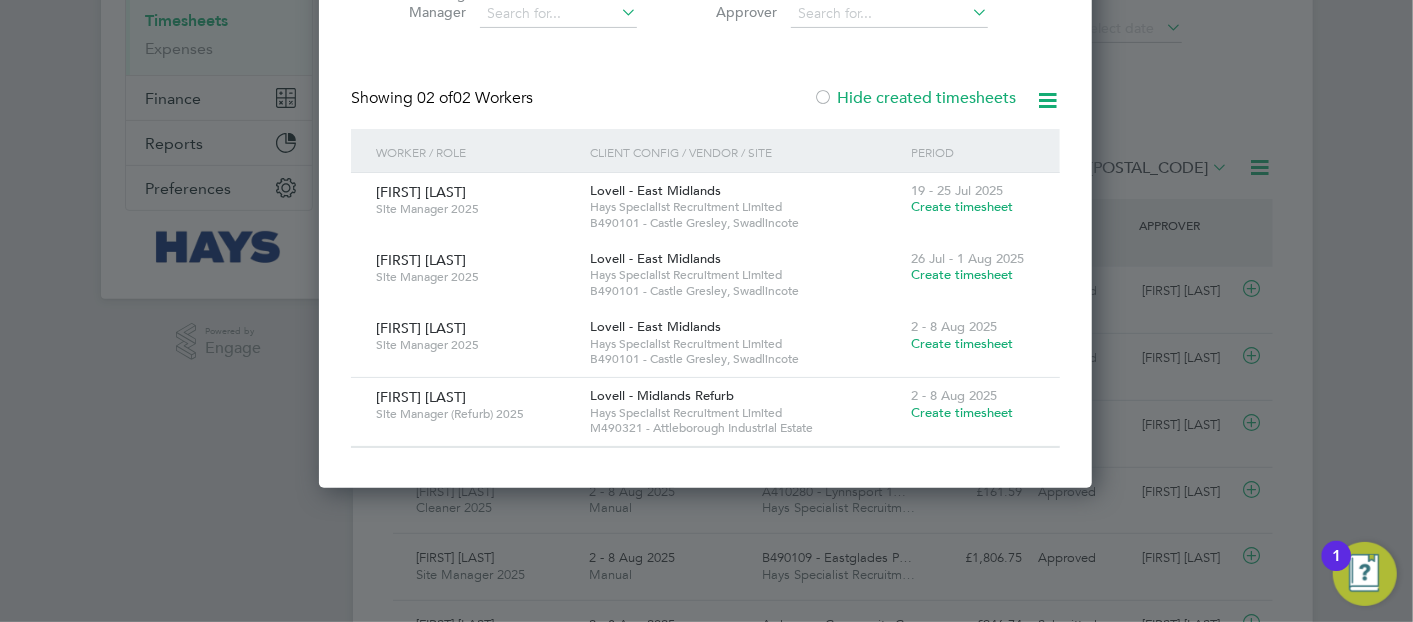 click on "Hide created timesheets" at bounding box center (916, 98) 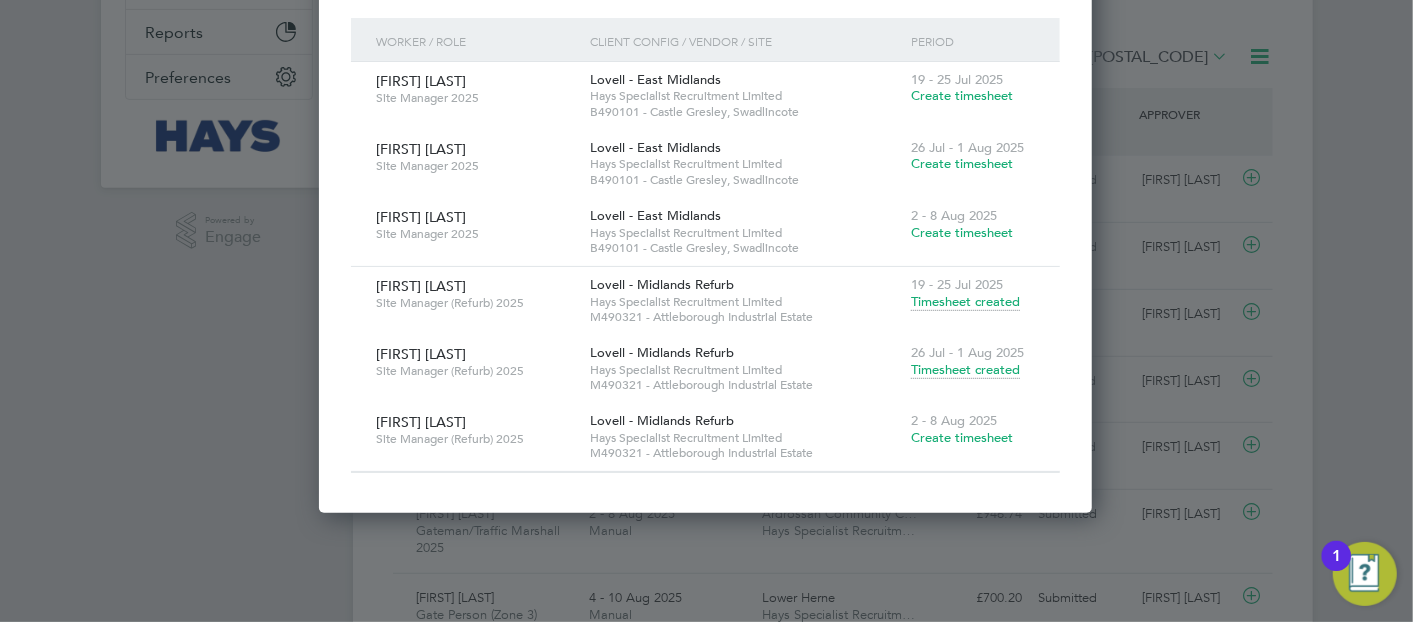 click on "Timesheet created" at bounding box center (965, 302) 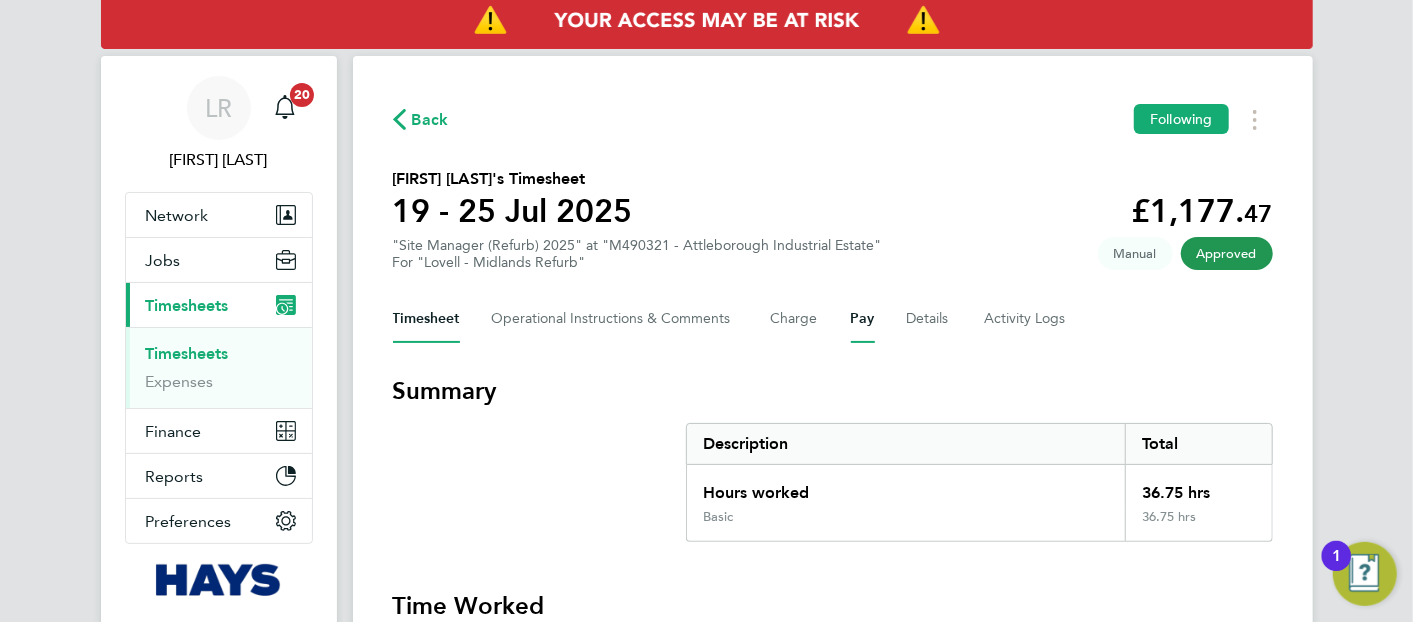 click on "Pay" at bounding box center [863, 319] 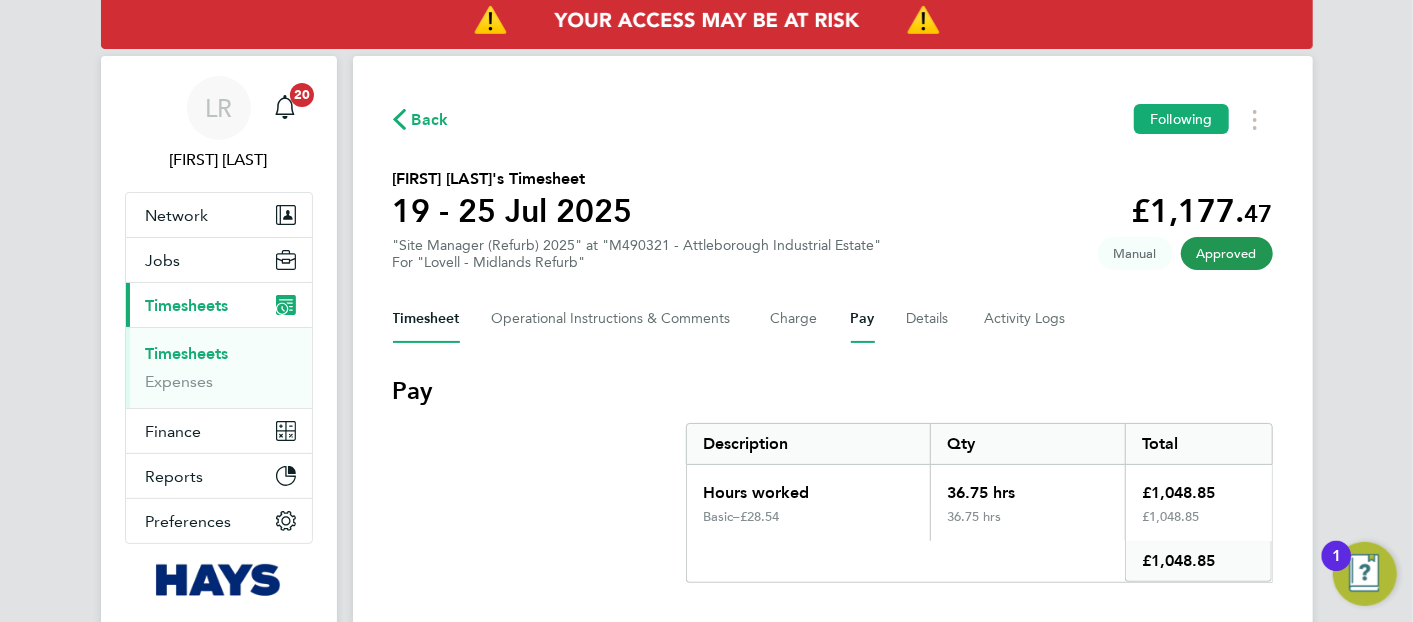 click on "Timesheet" at bounding box center [426, 319] 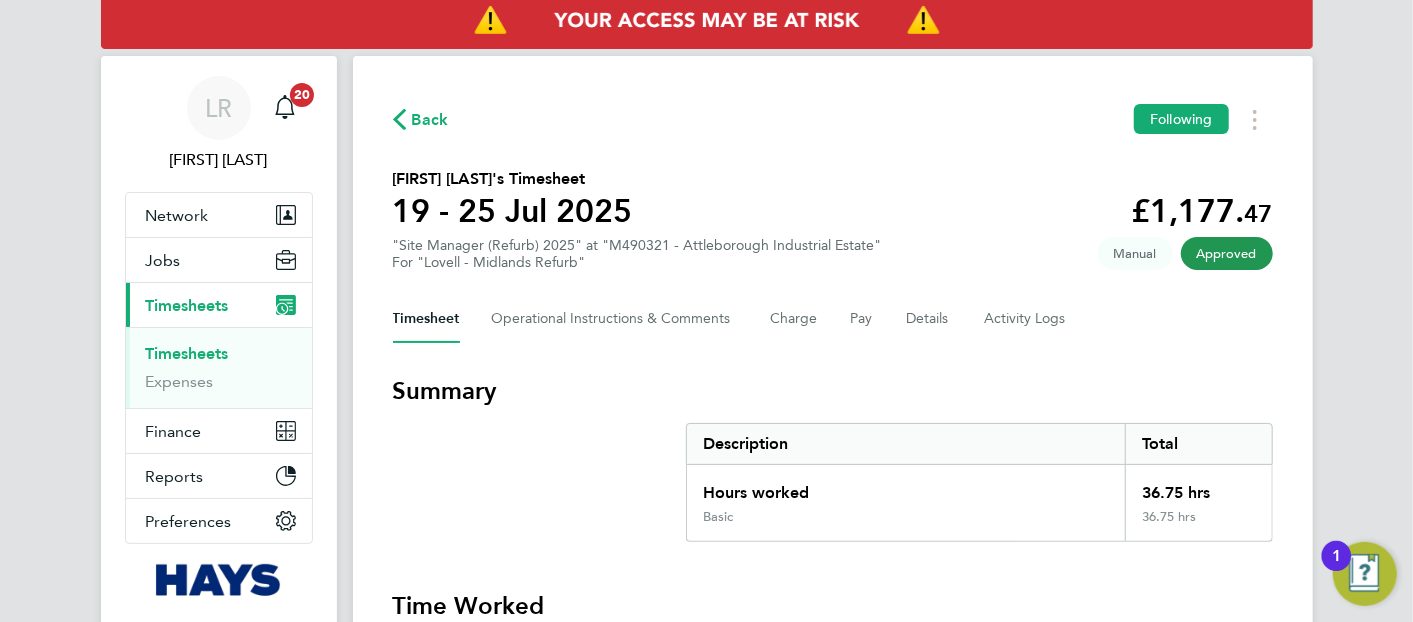 click on "Back" 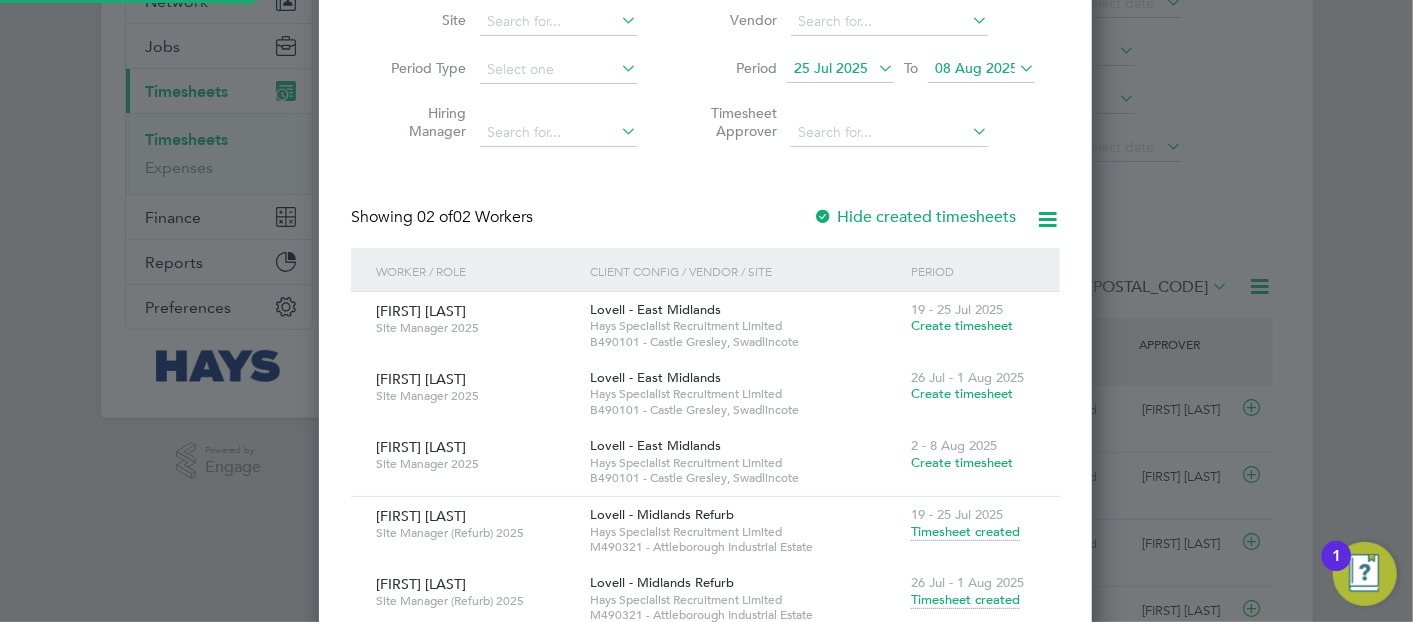 click on "25 Jul 2025" at bounding box center [831, 68] 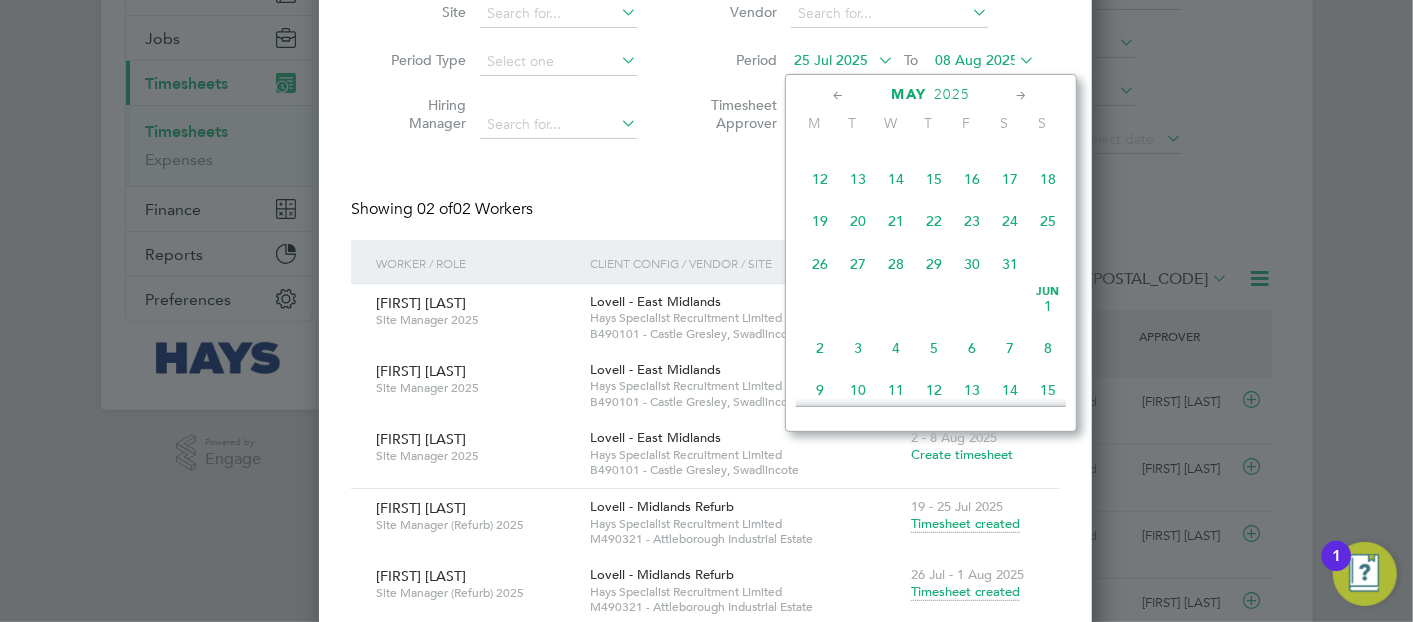 click on "14" 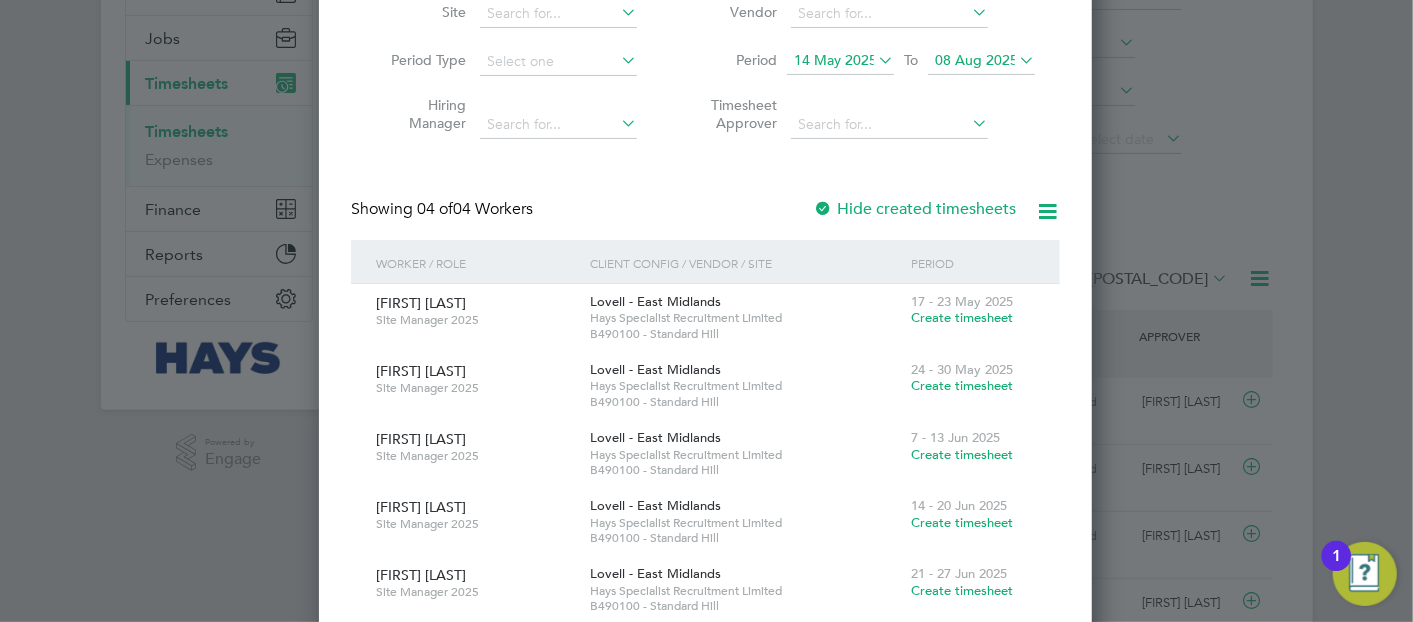 click on "14 May 2025" at bounding box center (840, 61) 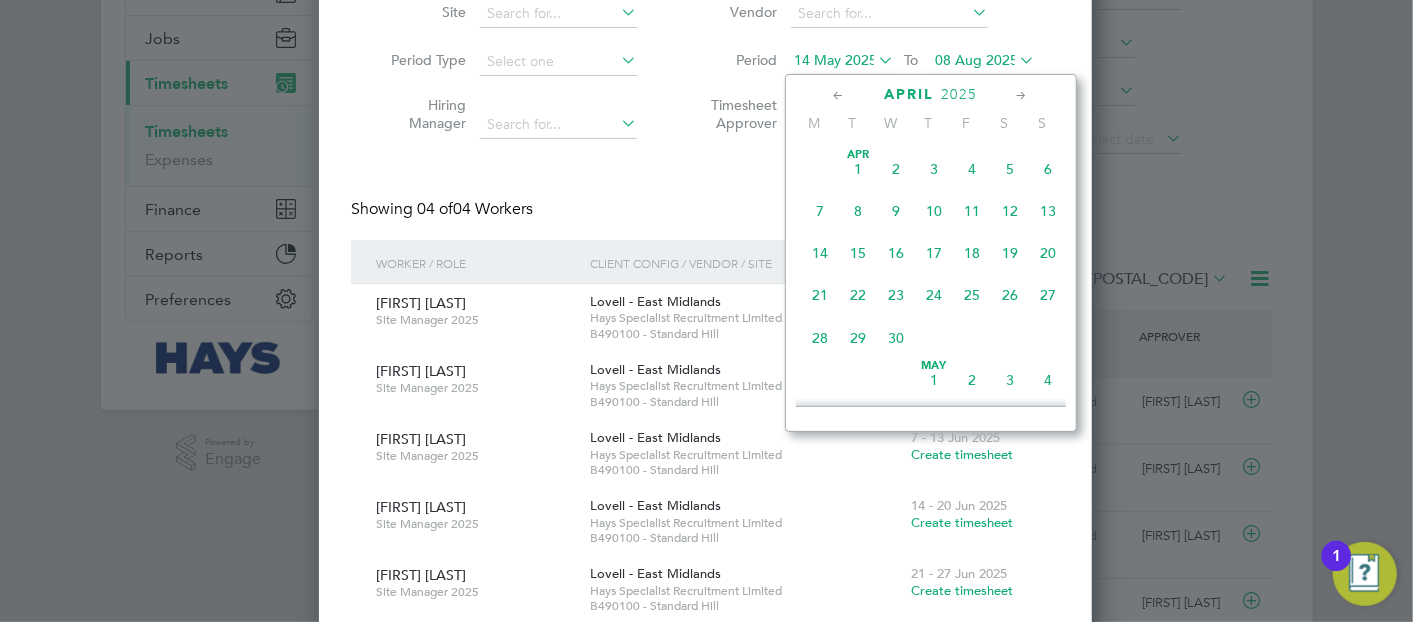 click on "16" 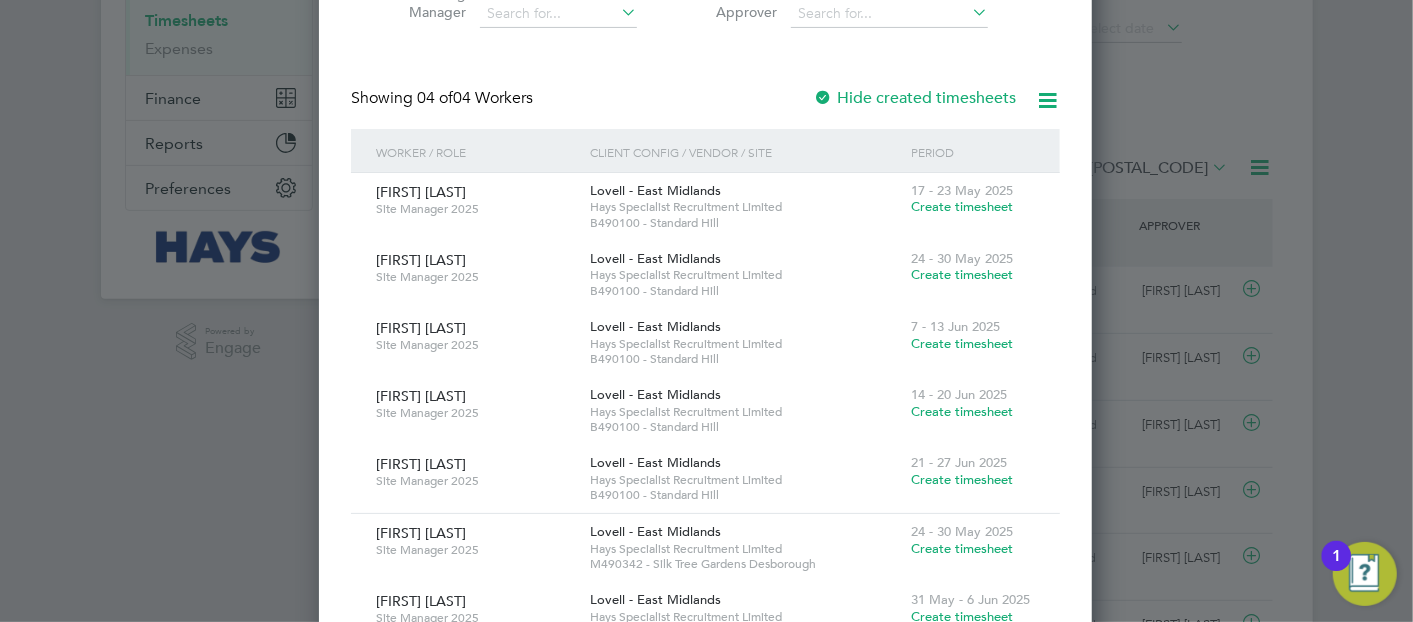click on "Create Timesheet Worker   Clifford Burbage Site   Period Type   Hiring Manager   Client Config   Vendor   Period
16 Apr 2025
To
08 Aug 2025
Timesheet Approver   Showing   04 of  04 Workers Hide created timesheets Worker / Role Client Config / Vendor / Site Period Clifford Burbage   Site Manager 2025 Lovell - East Midlands Hays Specialist Recruitment Limited   B490100 - Standard Hill   17 - 23 May 2025   Create timesheet Clifford Burbage   Site Manager 2025 Lovell - East Midlands Hays Specialist Recruitment Limited   B490100 - Standard Hill   24 - 30 May 2025   Create timesheet Clifford Burbage   Site Manager 2025 Lovell - East Midlands Hays Specialist Recruitment Limited   B490100 - Standard Hill   7 - 13 Jun 2025   Create timesheet Clifford Burbage   Site Manager 2025 Lovell - East Midlands Hays Specialist Recruitment Limited   B490100 - Standard Hill   14 - 20 Jun 2025   Create timesheet Clifford Burbage   Site Manager 2025 Lovell - East Midlands Hays Specialist Recruitment Limited" at bounding box center (705, 485) 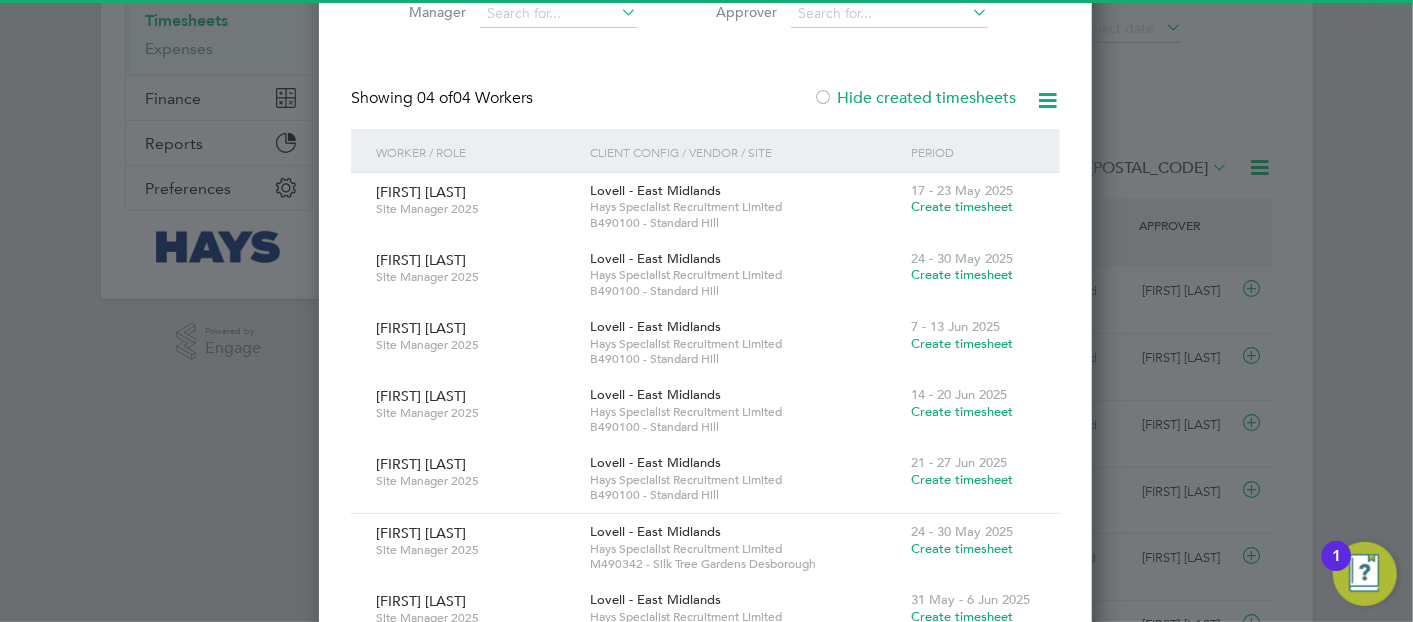 click on "Hide created timesheets" at bounding box center (914, 98) 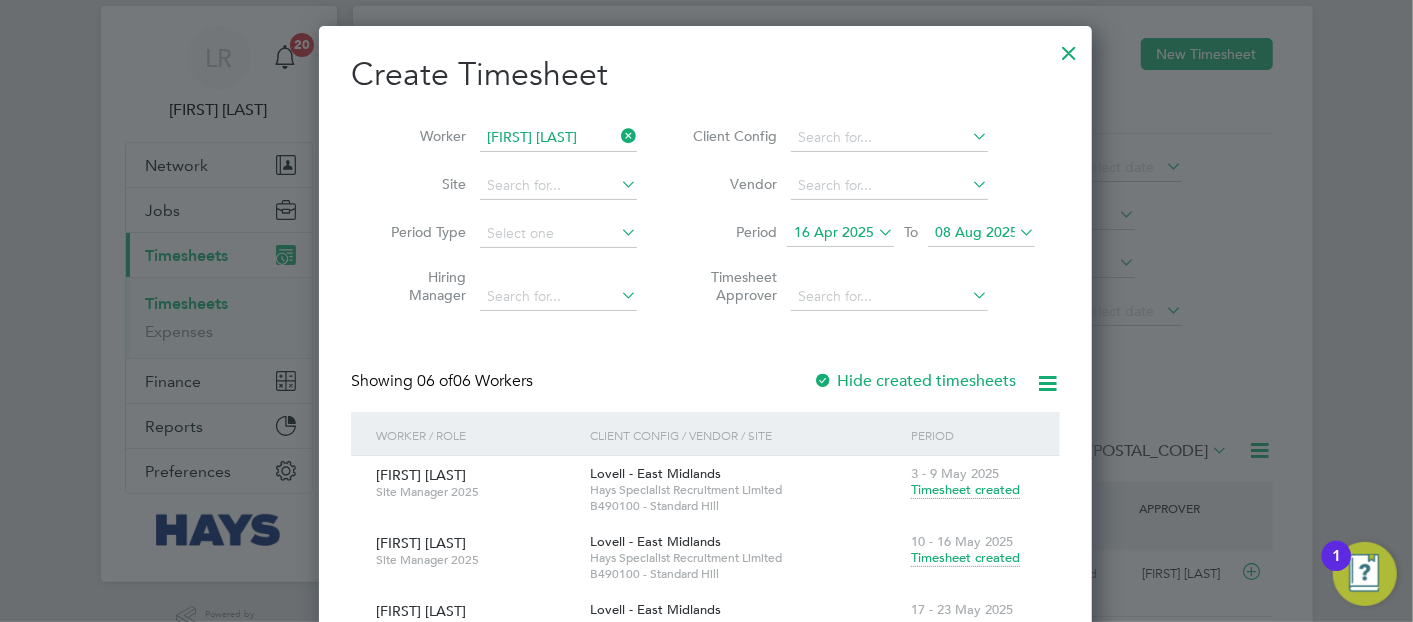 scroll, scrollTop: 0, scrollLeft: 0, axis: both 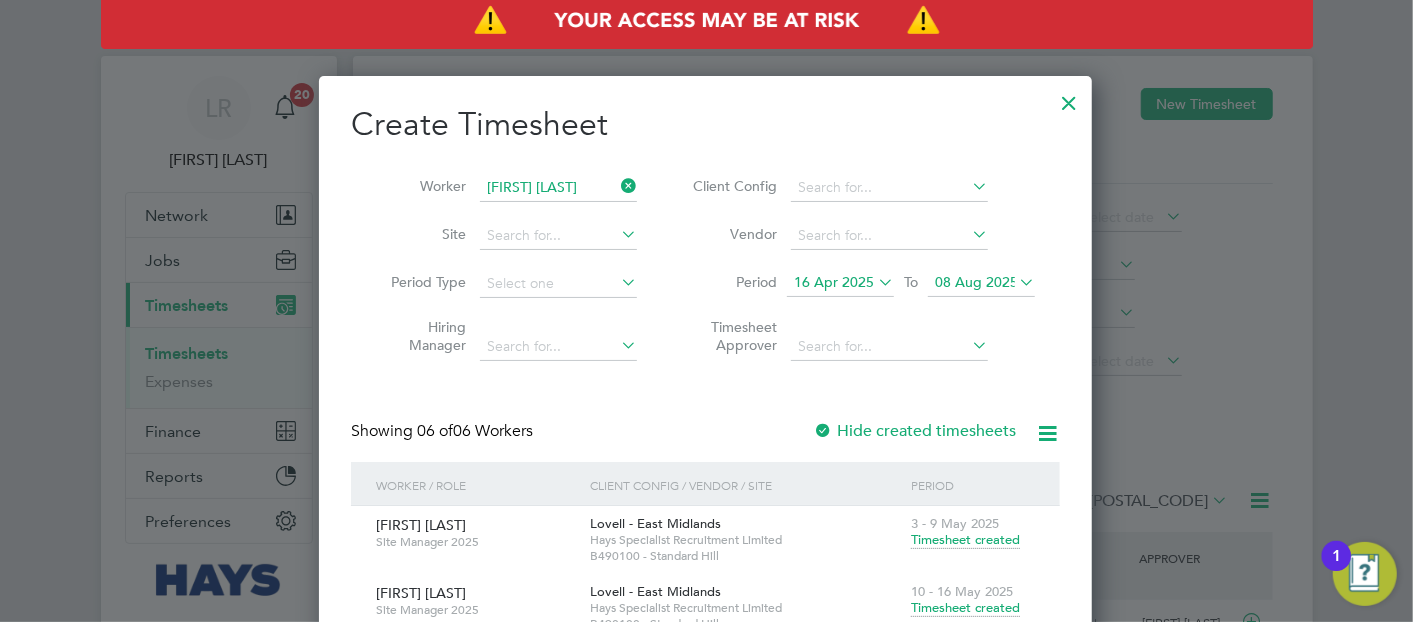 click at bounding box center [1069, 98] 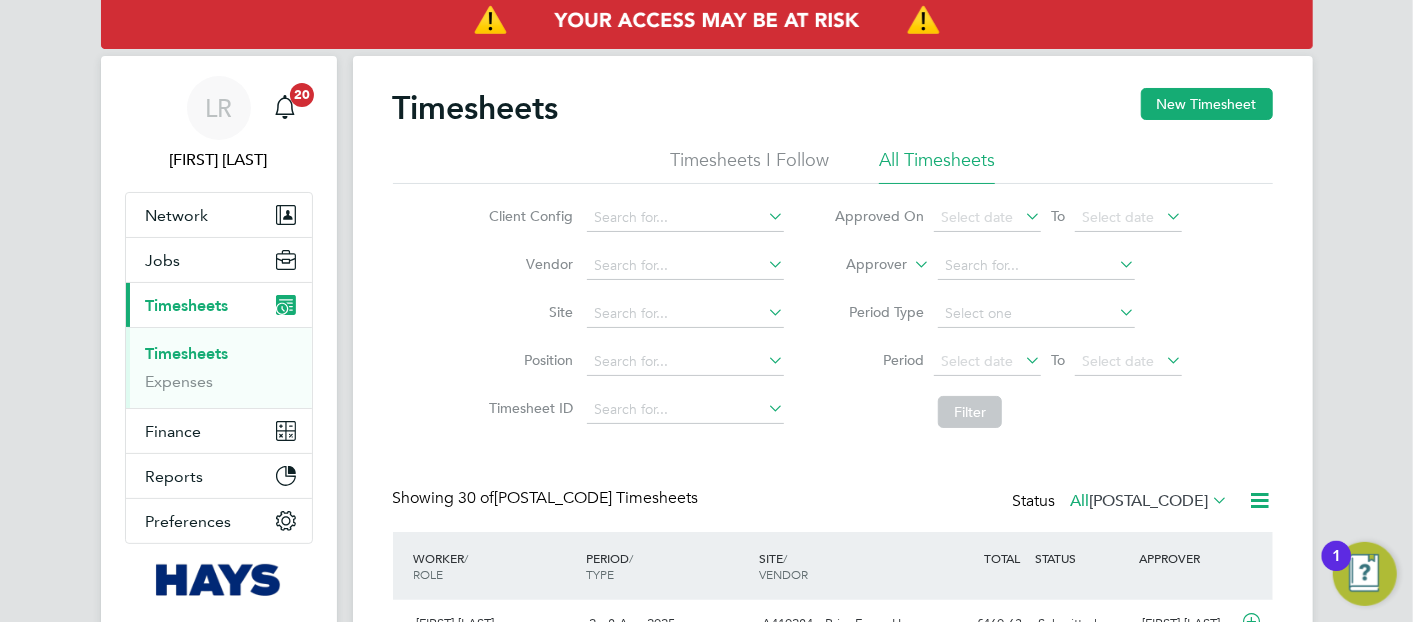 click on "Timesheets" 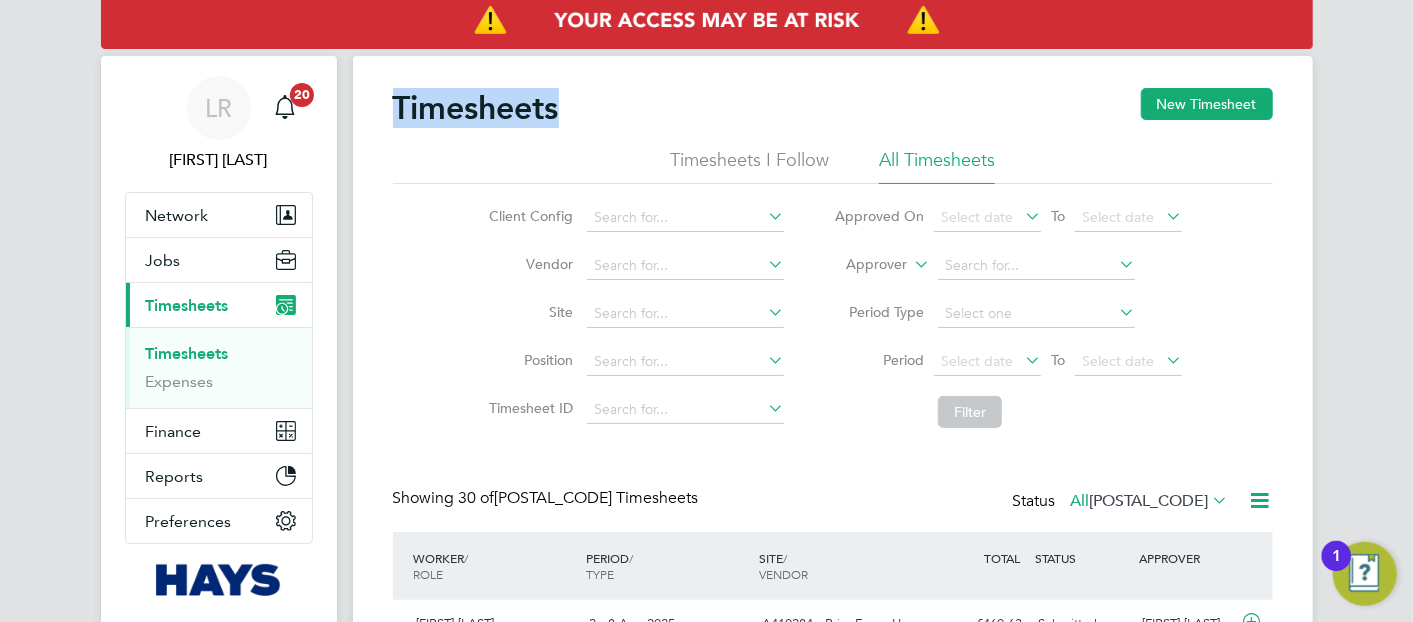 click on "Timesheets" 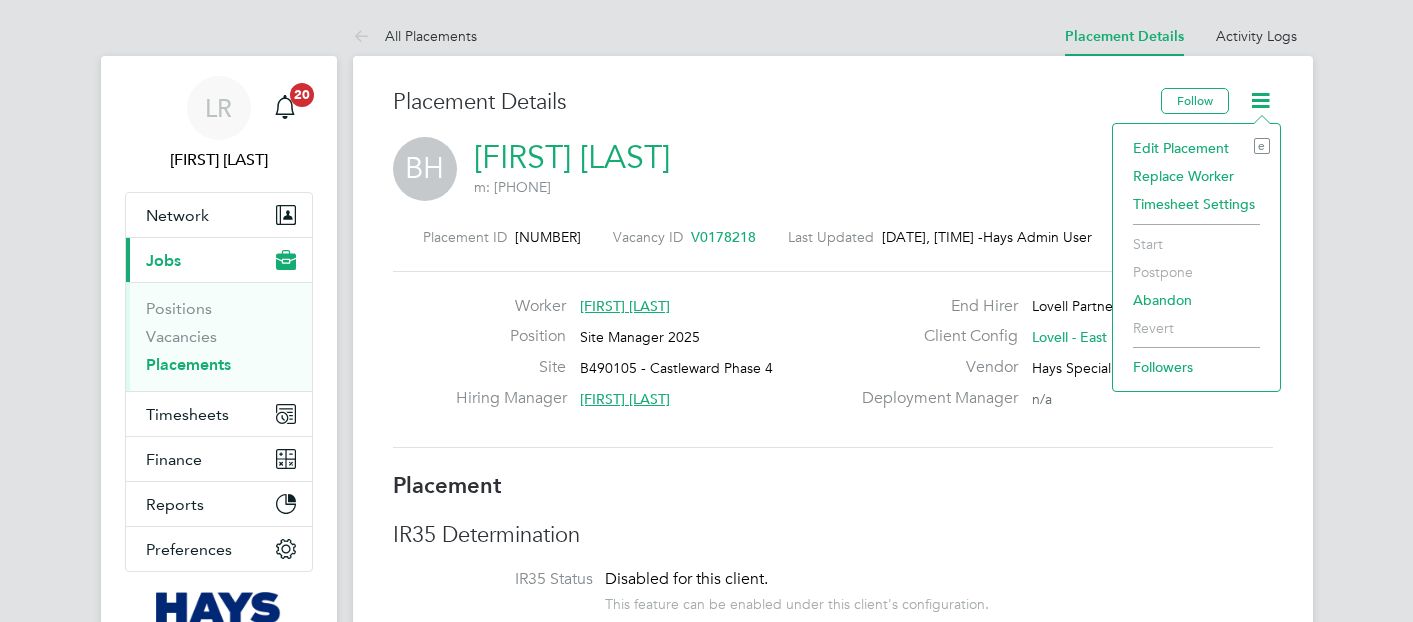 scroll, scrollTop: 0, scrollLeft: 0, axis: both 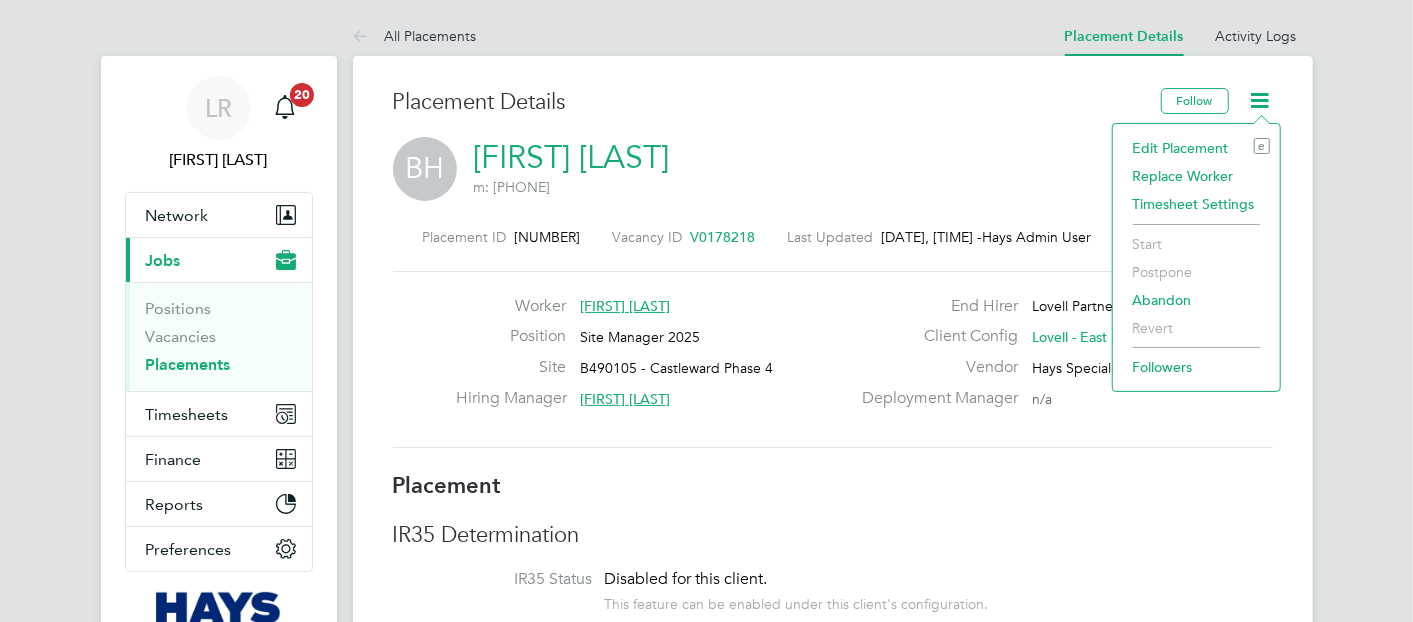 click on "Edit Placement e" 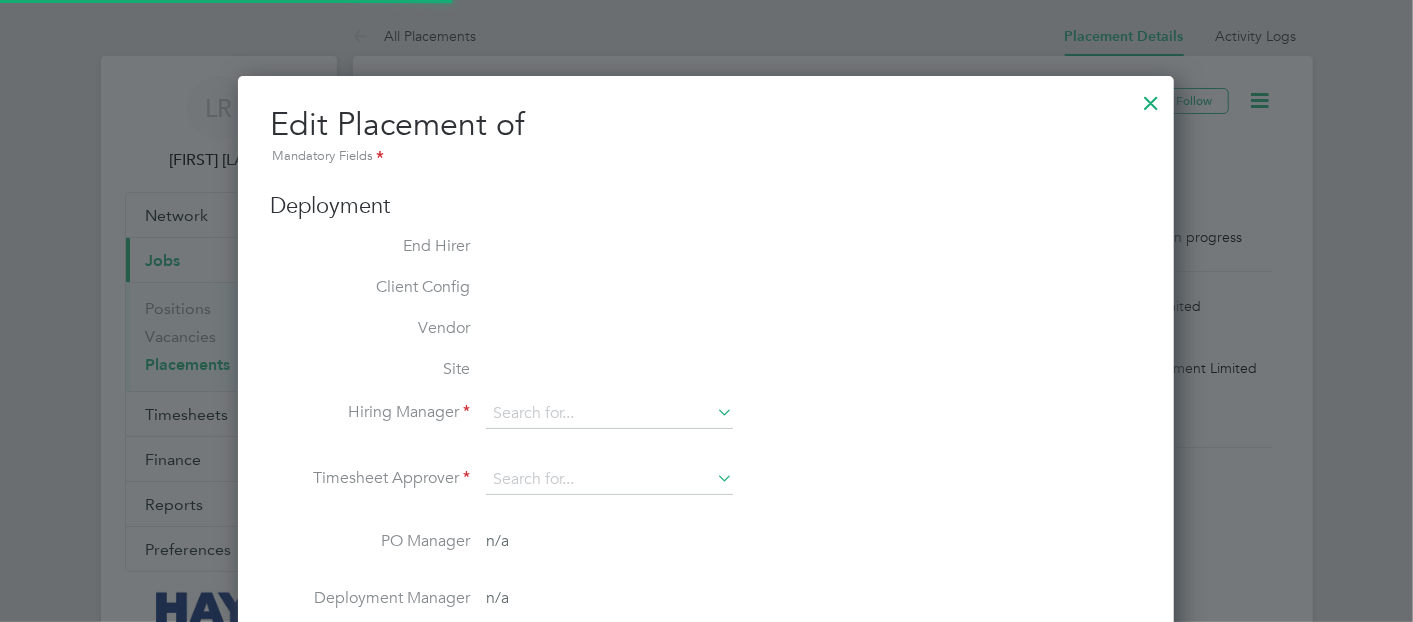 scroll, scrollTop: 10, scrollLeft: 9, axis: both 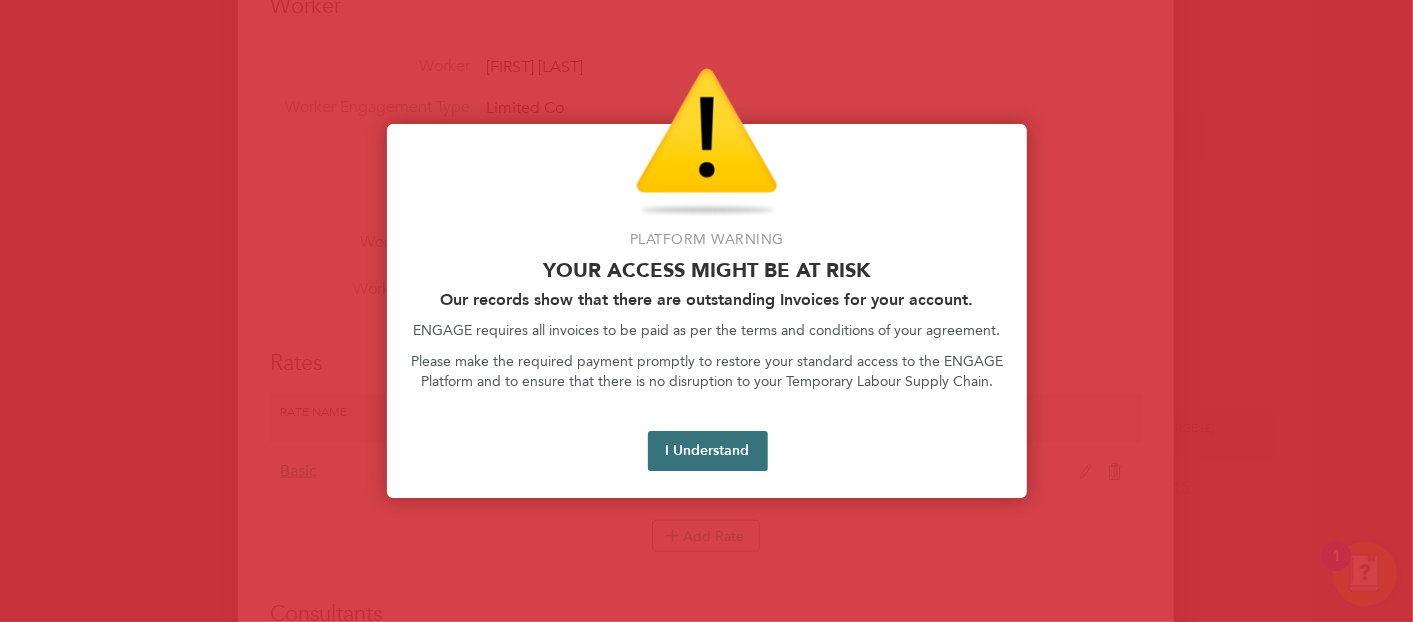 click on "I Understand" at bounding box center (708, 451) 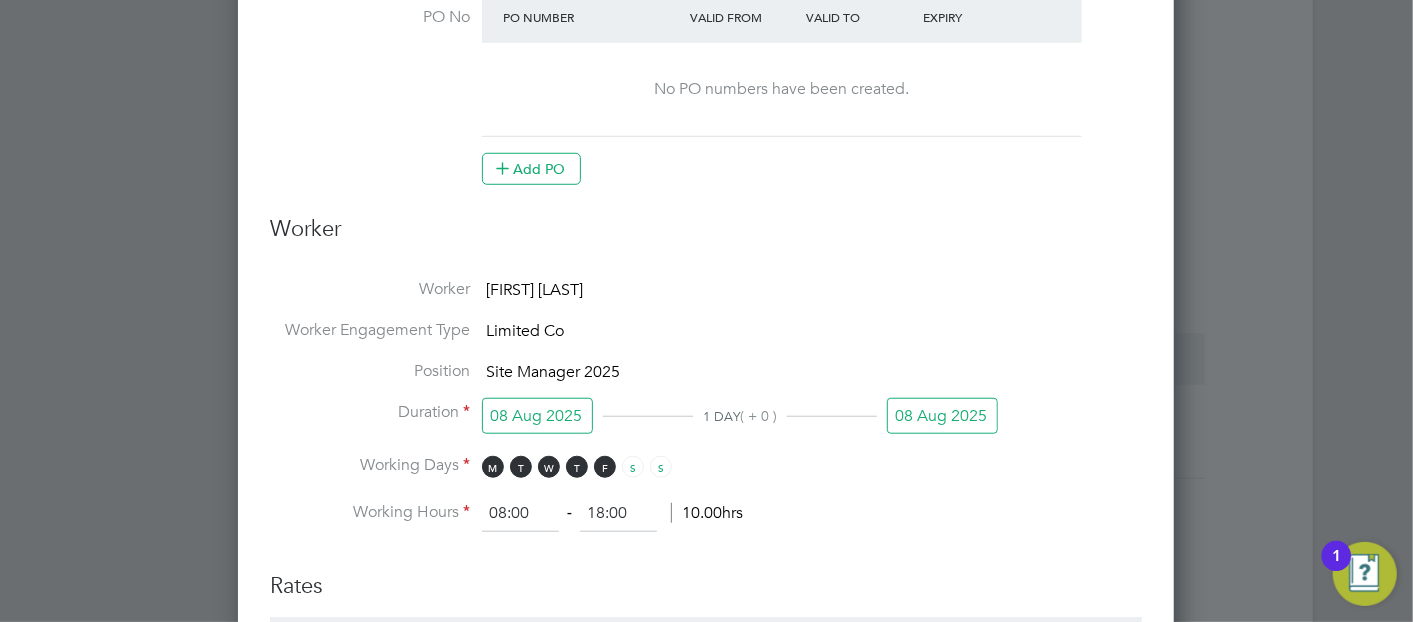 click on "08 Aug 2025" at bounding box center (942, 416) 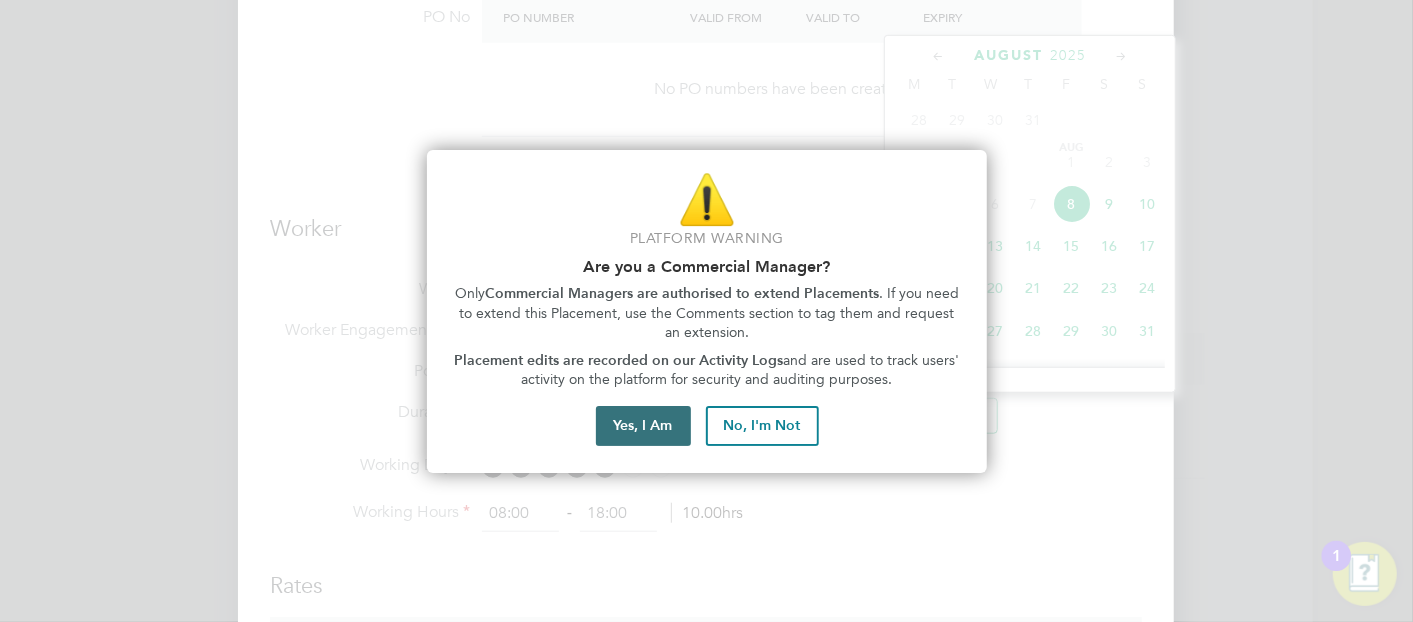 click on "Yes, I Am" at bounding box center [643, 426] 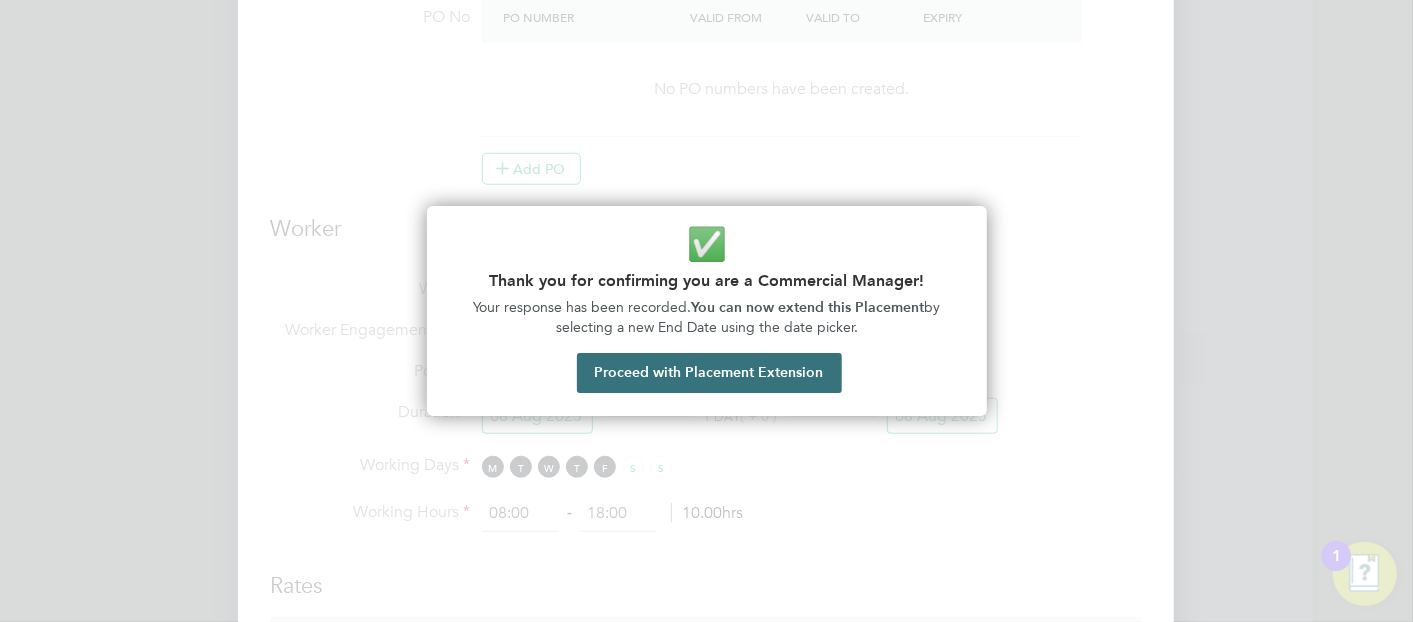 click on "Proceed with Placement Extension" at bounding box center [709, 373] 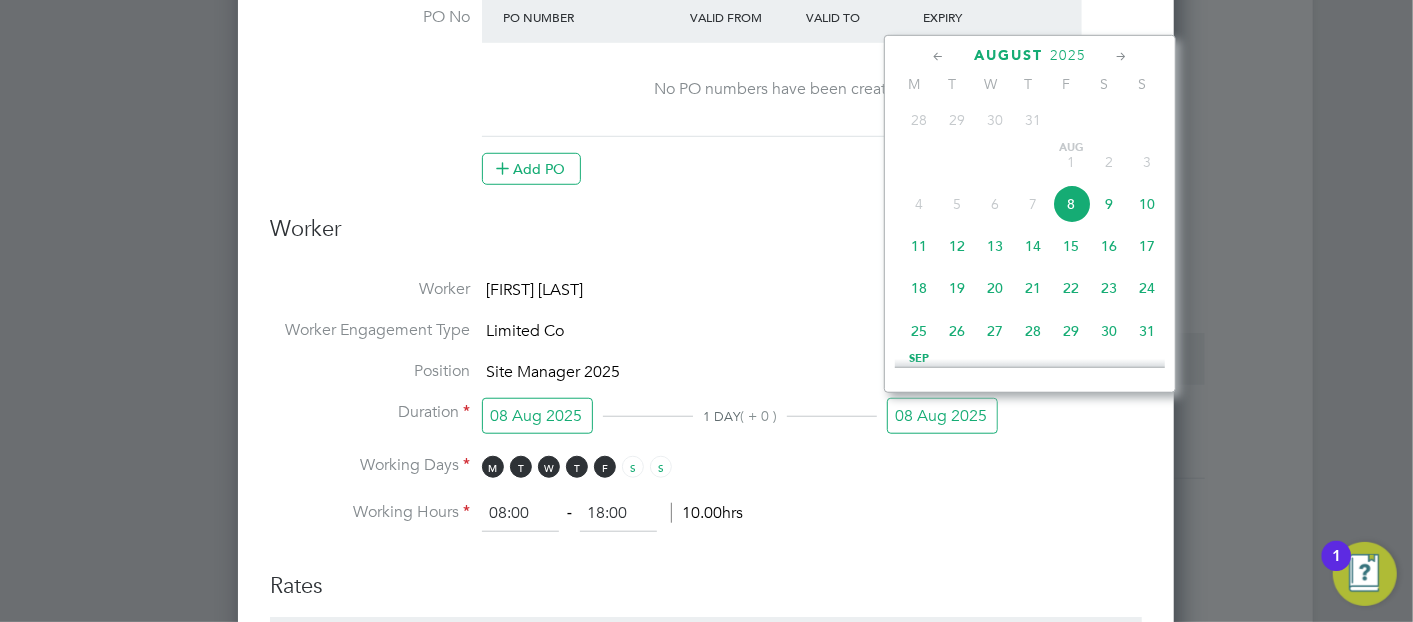 click on "PO No PO Number Valid From Valid To Expiry No PO numbers have been created.  Add PO" at bounding box center (706, 98) 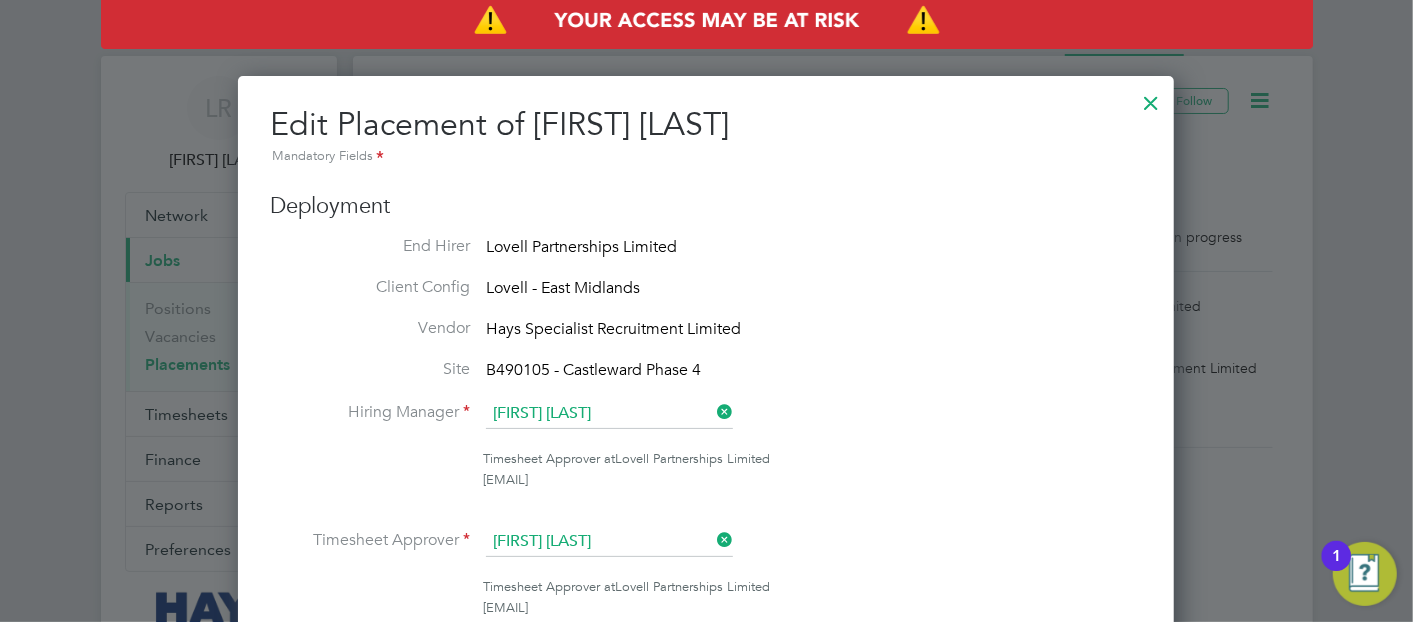 click at bounding box center (1151, 98) 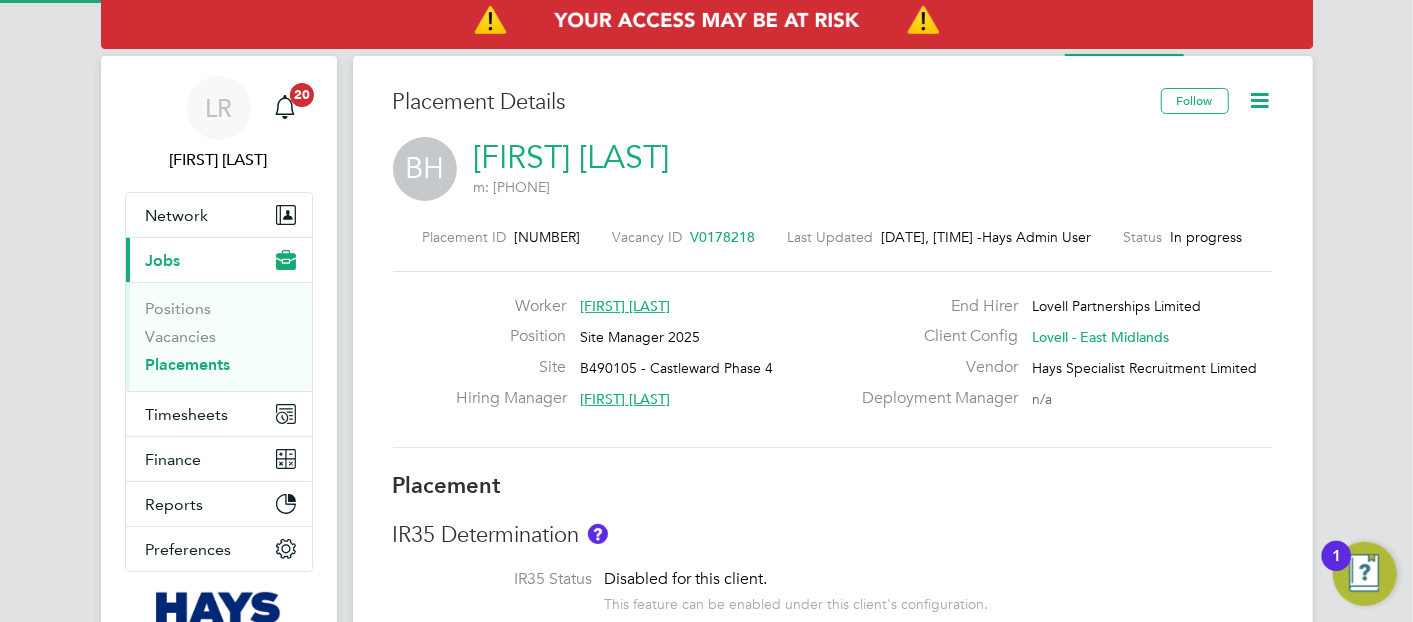 click on "Benjamin Harper   m: 07949501172" 